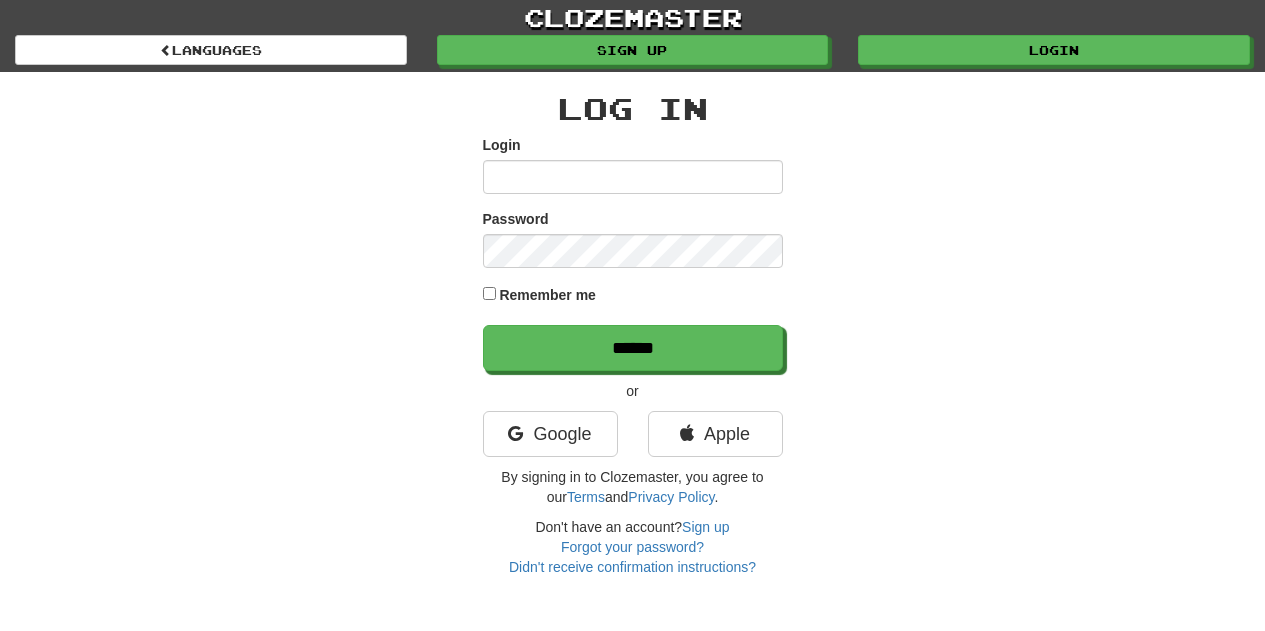 scroll, scrollTop: 0, scrollLeft: 0, axis: both 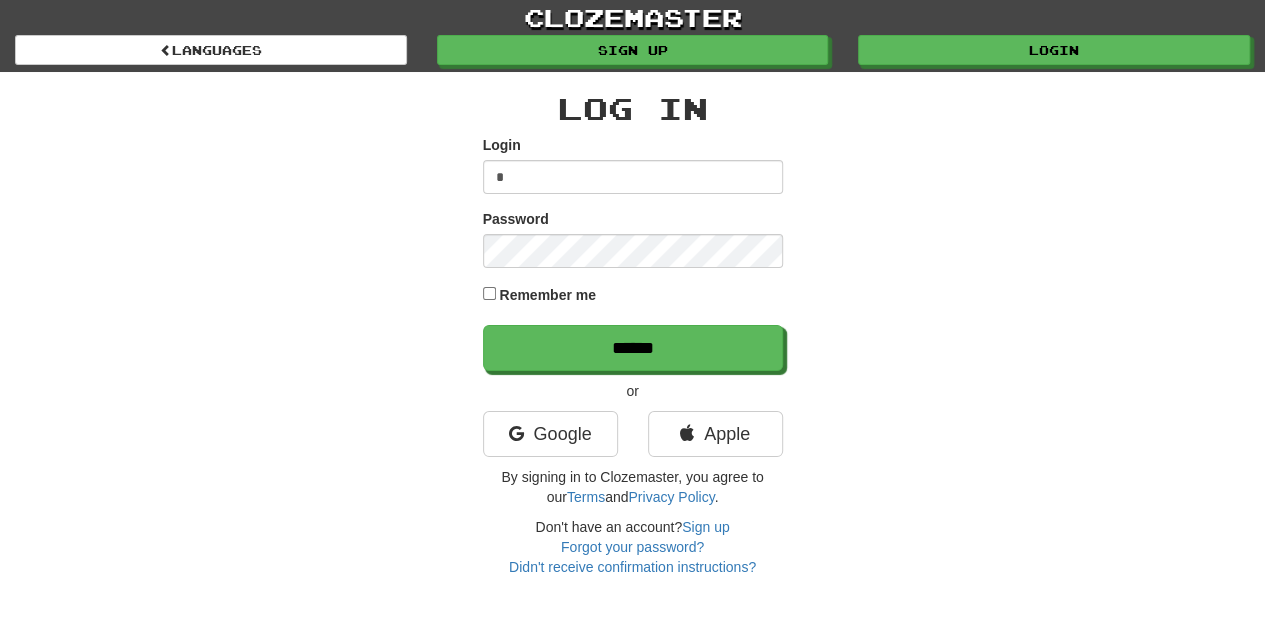 type on "**********" 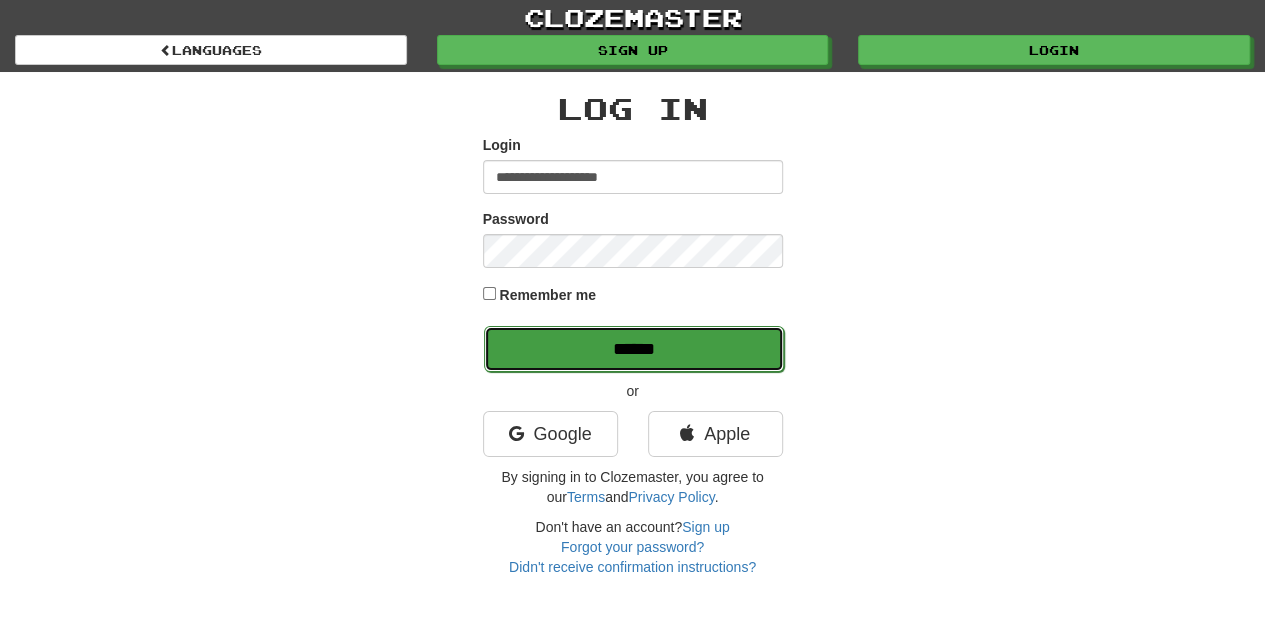 click on "******" at bounding box center (634, 349) 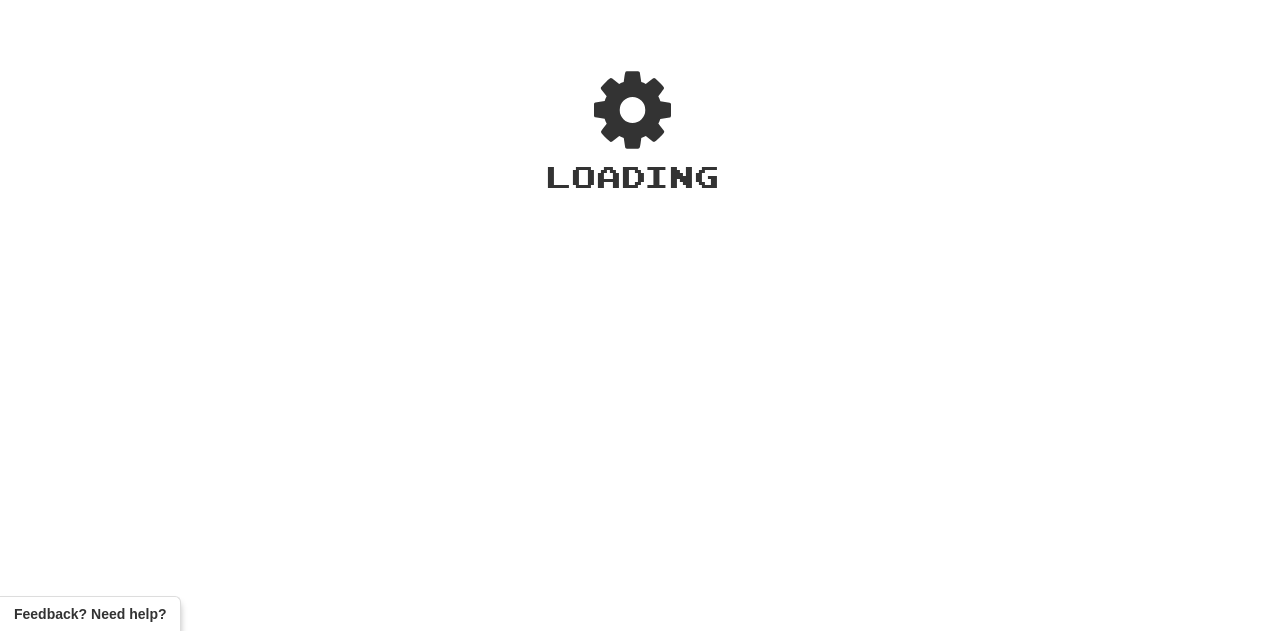 scroll, scrollTop: 0, scrollLeft: 0, axis: both 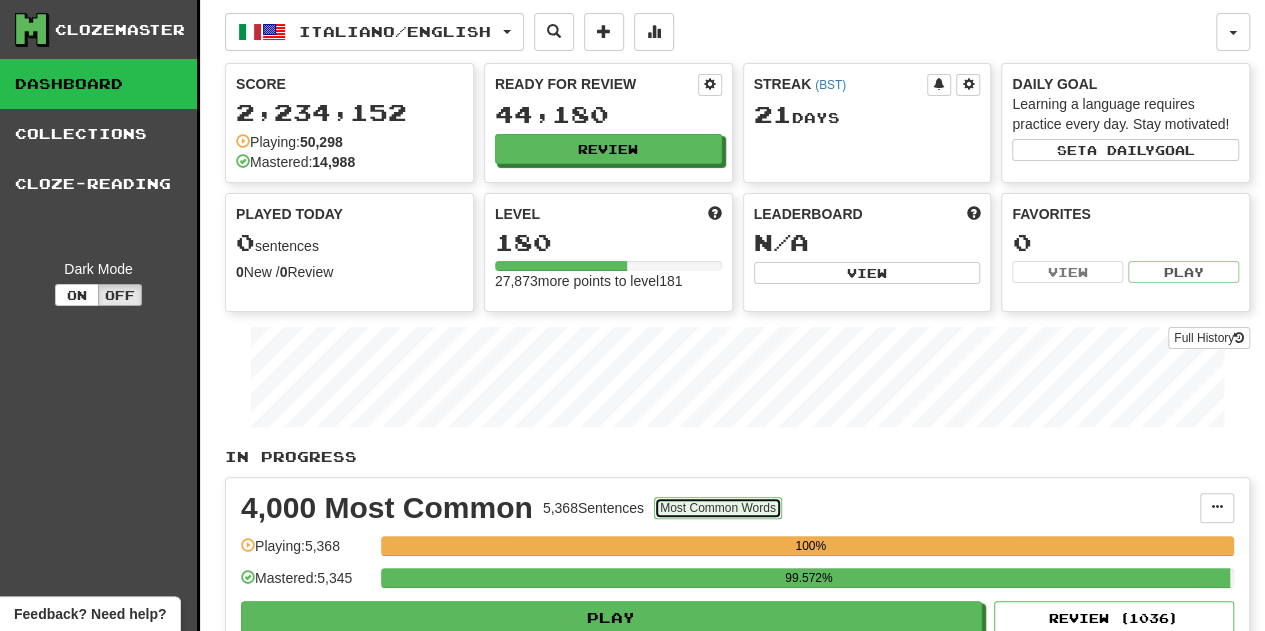 click on "Most Common Words" at bounding box center [718, 508] 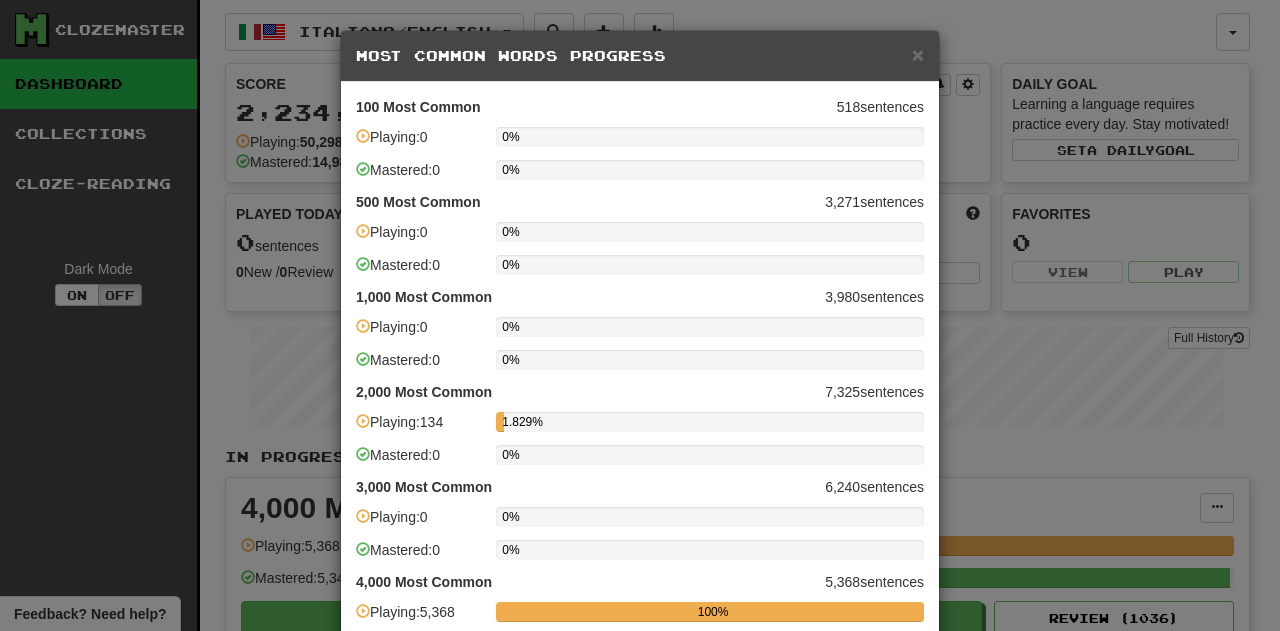 click on "× Most Common Words Progress 100 Most Common   518  sentences  Playing:  0 0%  Mastered:  0 0% 500 Most Common   3,271  sentences  Playing:  0 0%  Mastered:  0 0% 1,000 Most Common   3,980  sentences  Playing:  0 0%  Mastered:  0 0% 2,000 Most Common   7,325  sentences  Playing:  134 1.829%  Mastered:  0 0% 3,000 Most Common   6,240  sentences  Playing:  0 0%  Mastered:  0 0% 4,000 Most Common   5,368  sentences  Playing:  5,368 100%  Mastered:  5,345 99.572% 5,000 Most Common   4,548  sentences  Playing:  1,488 32.718%  Mastered:  57 1.253% 10,000 Most Common   9,671  sentences  Playing:  693 7.166%  Mastered:  7 0.072% 20,000 Most Common   9,527  sentences  Playing:  1,844 19.356%  Mastered:  83 0.871% 50,000 Most Common   9,357  sentences  Playing:  5,071 54.195%  Mastered:  314 3.356% >50,000 Most Common   8,723  sentences  Playing:  845 9.687%  Mastered:  46 0.527% Go to  Most Common Words   Collections Close" at bounding box center (640, 315) 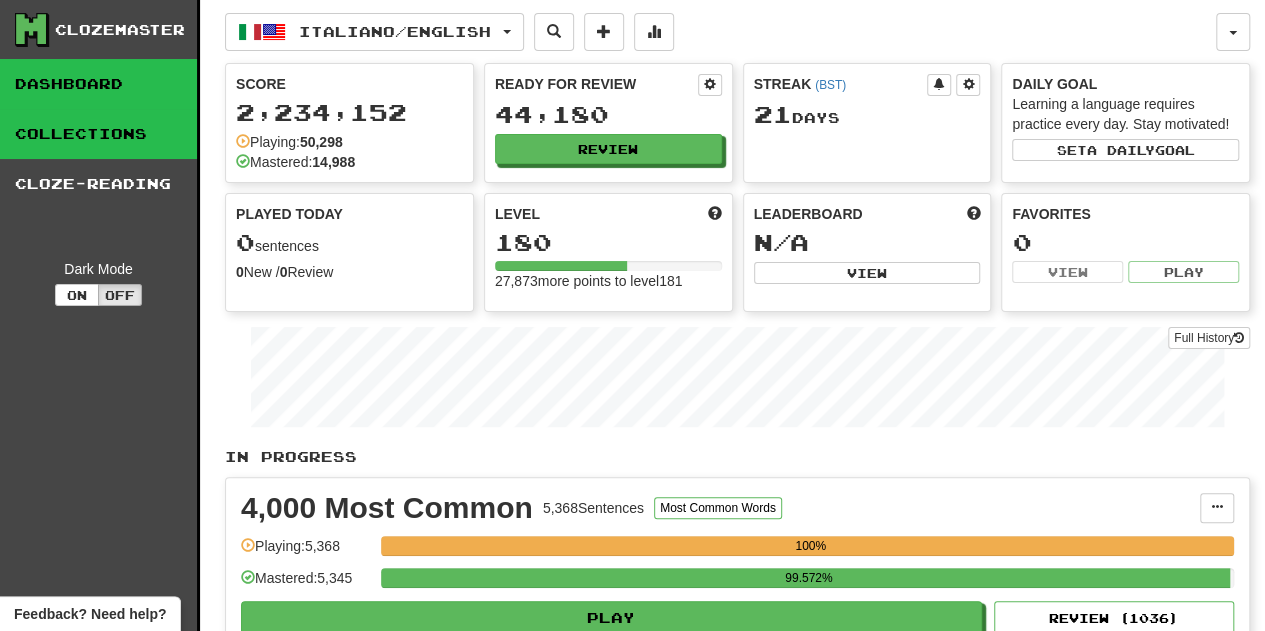 click on "Collections" at bounding box center (98, 134) 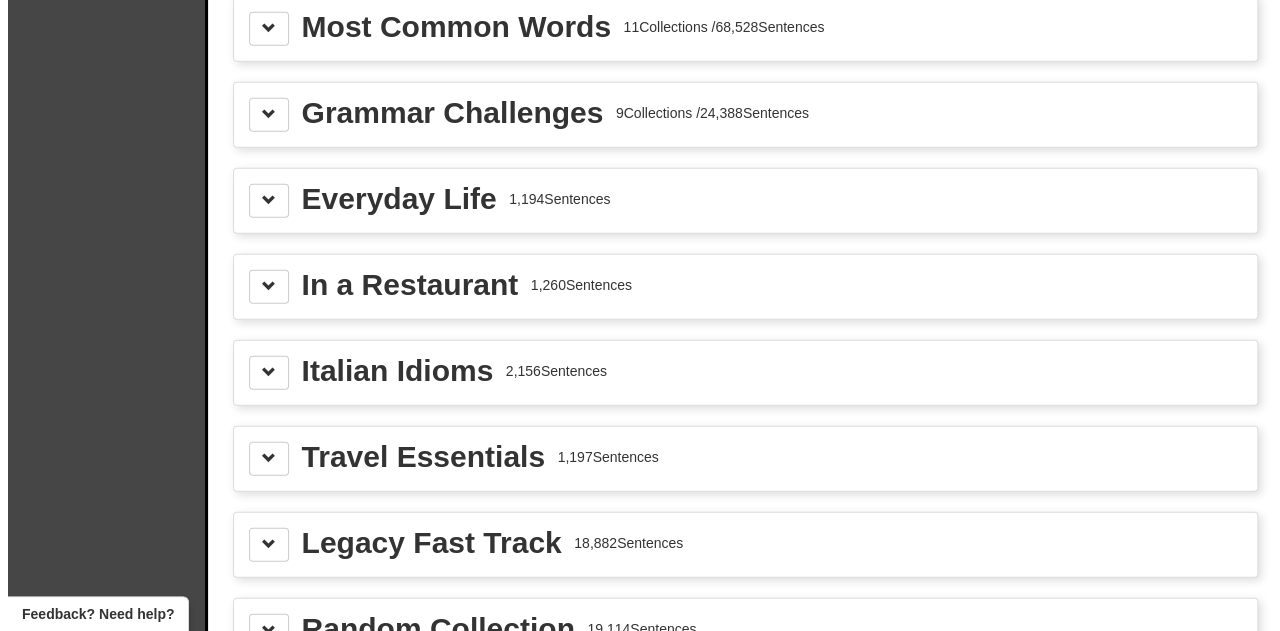 scroll, scrollTop: 2466, scrollLeft: 0, axis: vertical 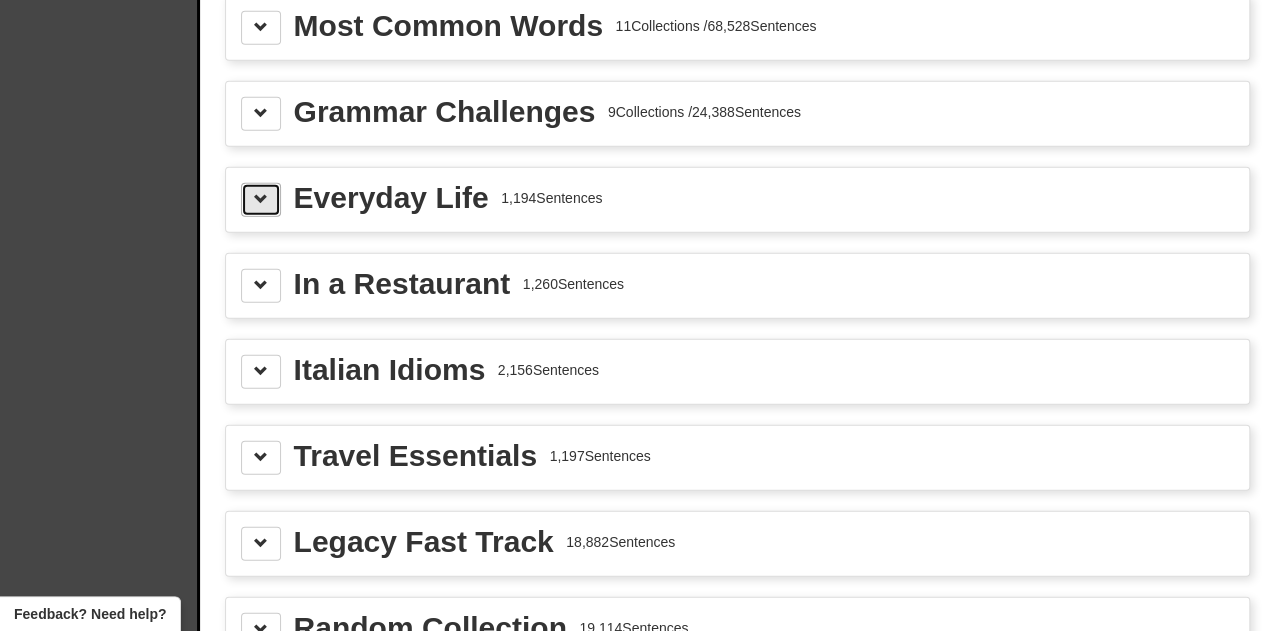 click at bounding box center (261, 200) 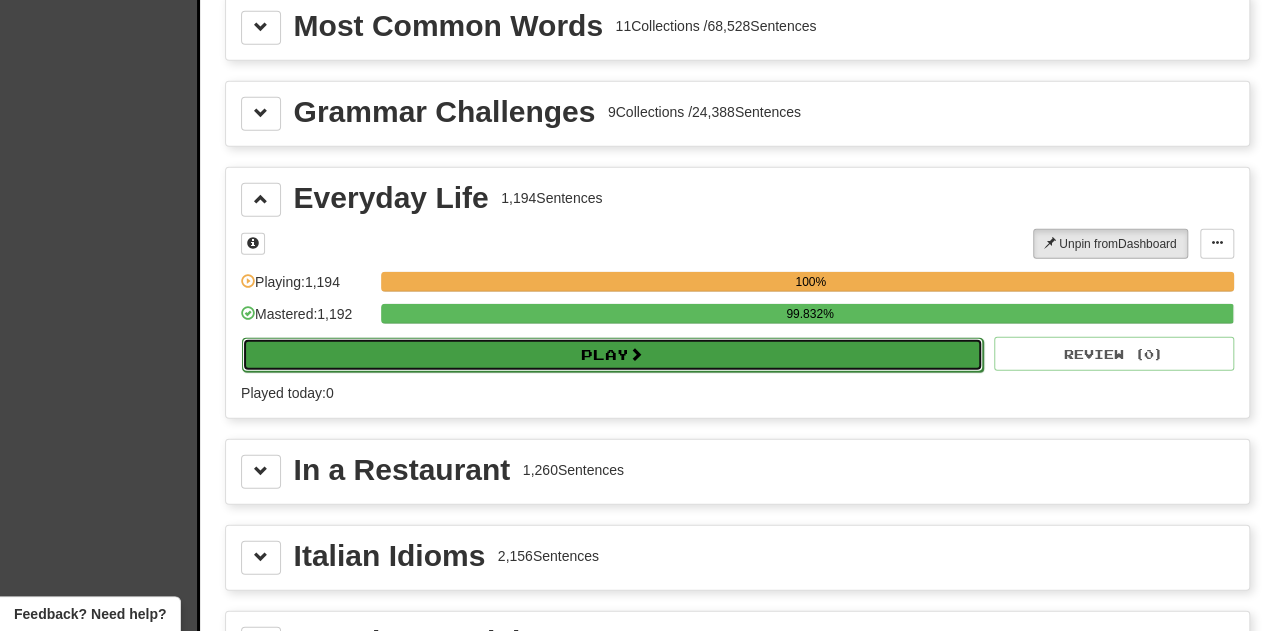click on "Play" at bounding box center [612, 355] 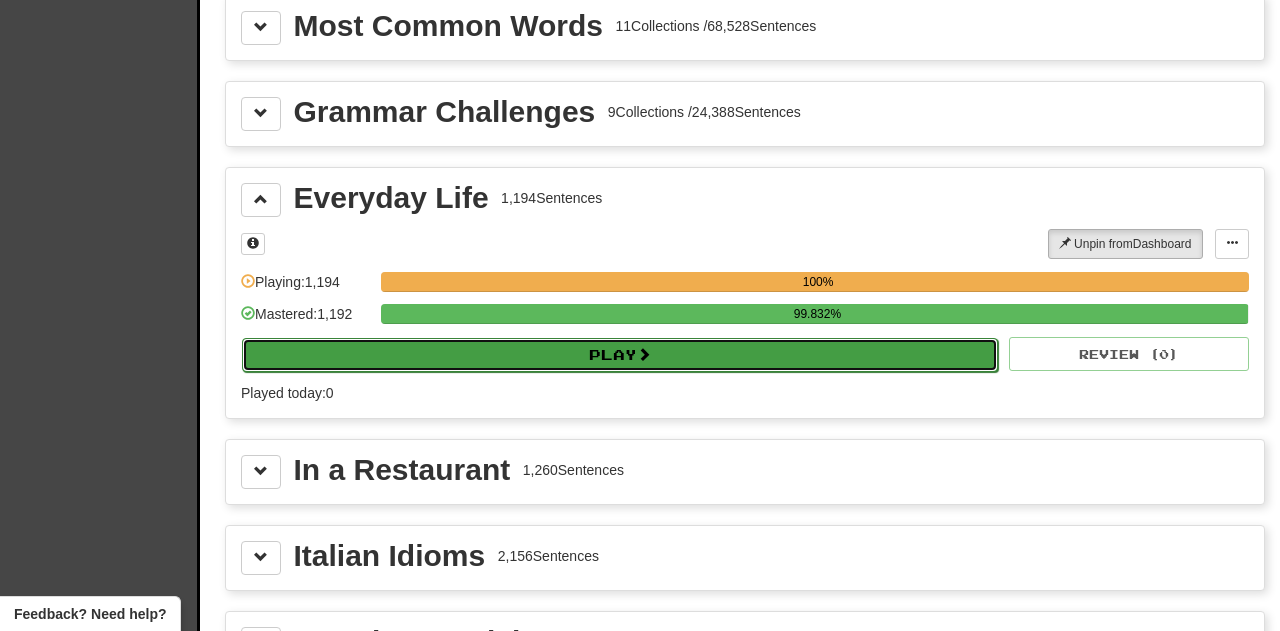 select on "**" 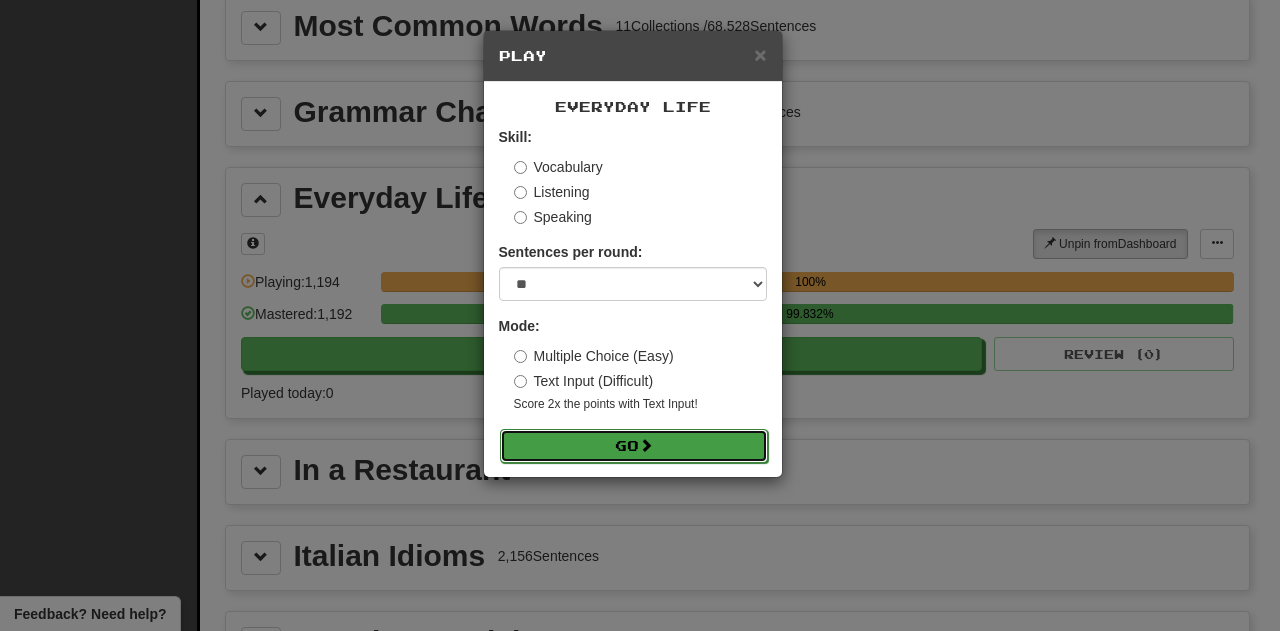 click at bounding box center (646, 445) 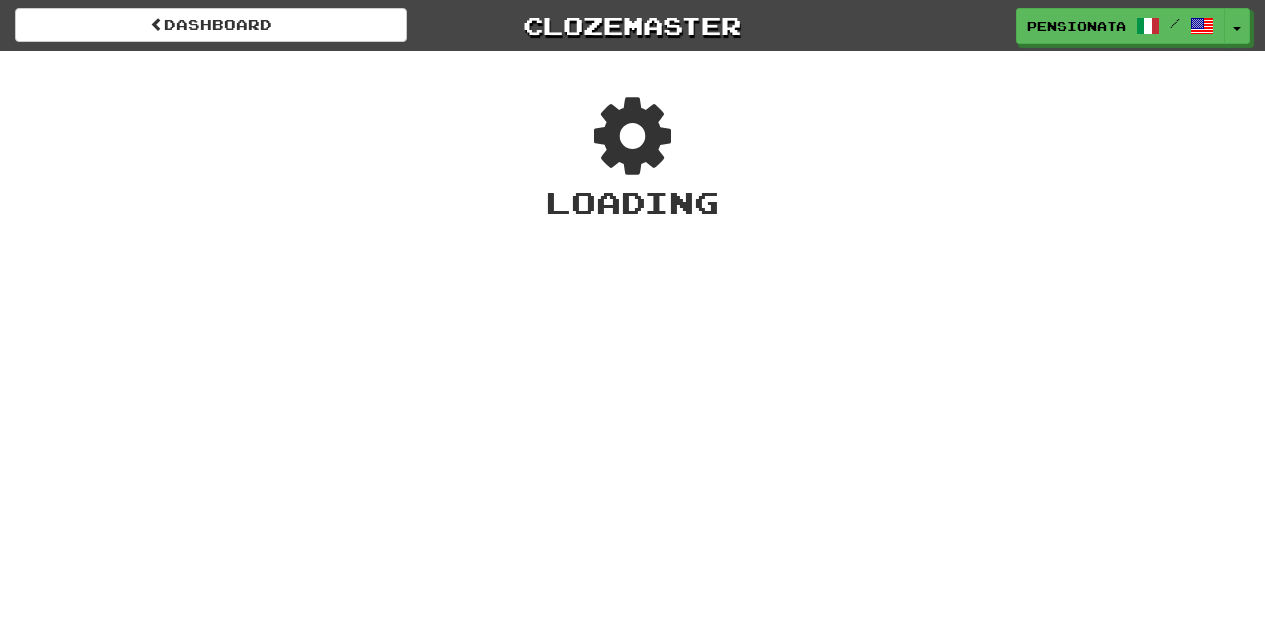 scroll, scrollTop: 0, scrollLeft: 0, axis: both 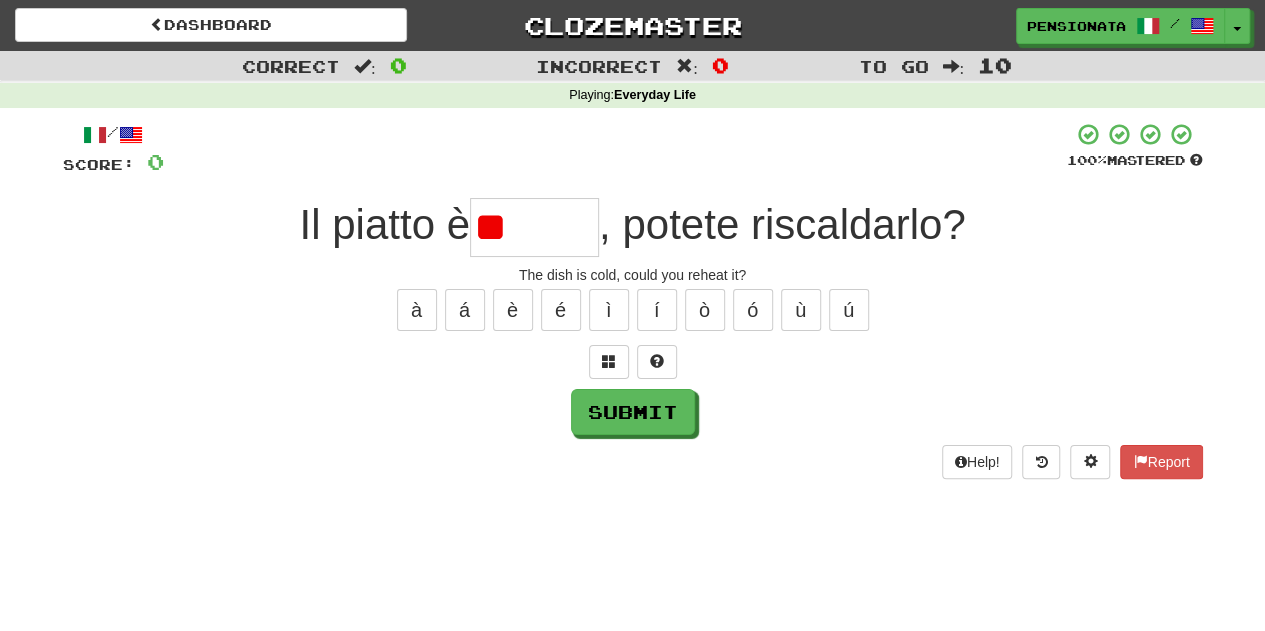 type on "*" 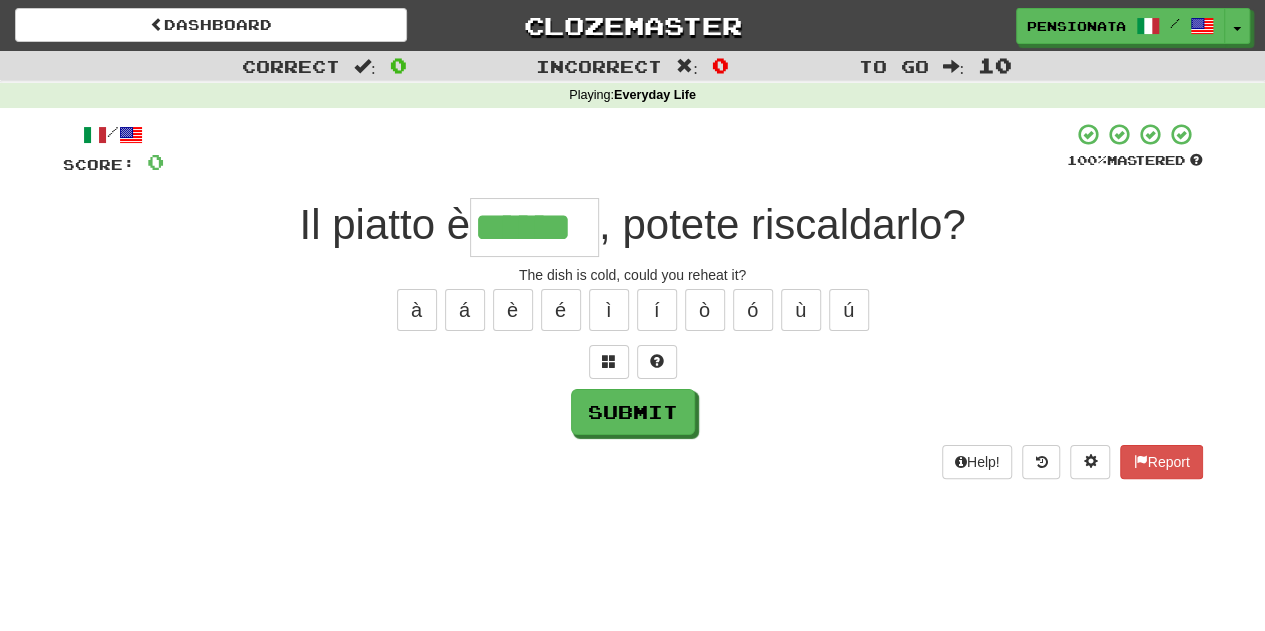 type on "******" 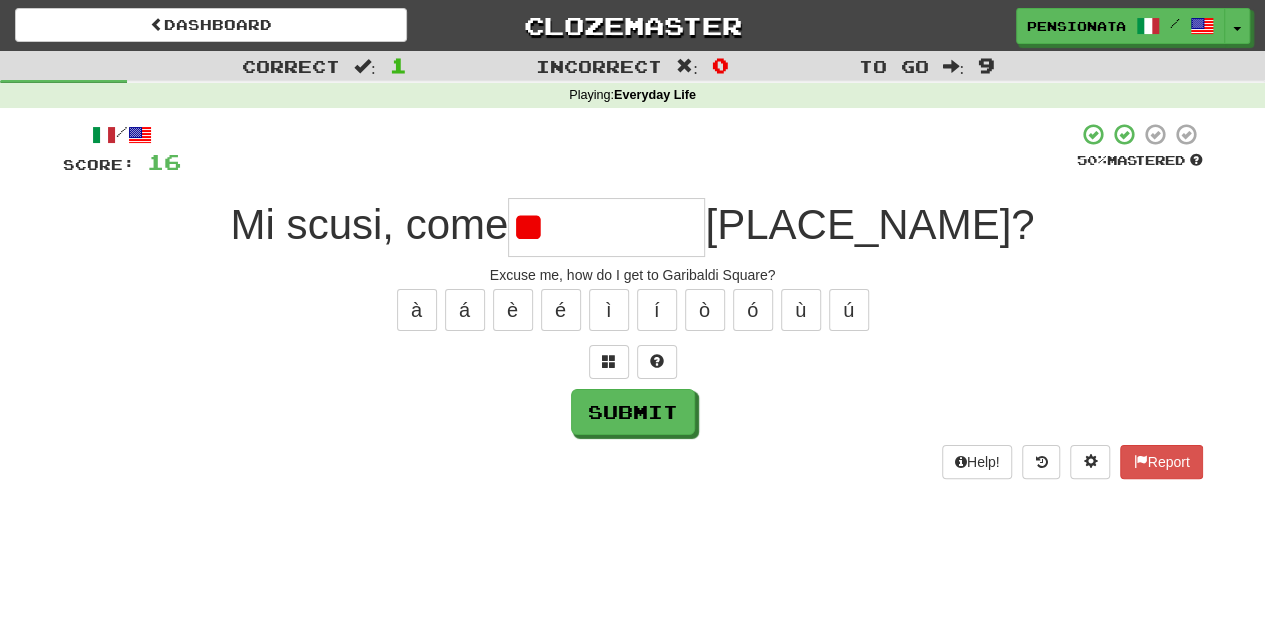 type on "*" 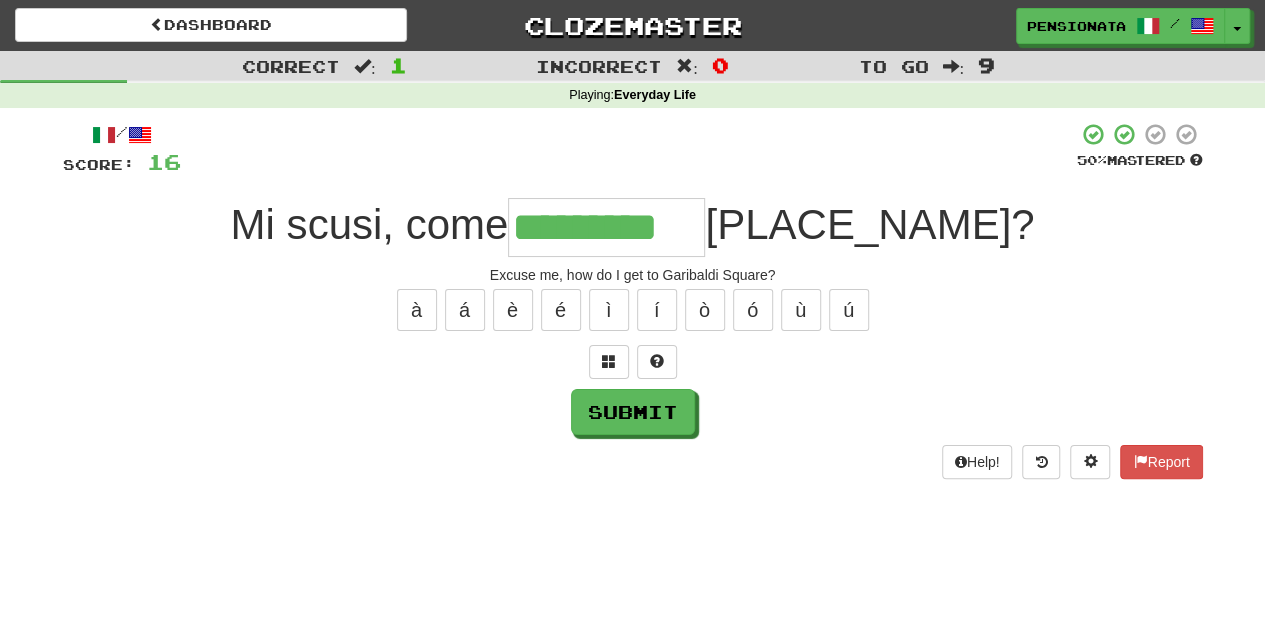 type on "*********" 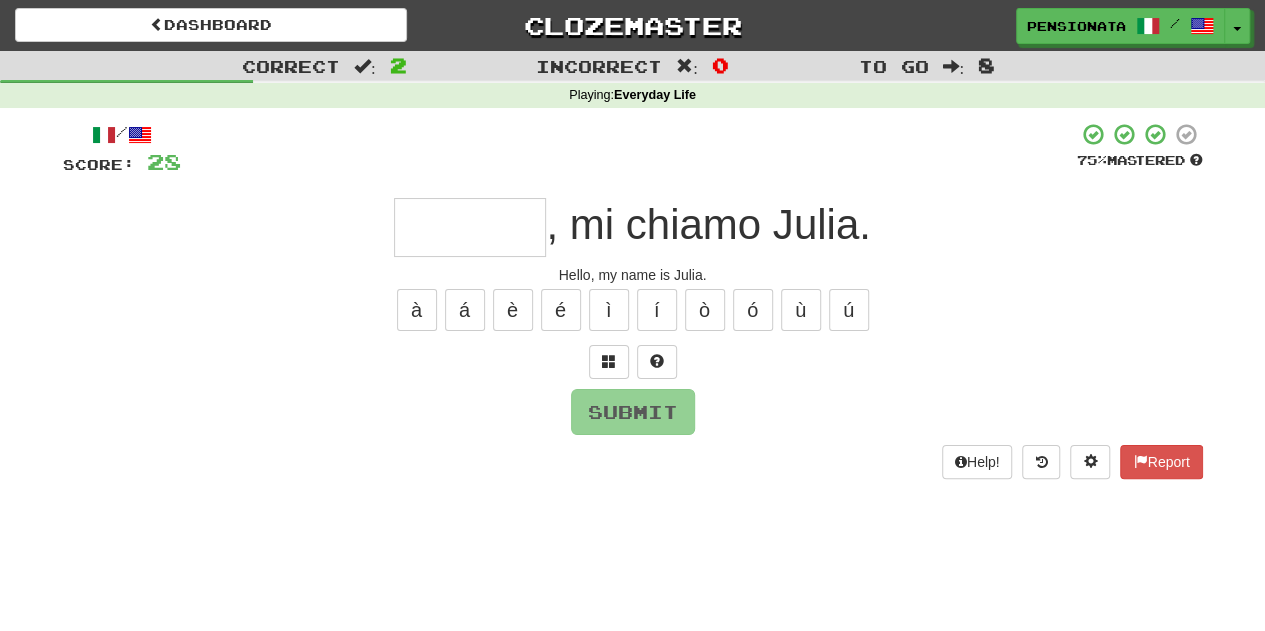 type on "*" 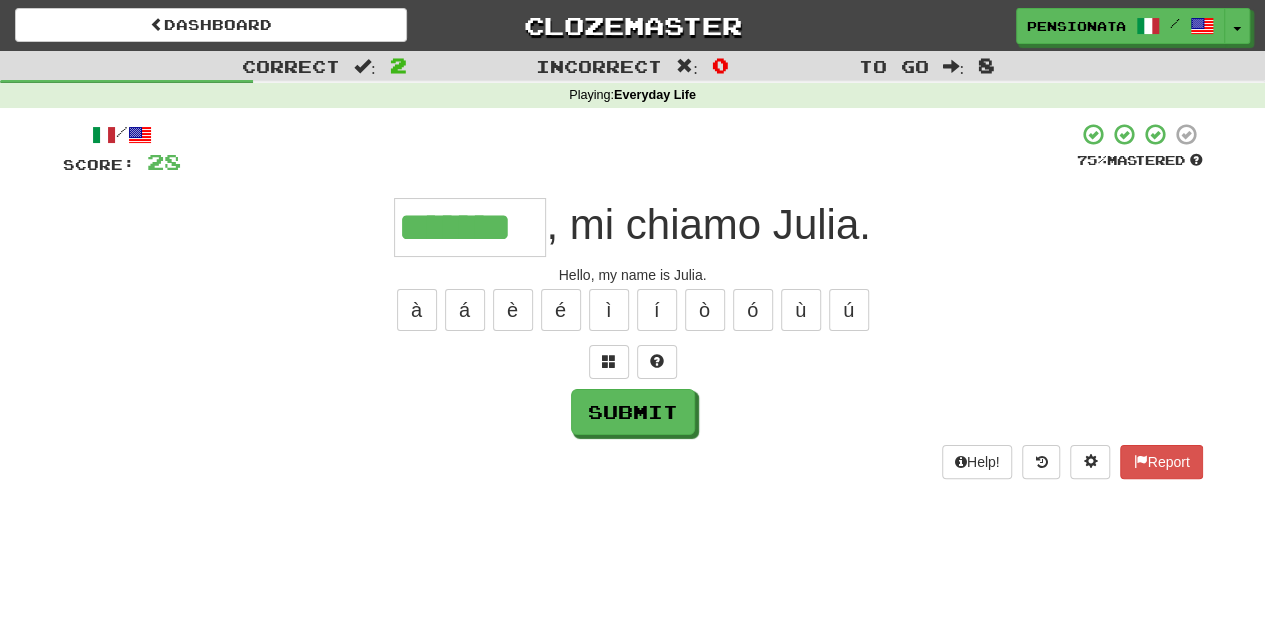 type on "*******" 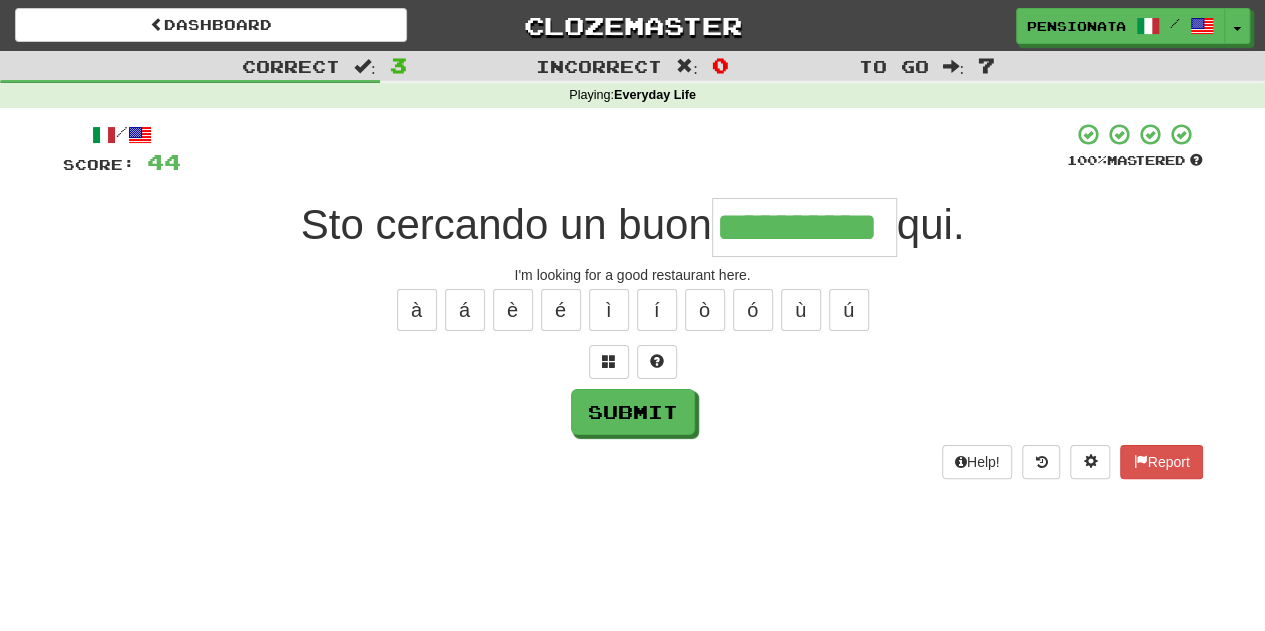 type on "**********" 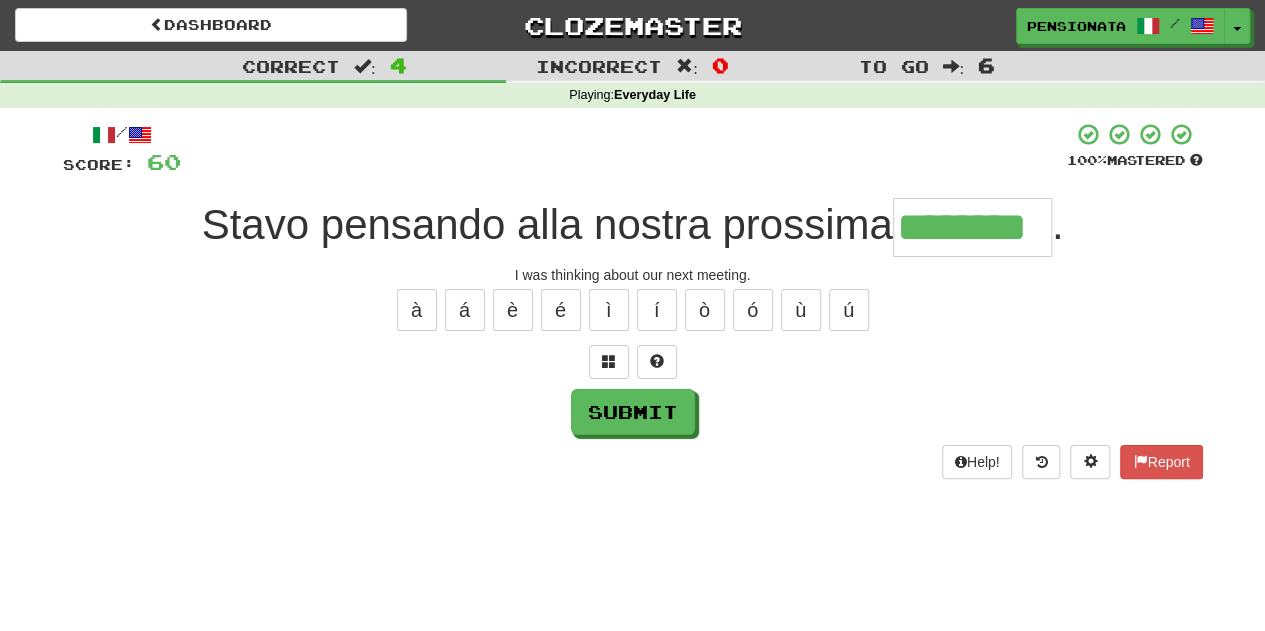 type on "********" 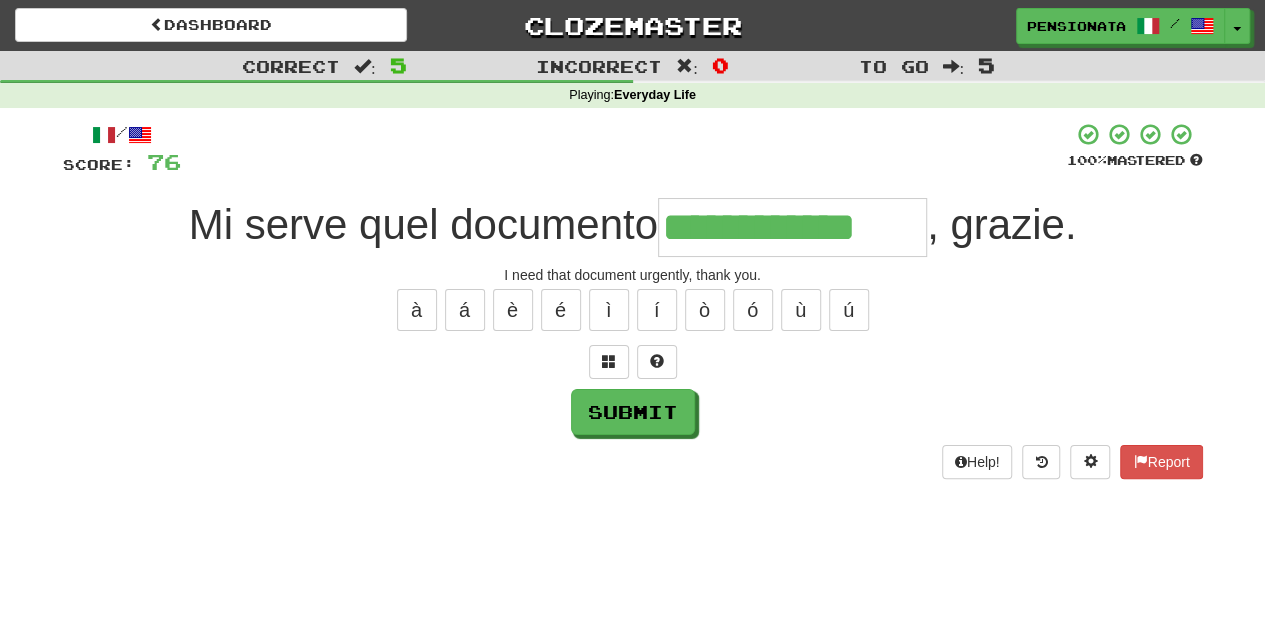 type on "**********" 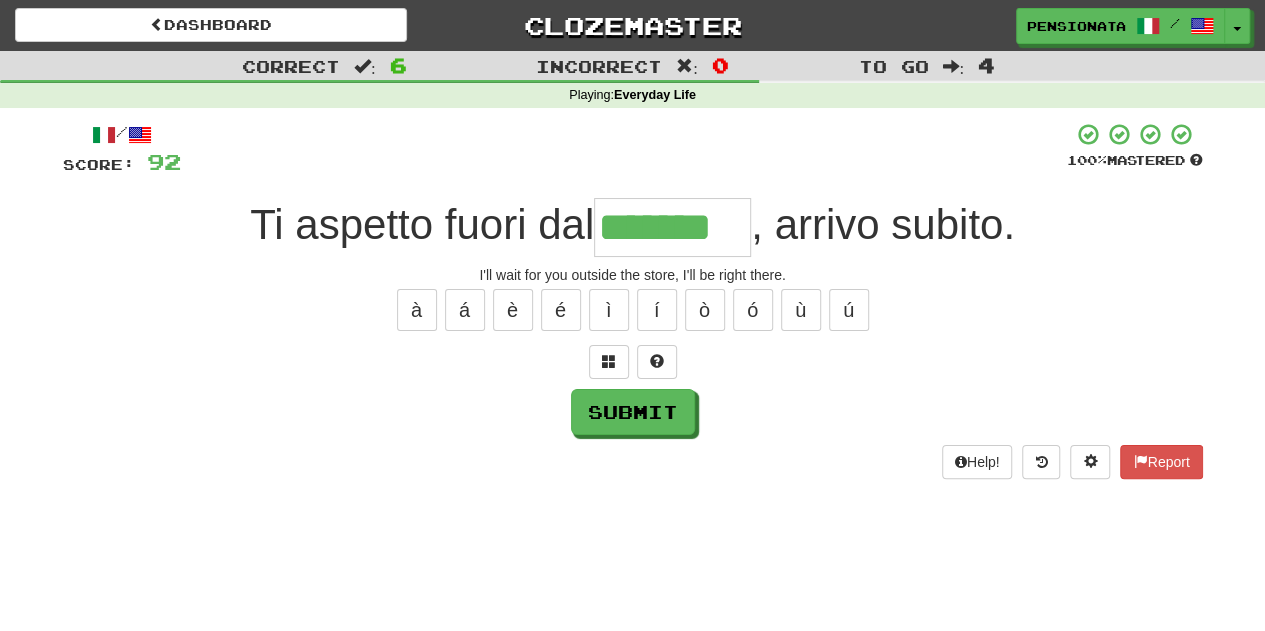 type on "*******" 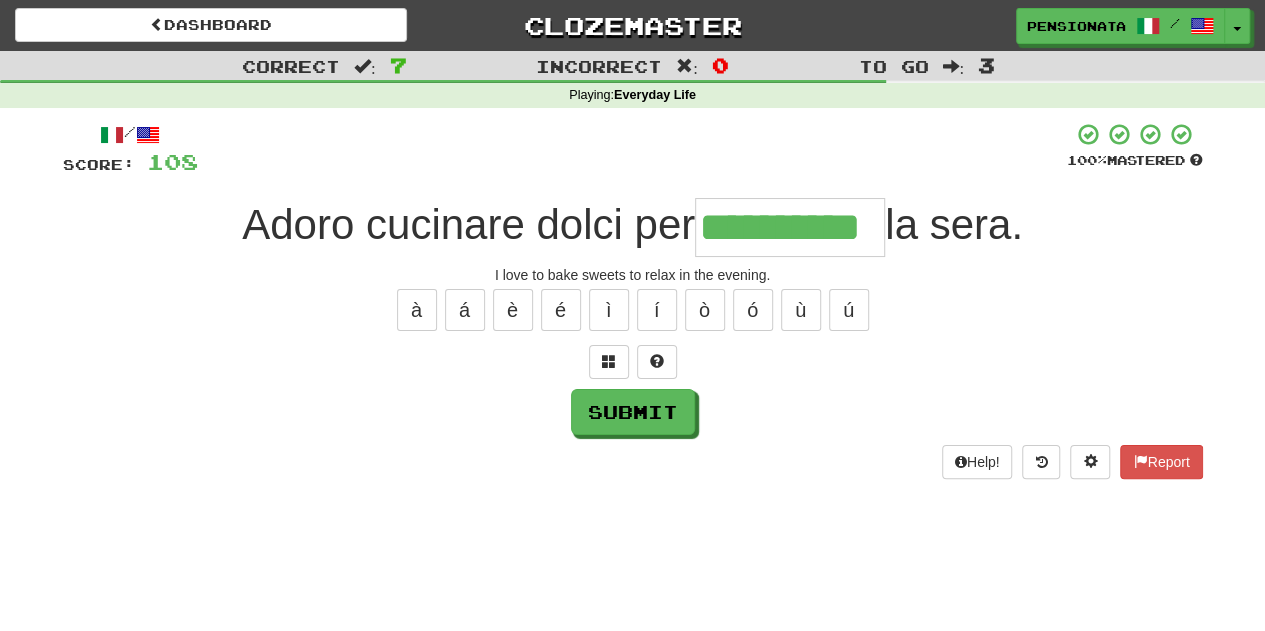 type on "**********" 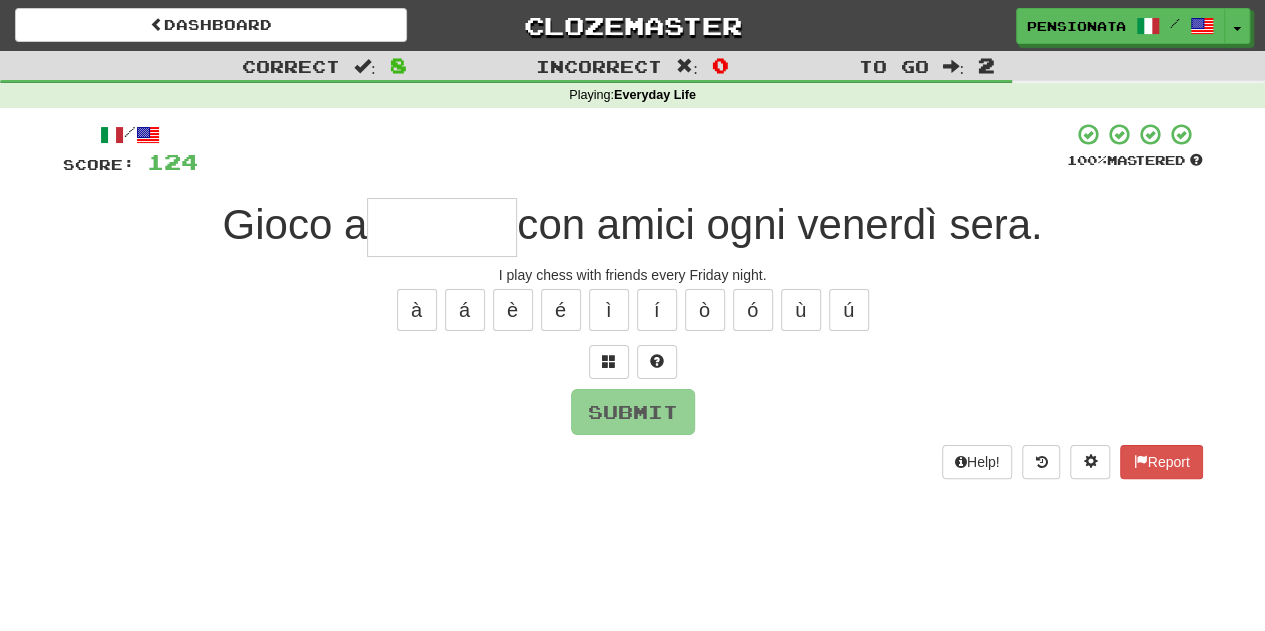 type on "*" 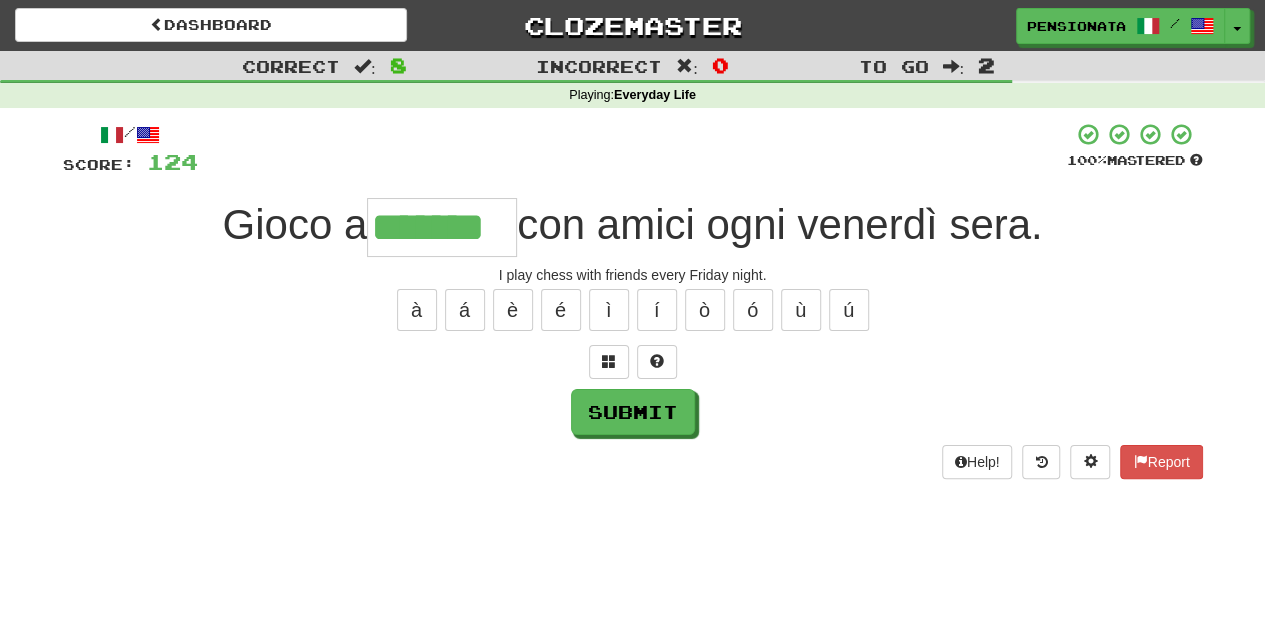 type on "*******" 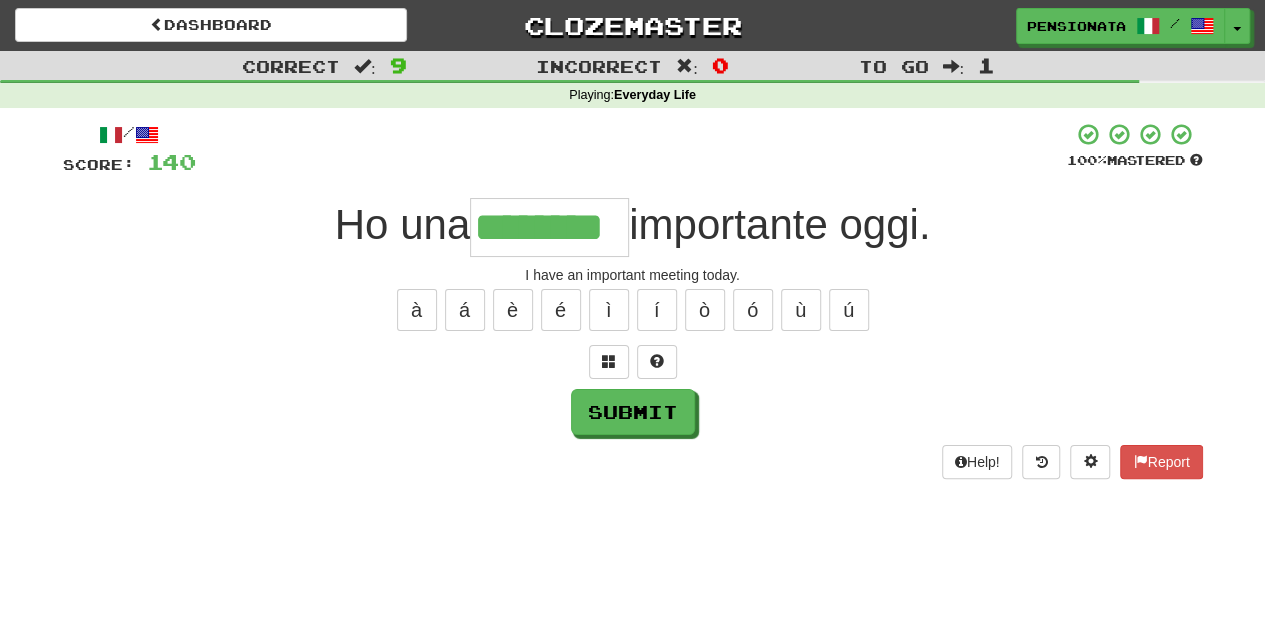 type on "********" 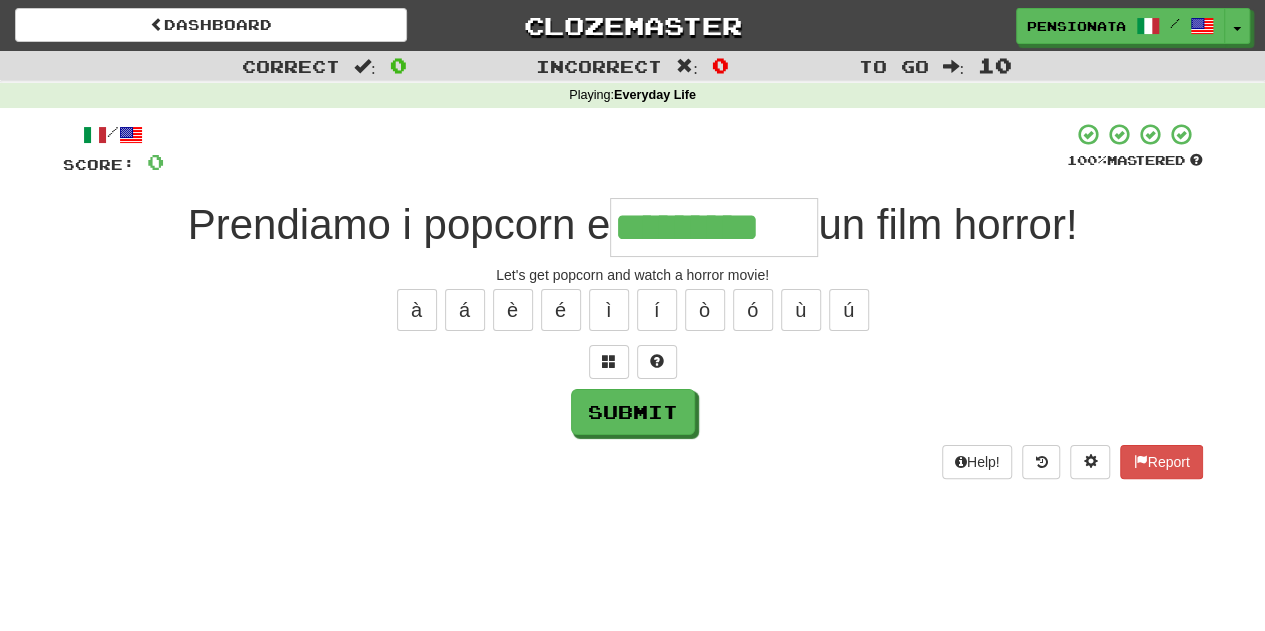 type on "*********" 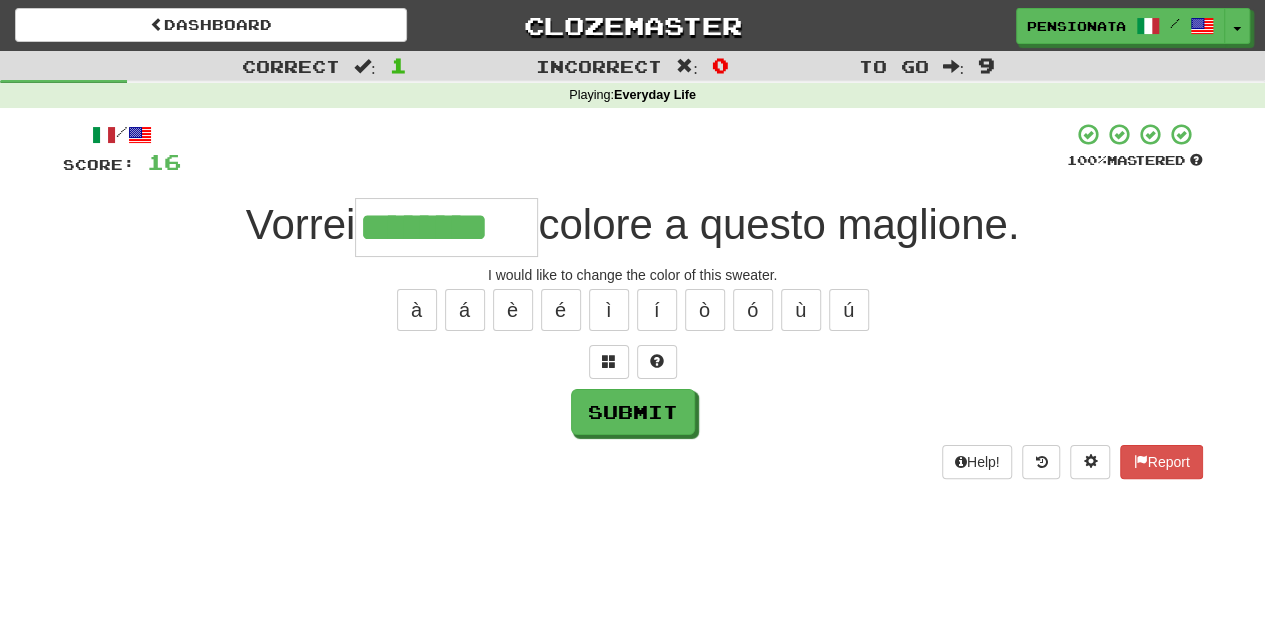 type on "********" 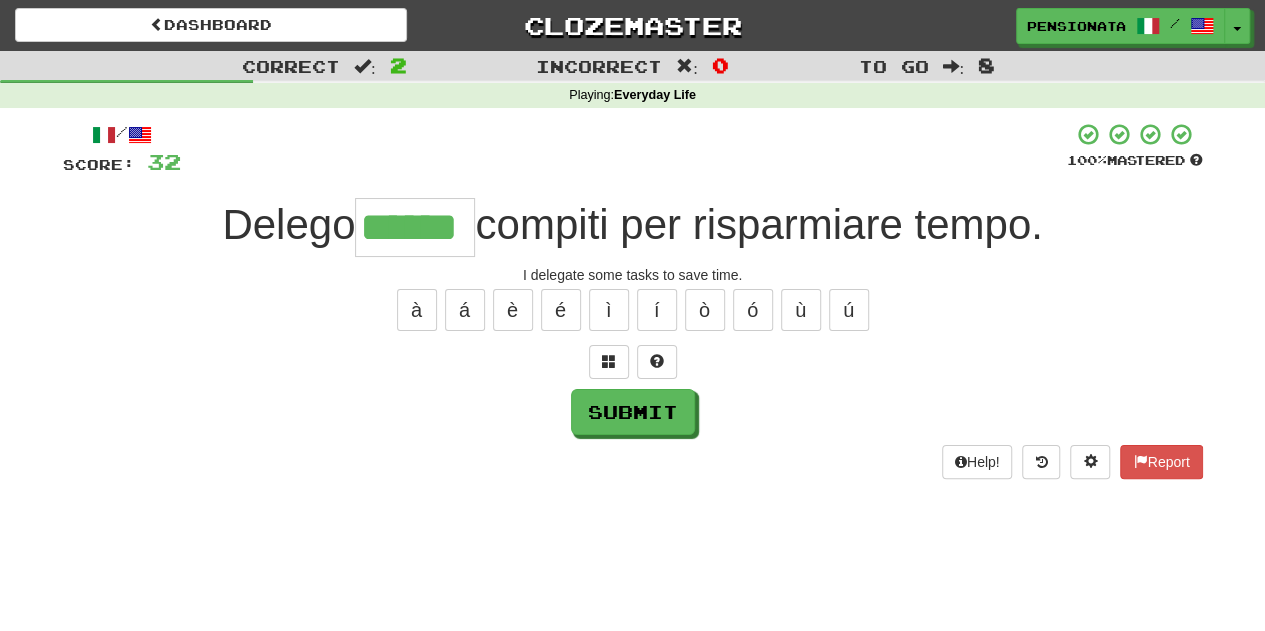 type on "******" 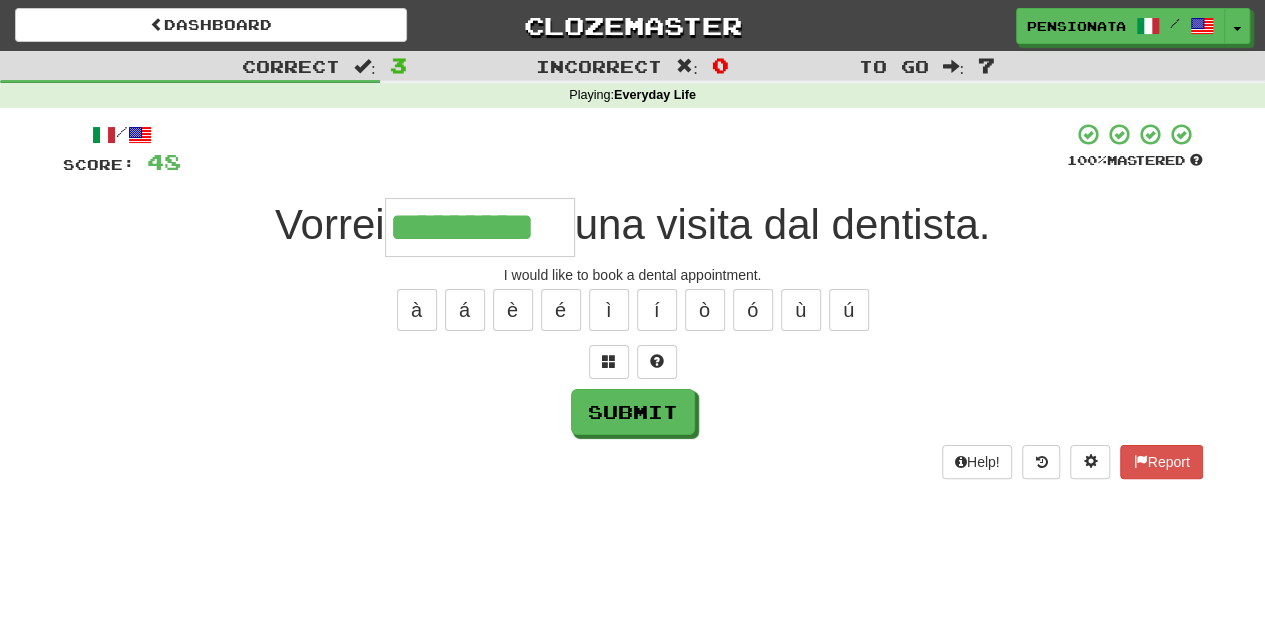 type on "*********" 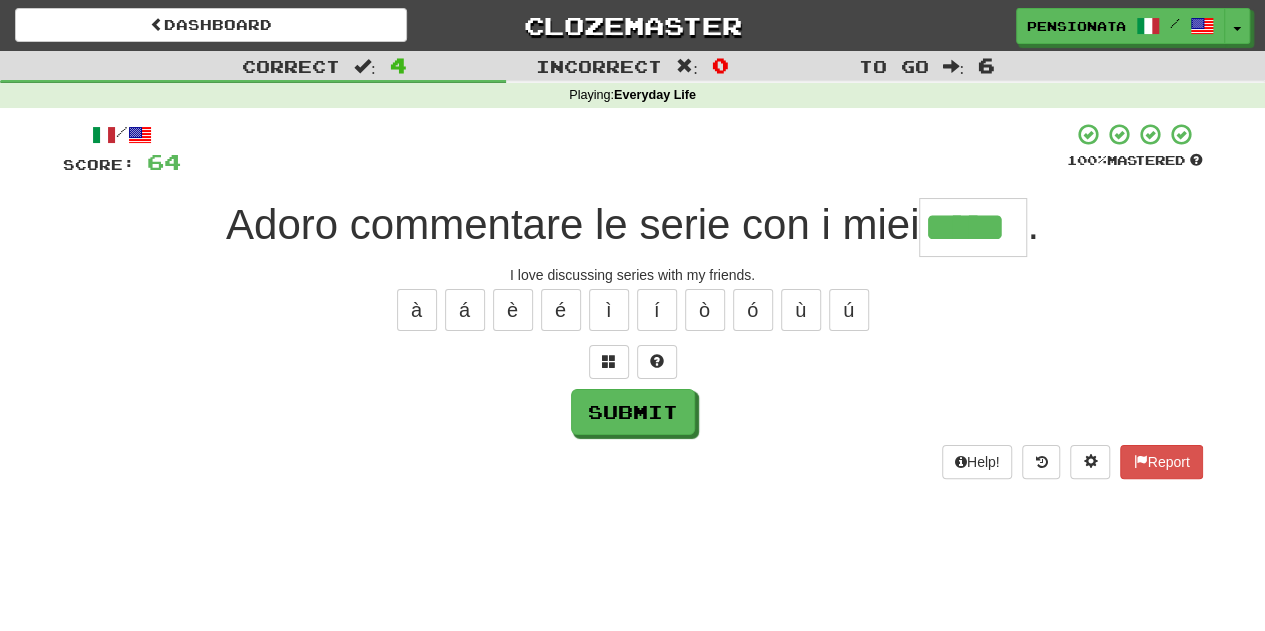 type on "*****" 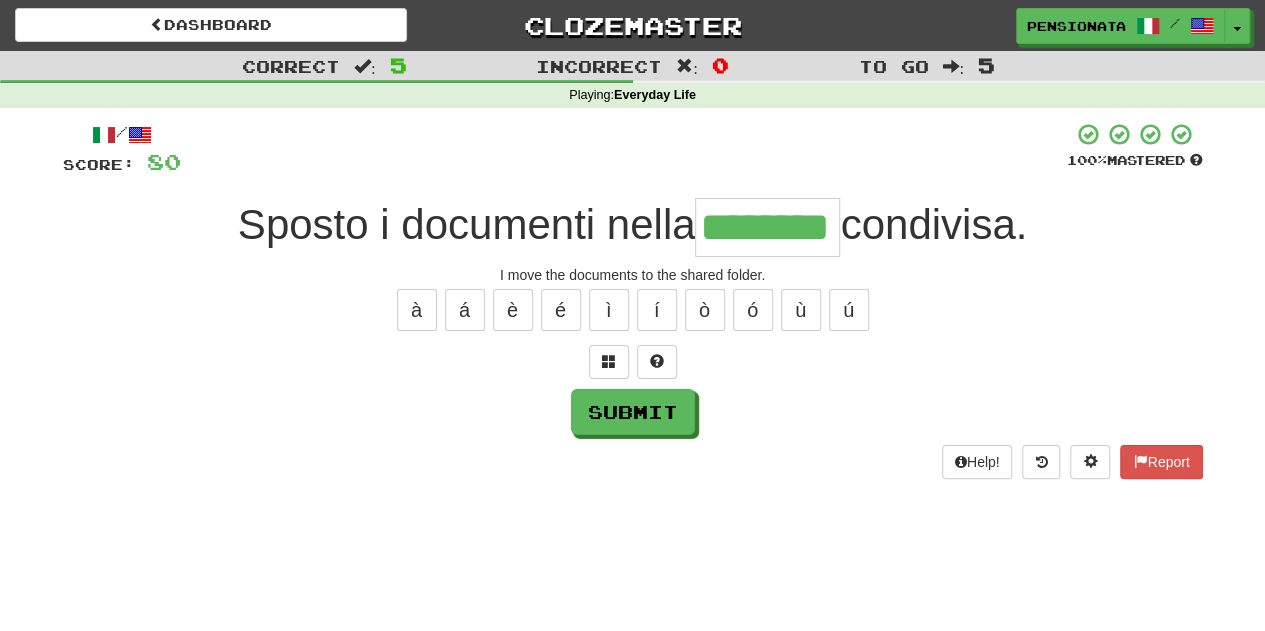 type on "********" 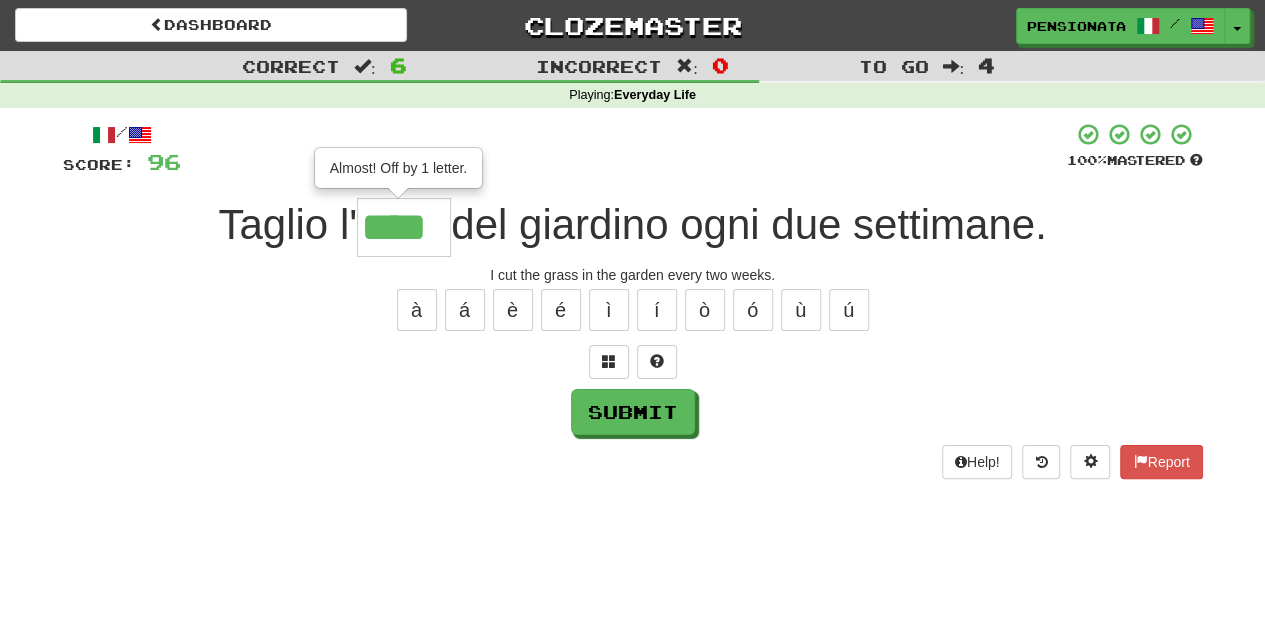 type on "****" 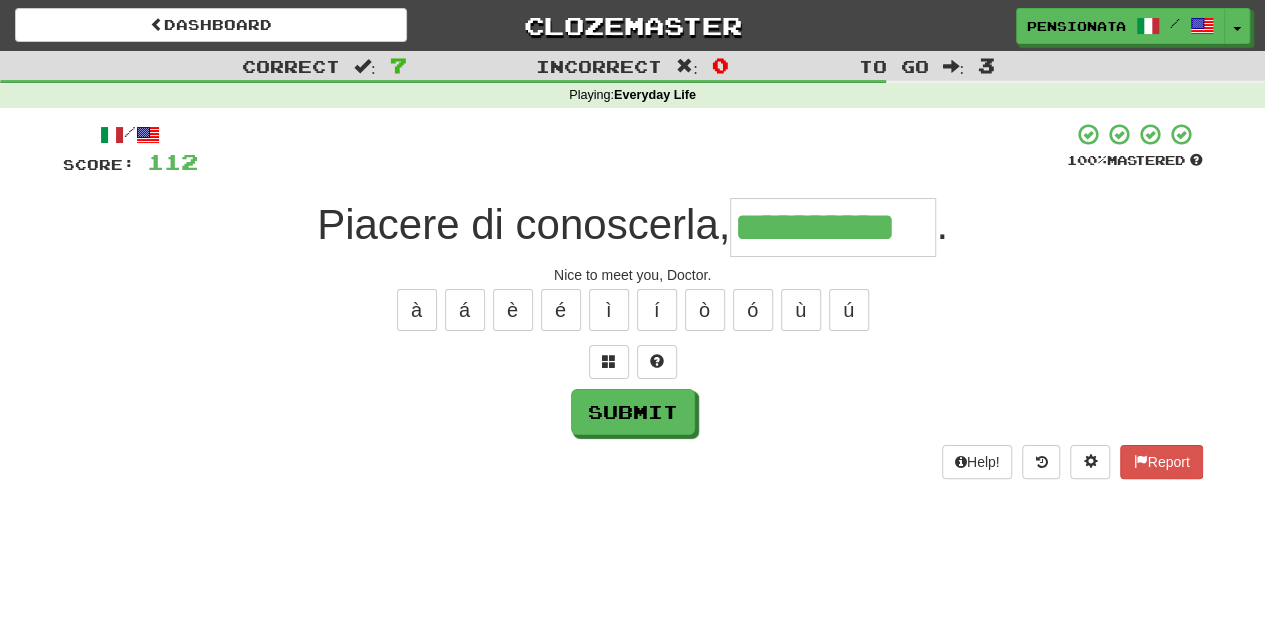 type on "**********" 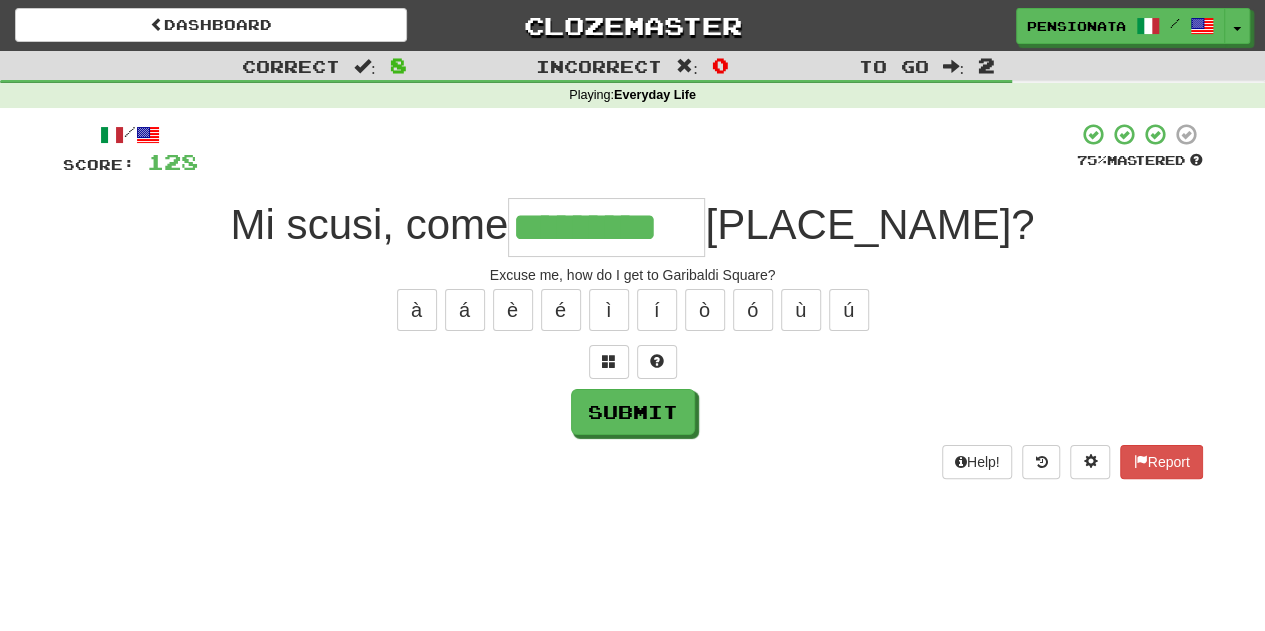 type on "*********" 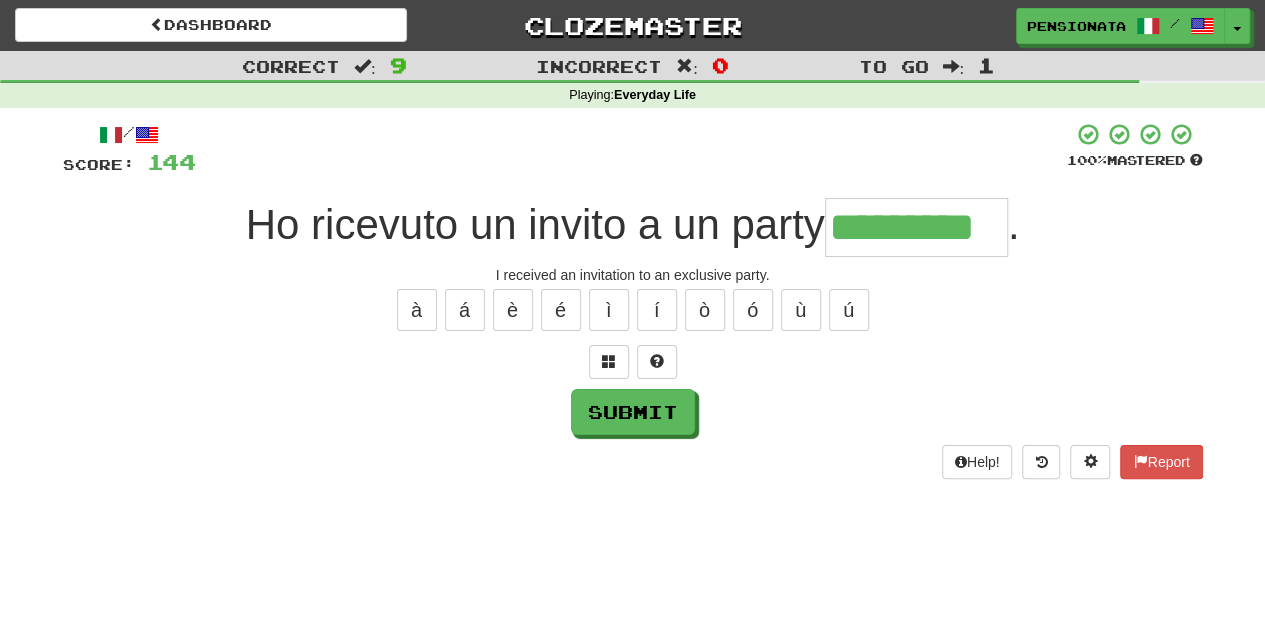 type on "*********" 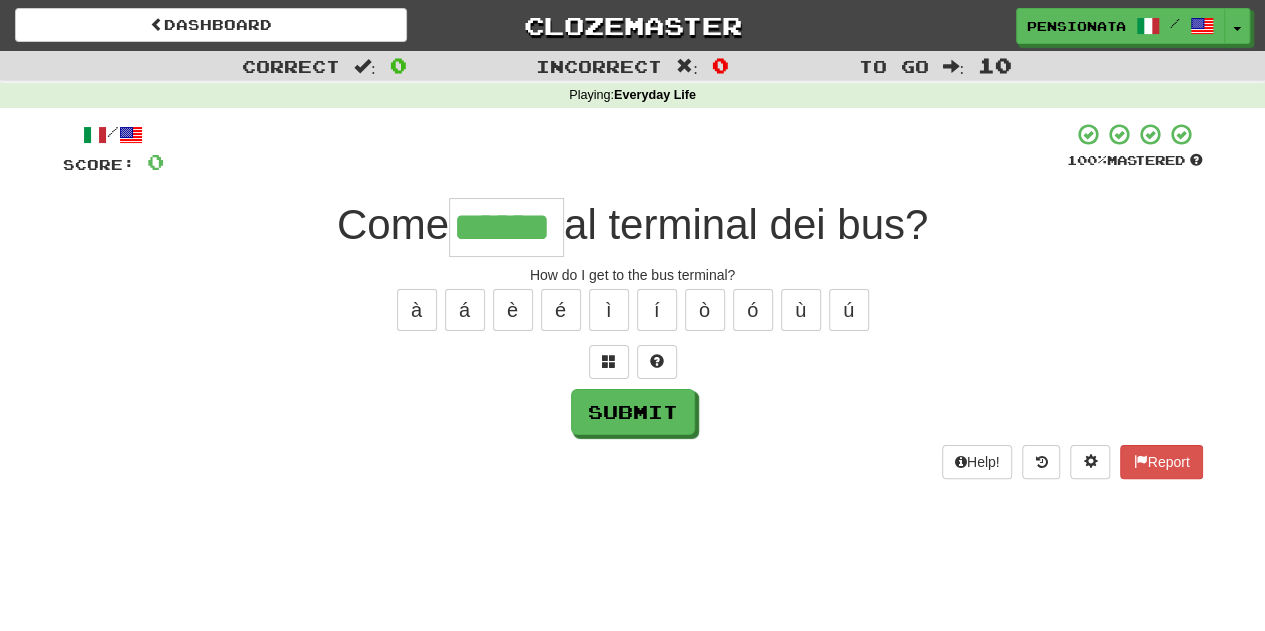 type on "******" 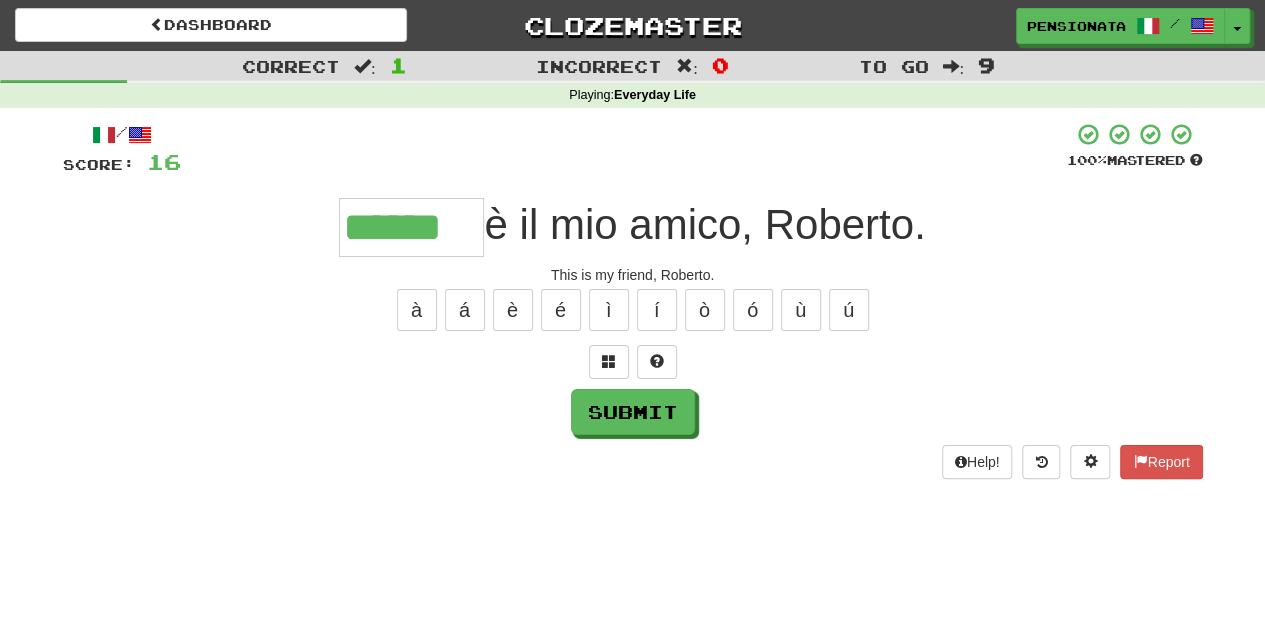 type on "******" 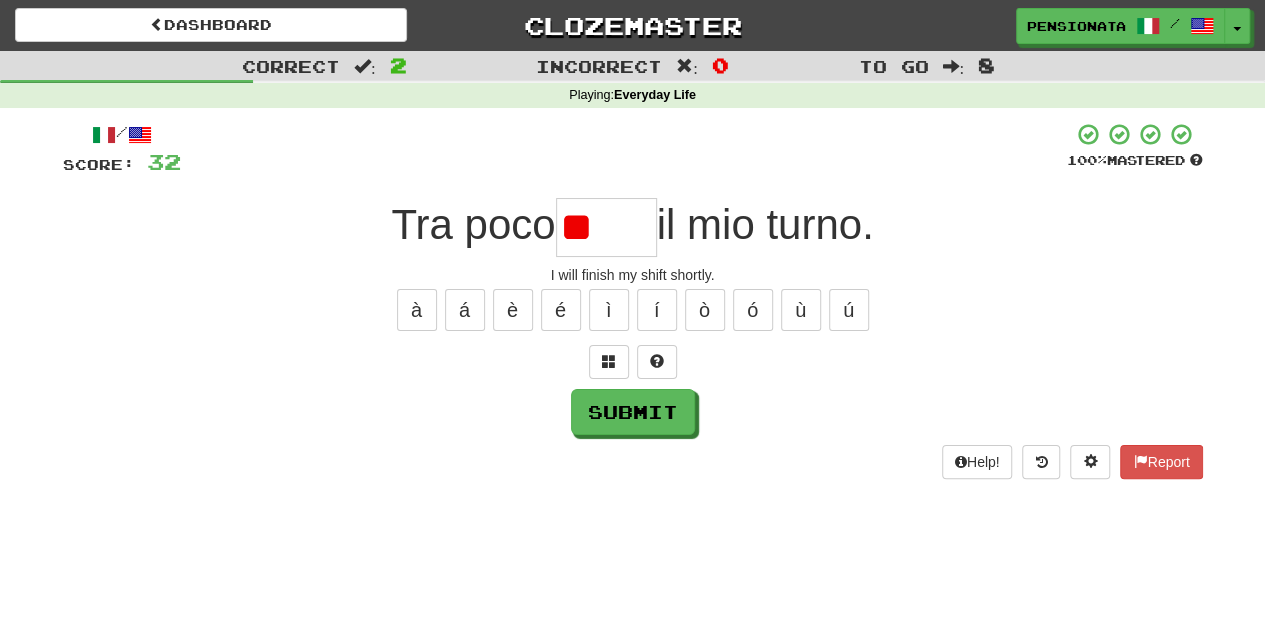 type on "*" 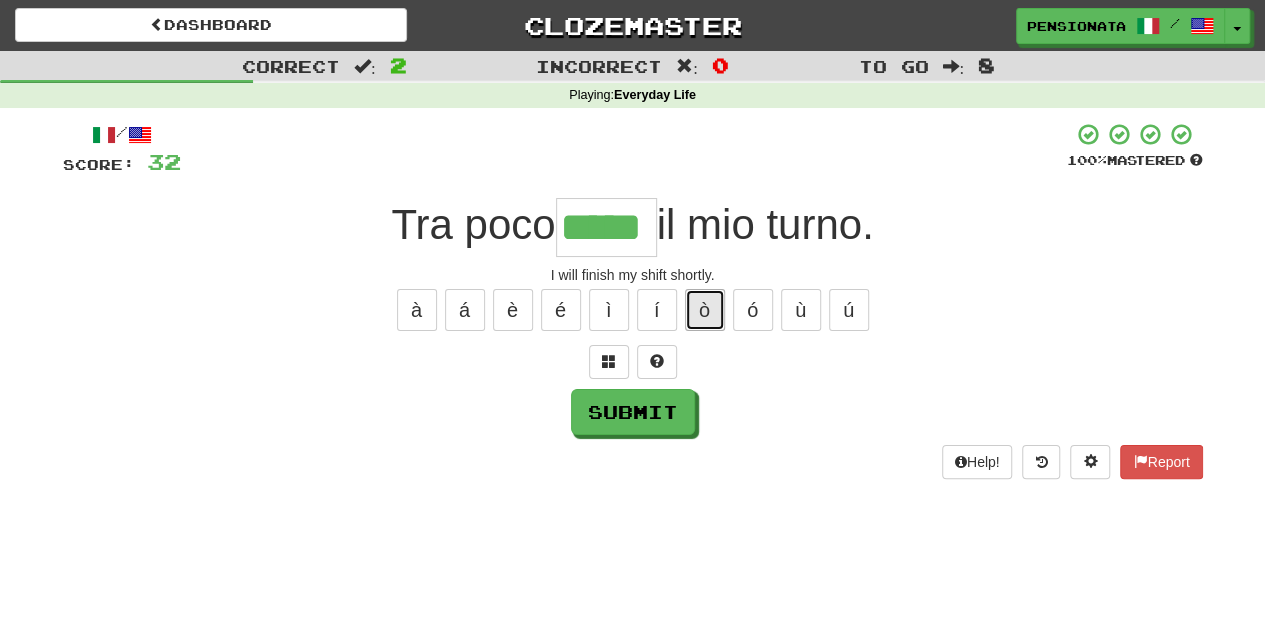 click on "ò" at bounding box center (705, 310) 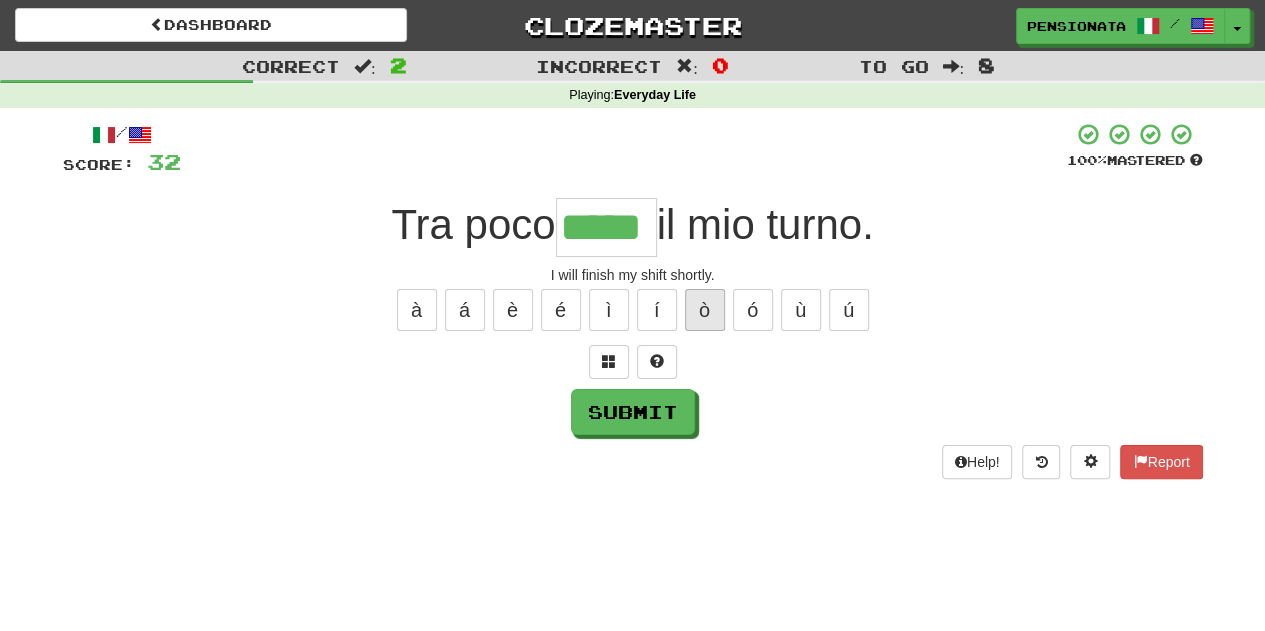 type on "******" 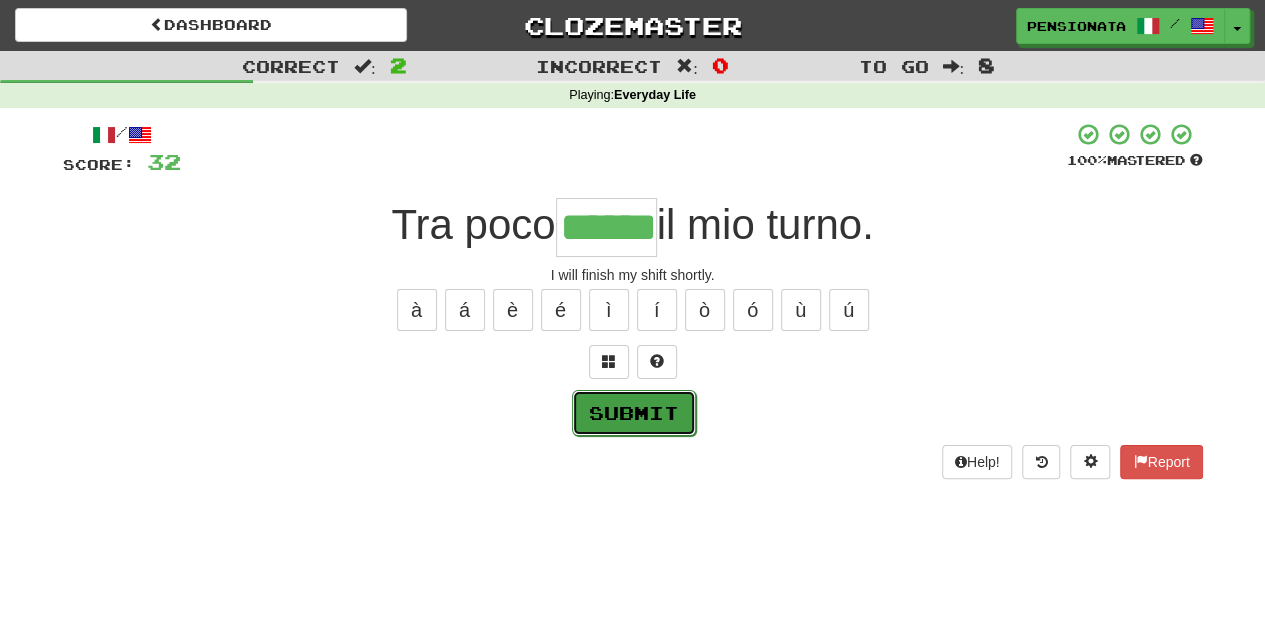 click on "Submit" at bounding box center (634, 413) 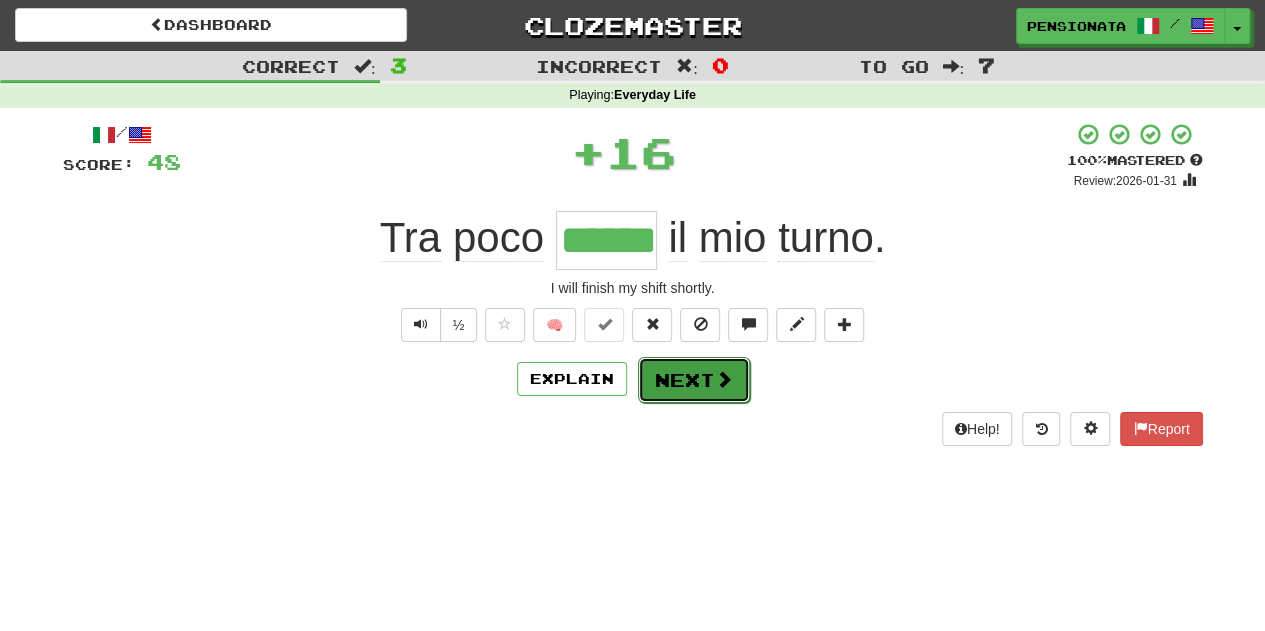 click on "Next" at bounding box center [694, 380] 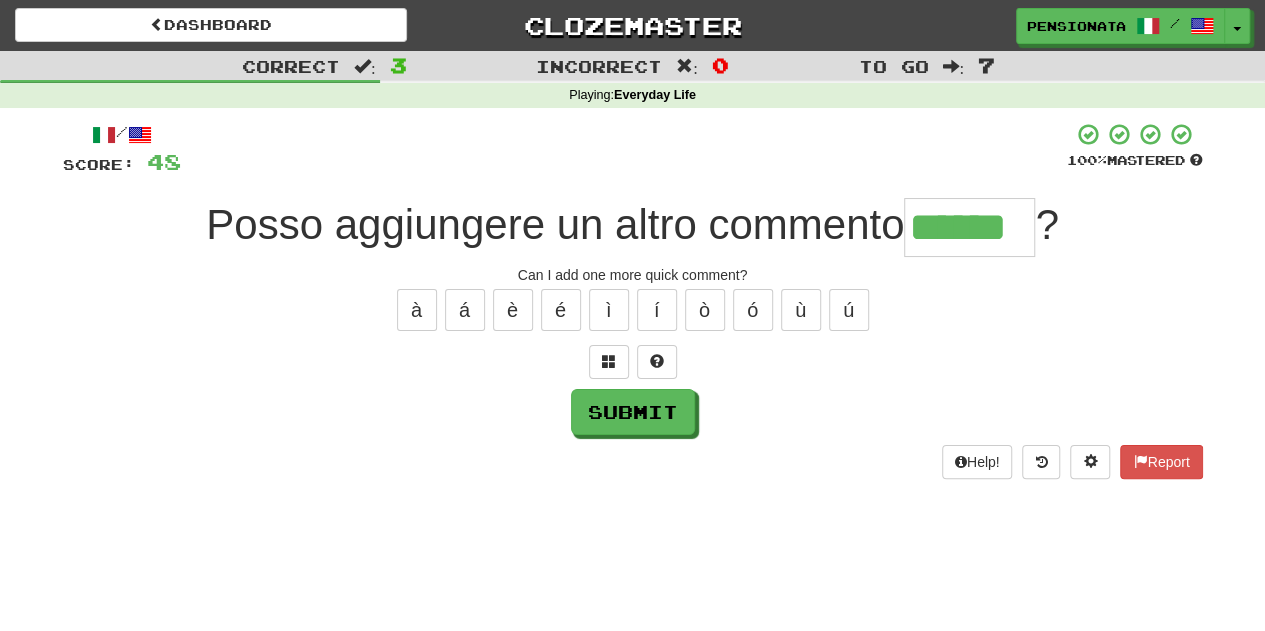 type on "******" 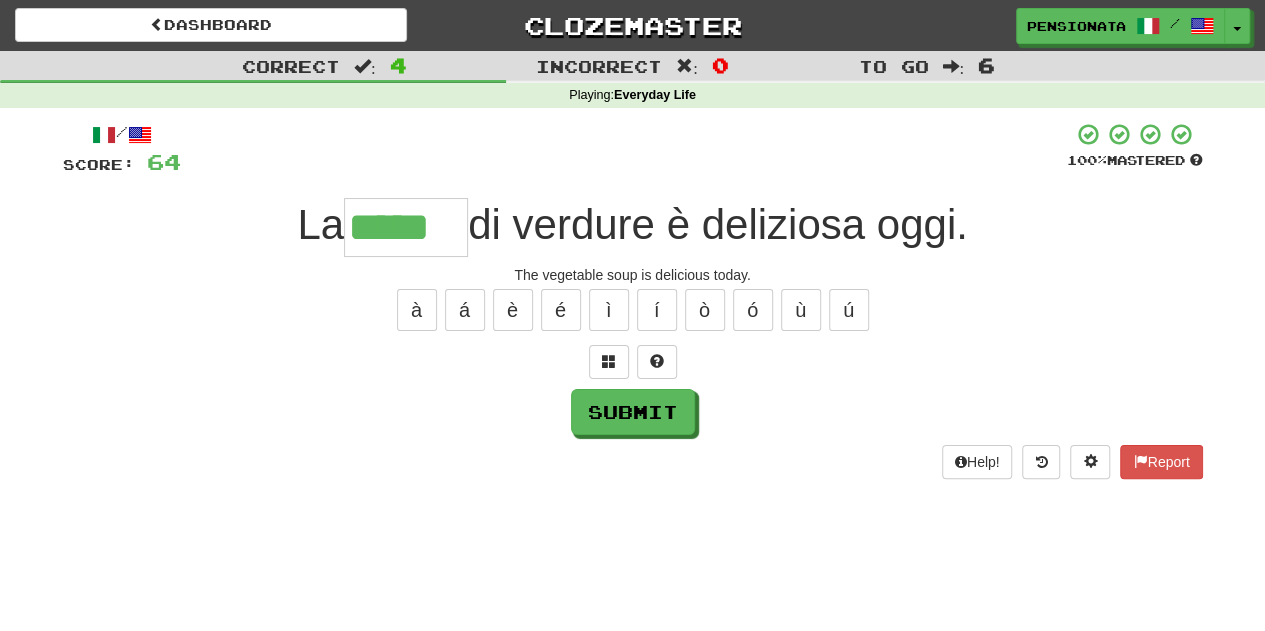 type on "*****" 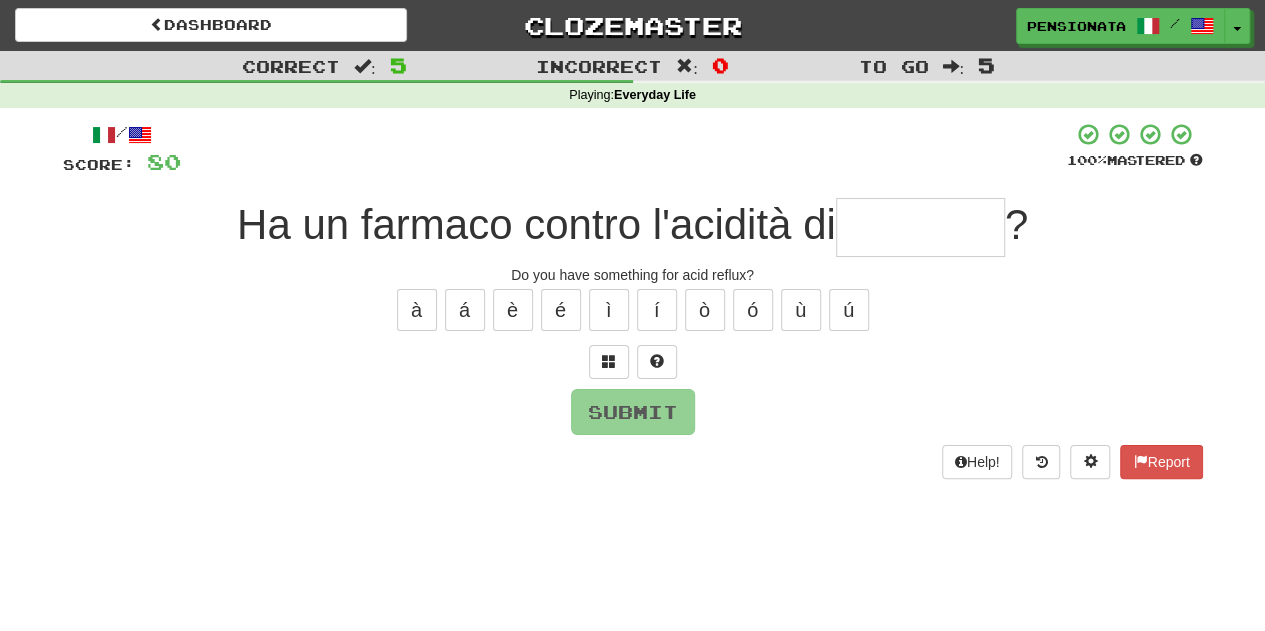 type on "*" 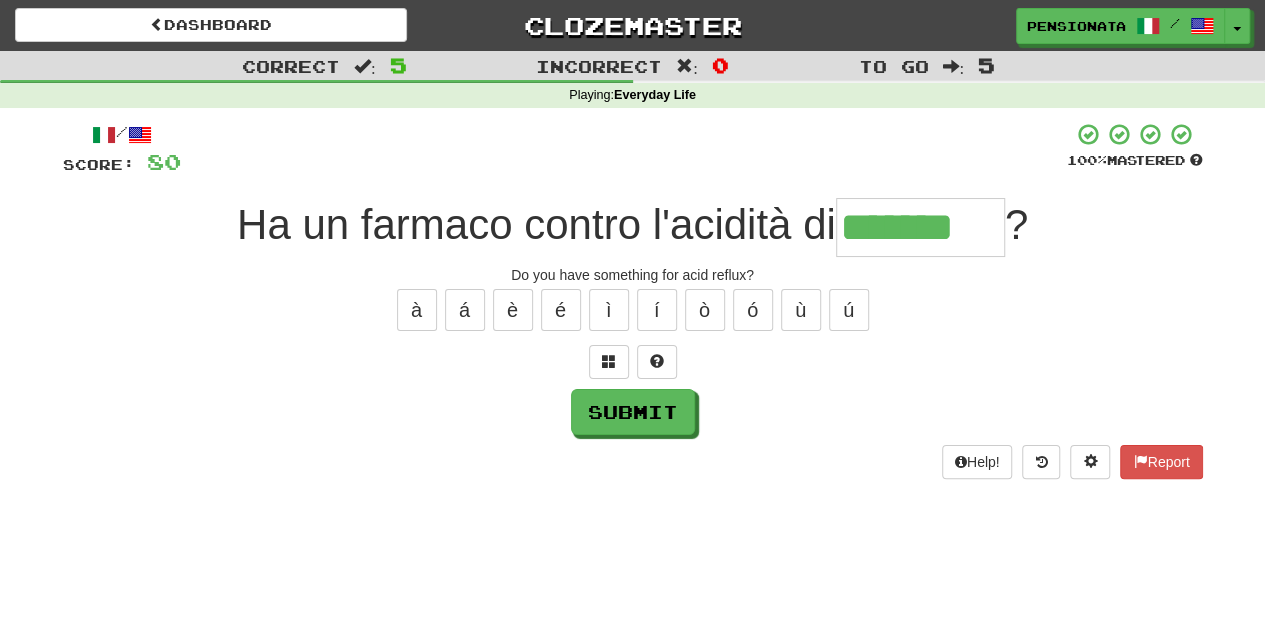 type on "*******" 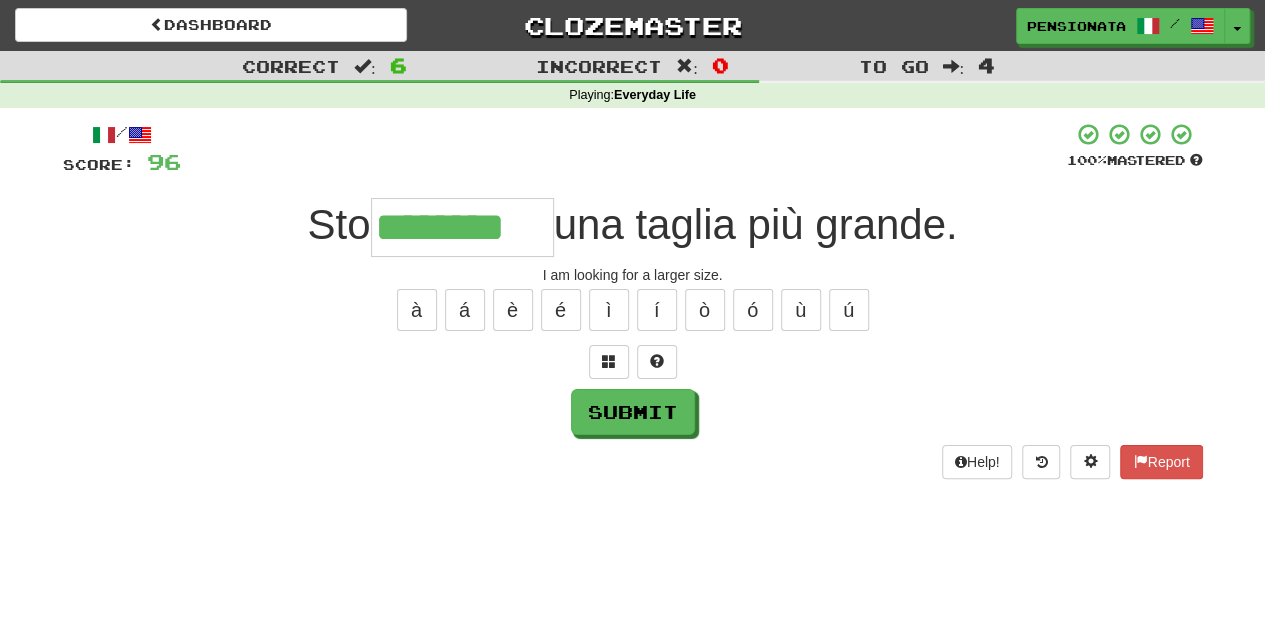 type on "********" 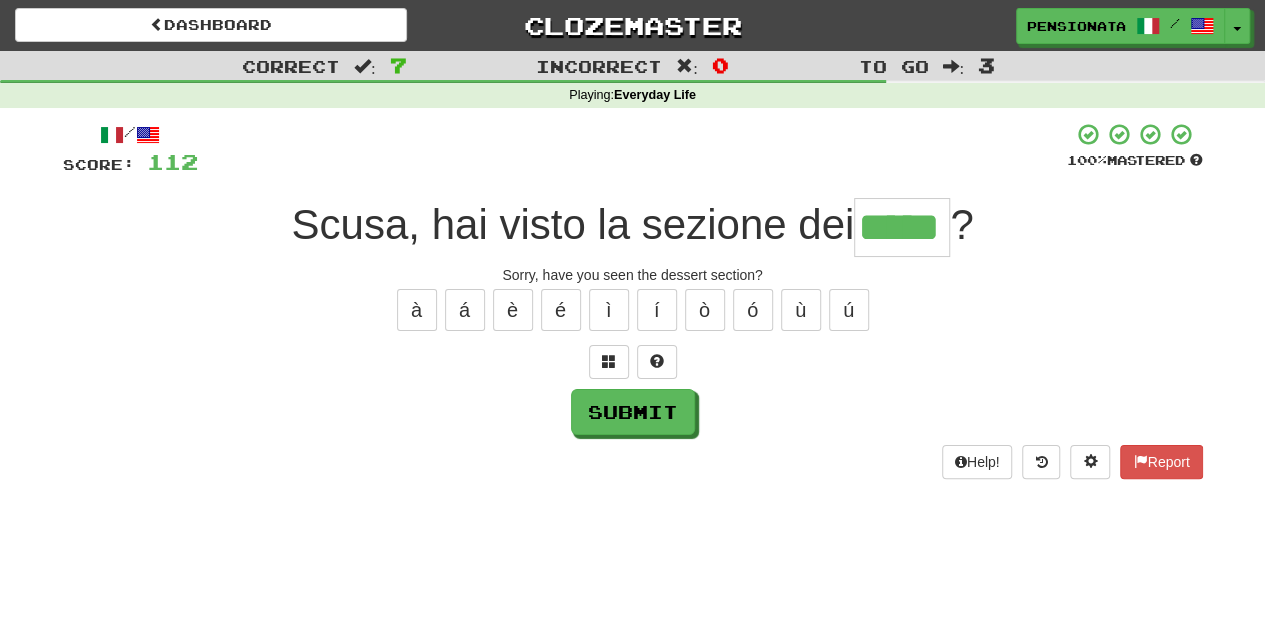 type on "*****" 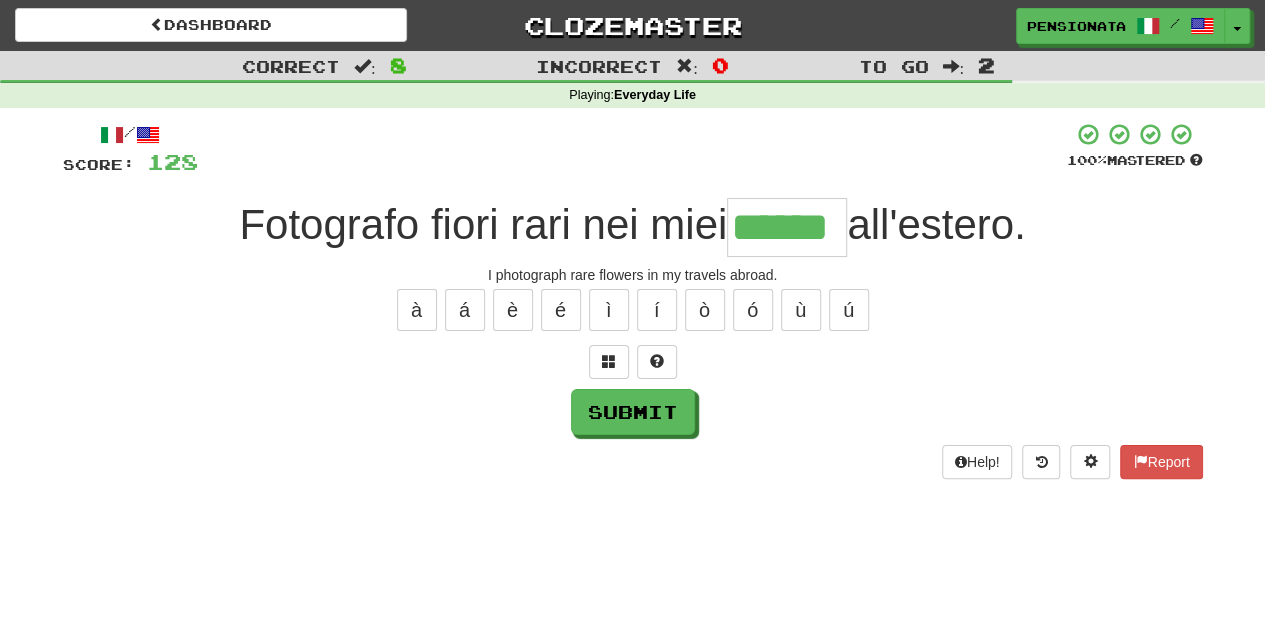 type on "******" 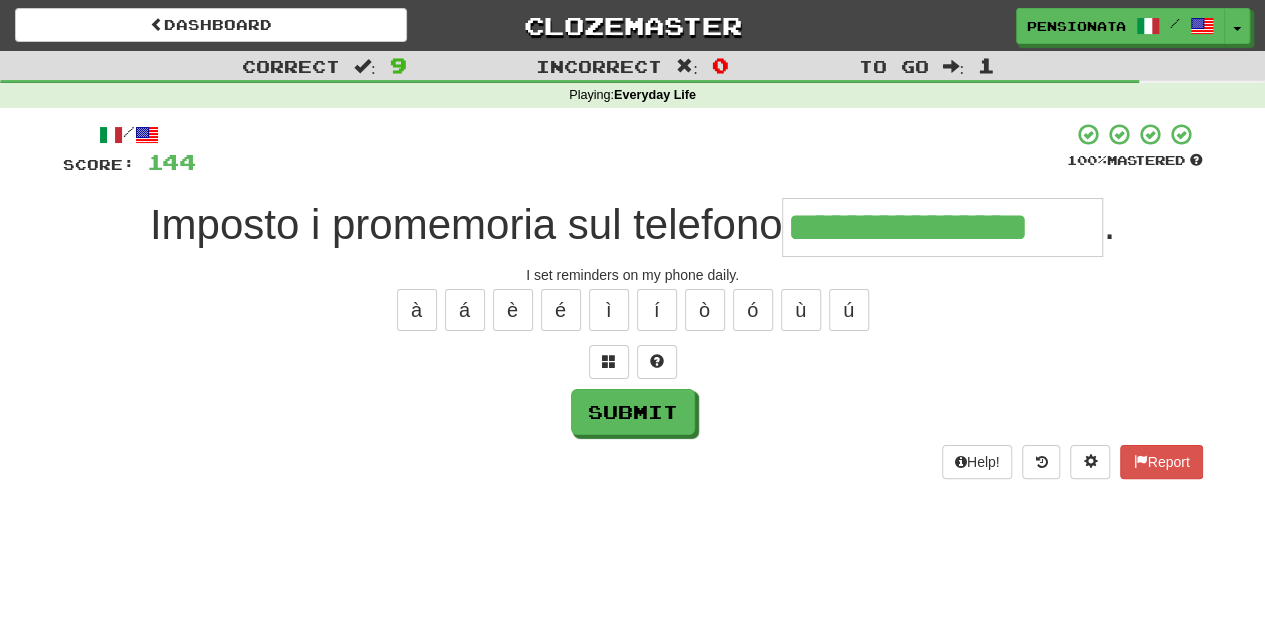 type on "**********" 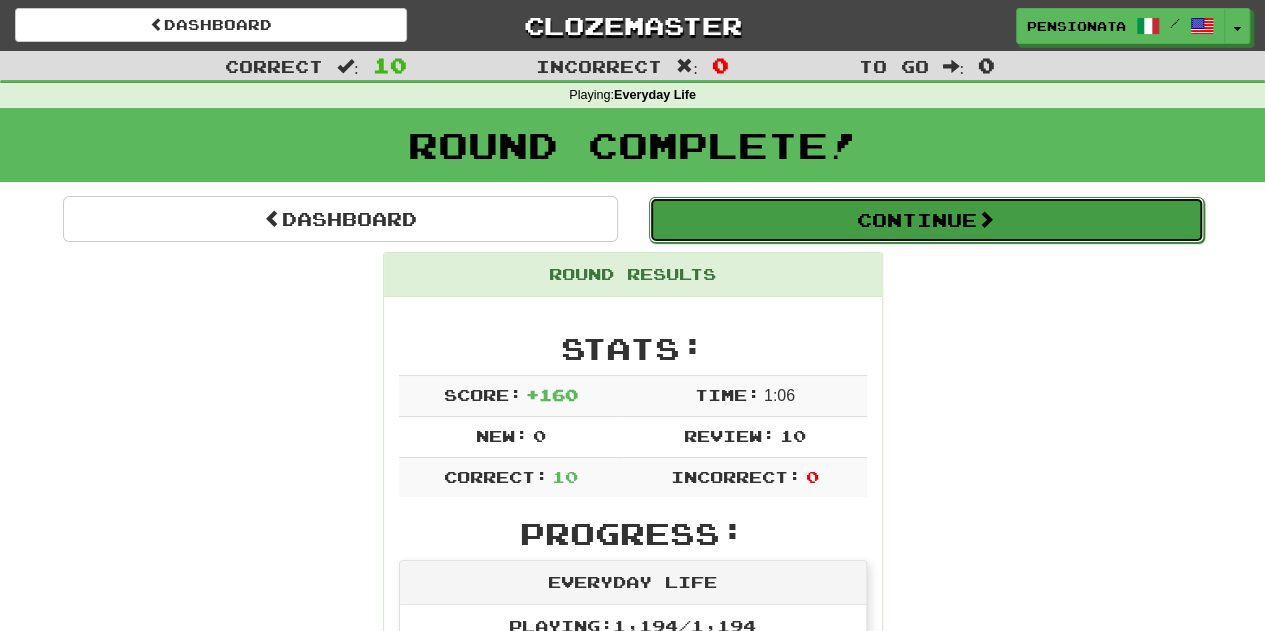 click on "Continue" at bounding box center (926, 220) 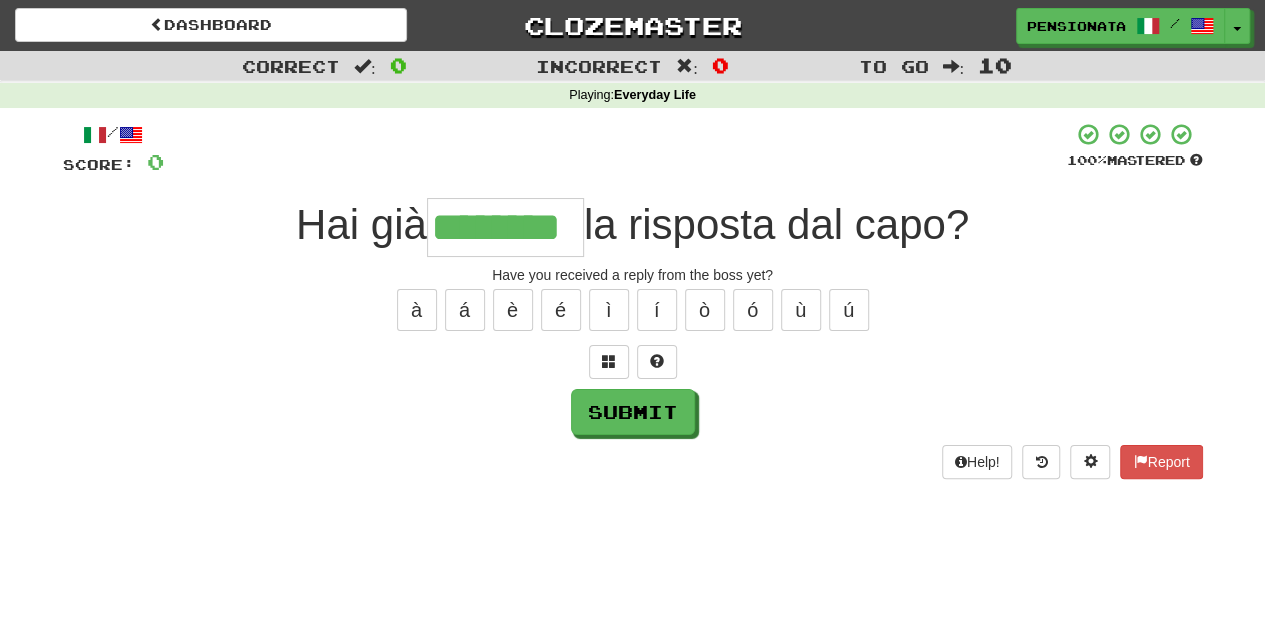type on "********" 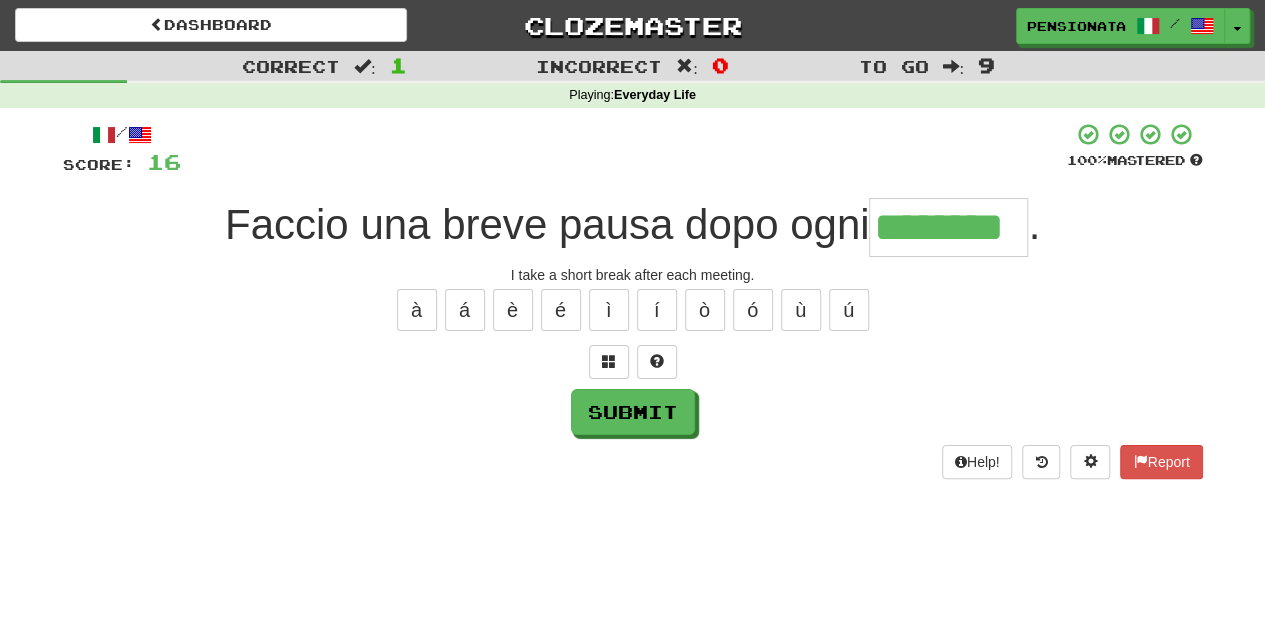 type on "********" 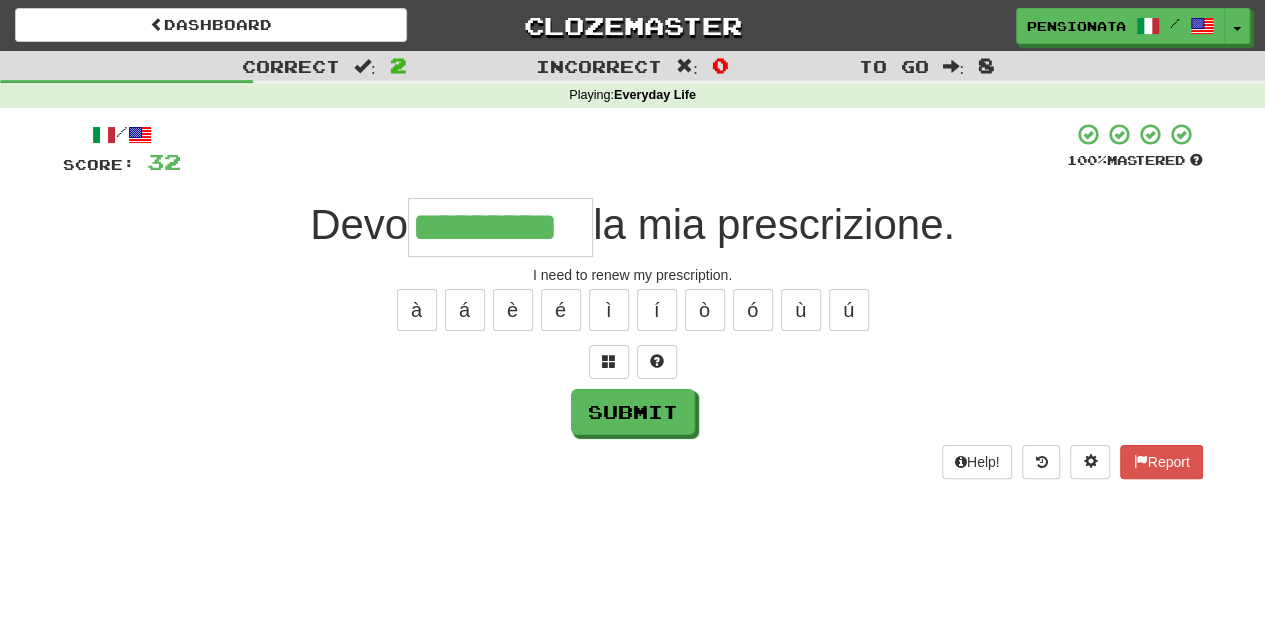 type on "*********" 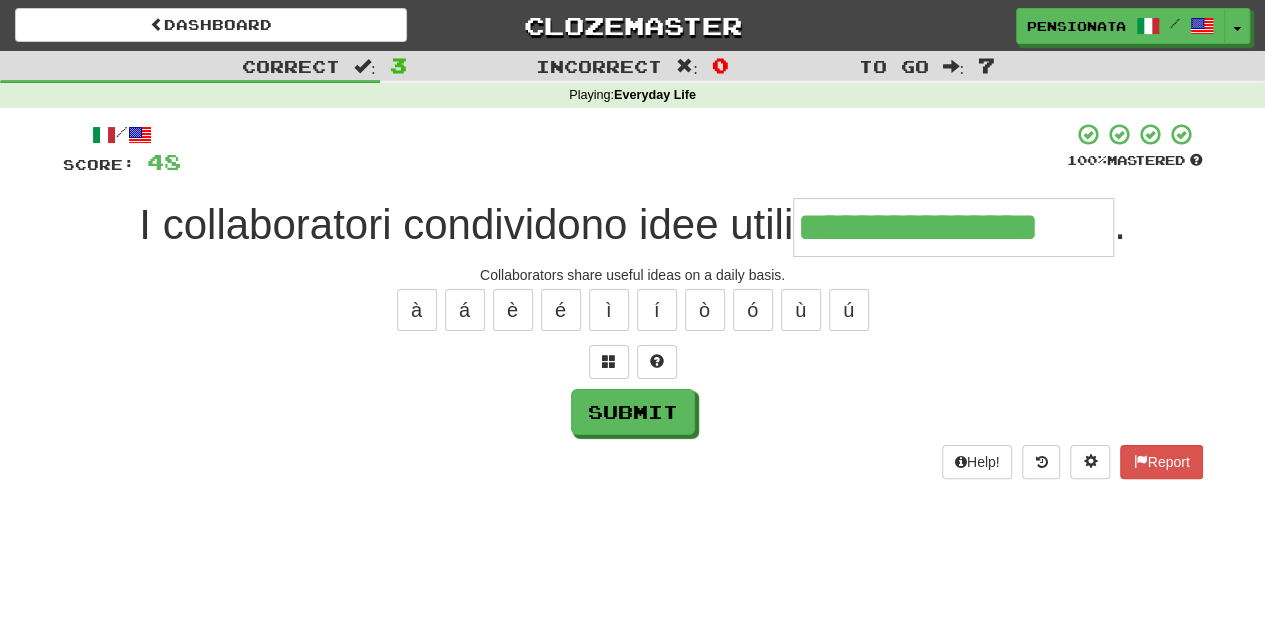 type on "**********" 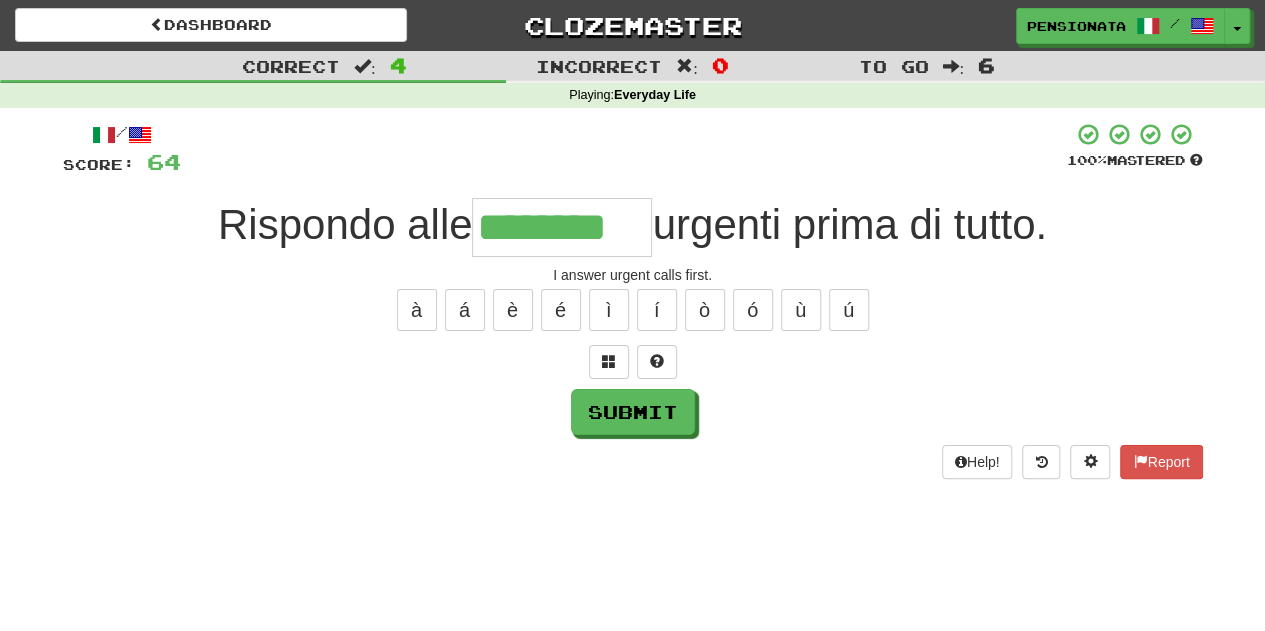 type on "********" 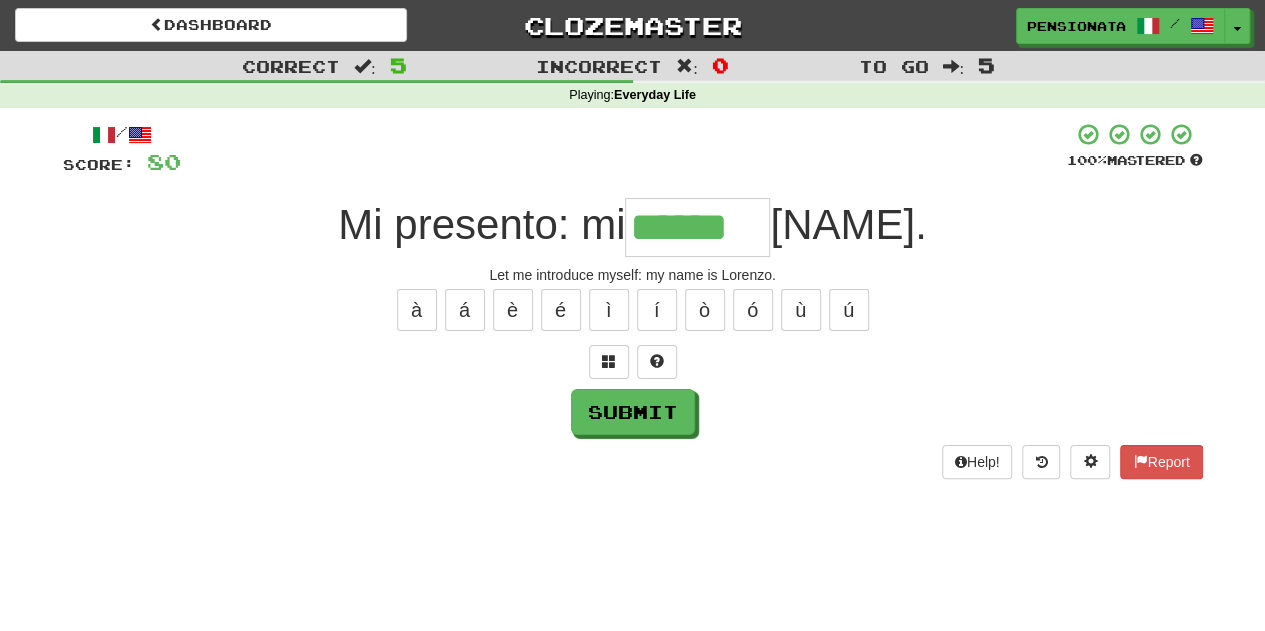 type on "******" 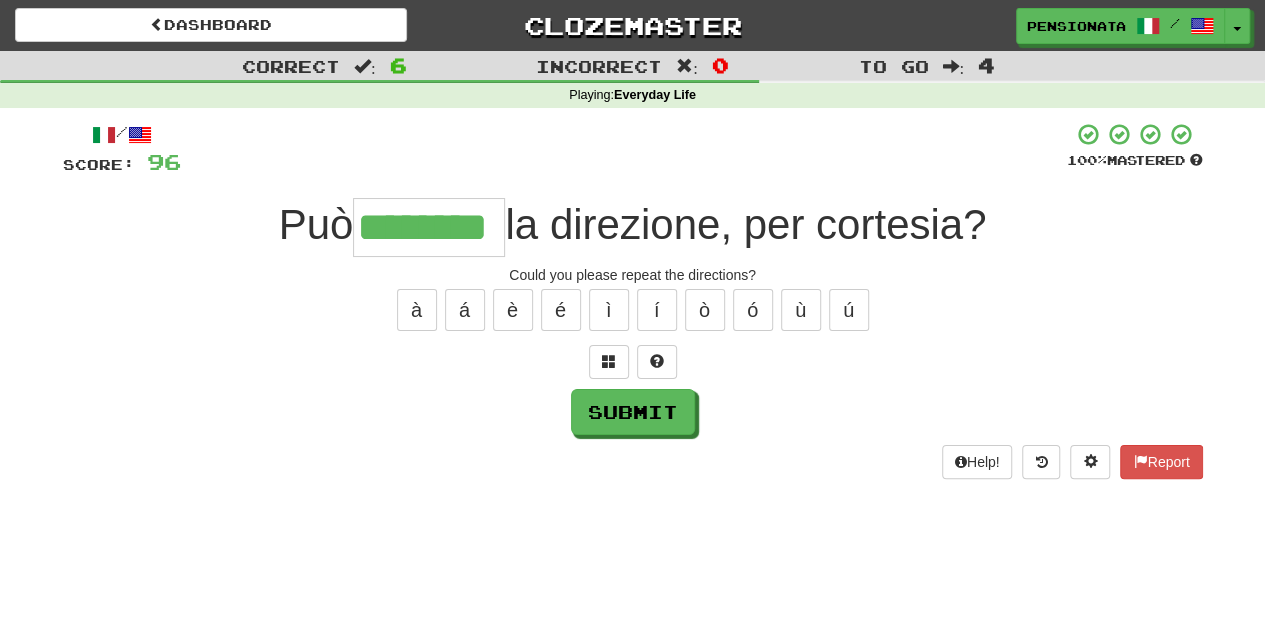 type on "********" 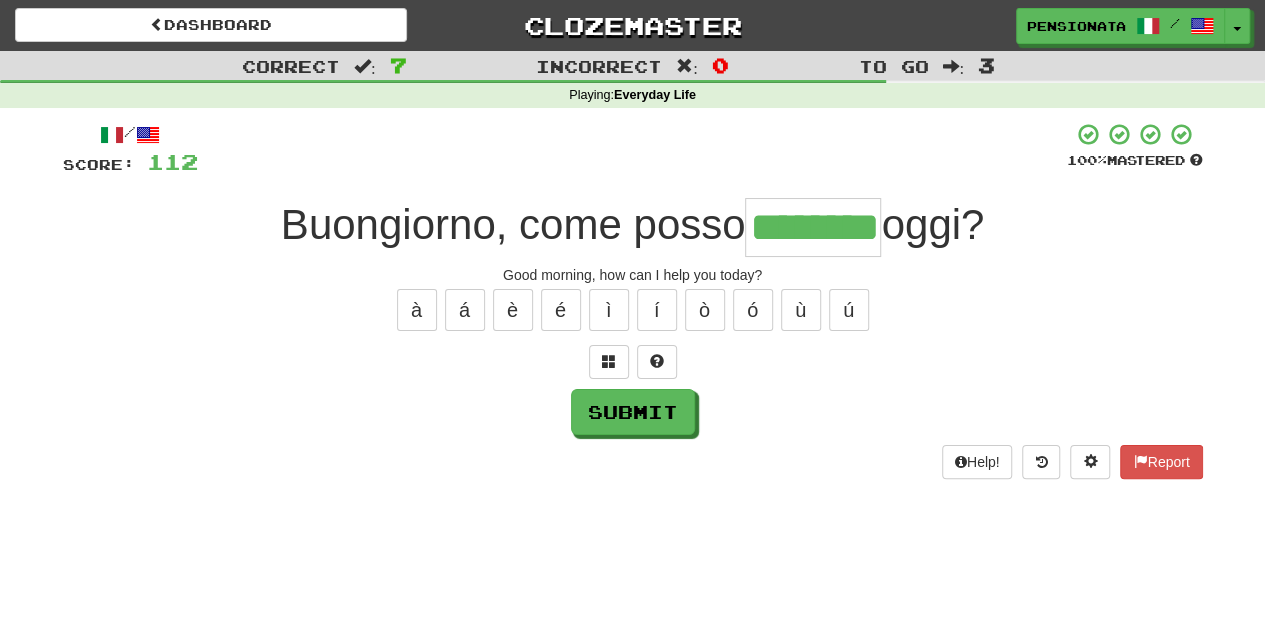 type on "********" 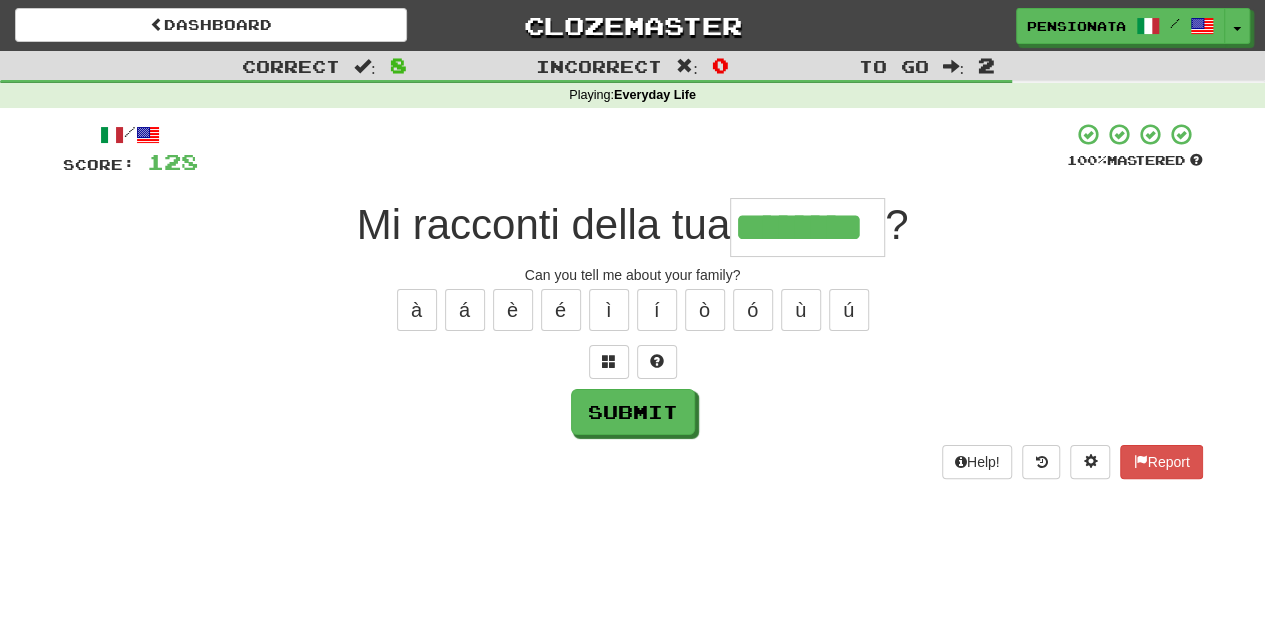 type on "********" 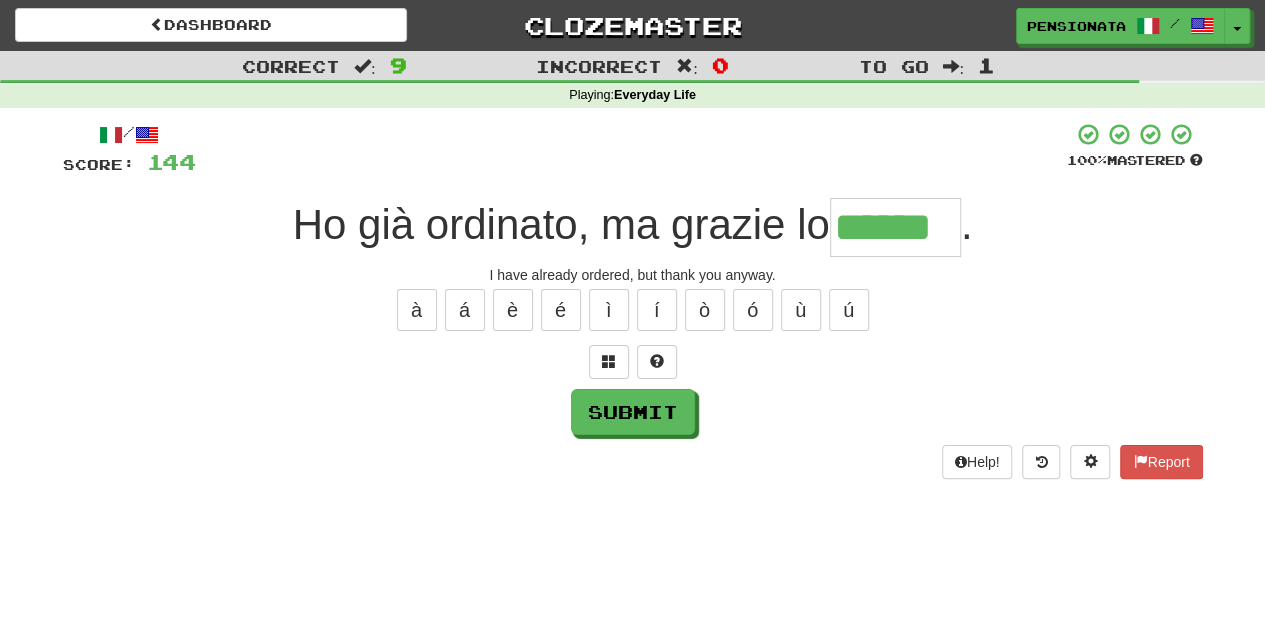 type on "******" 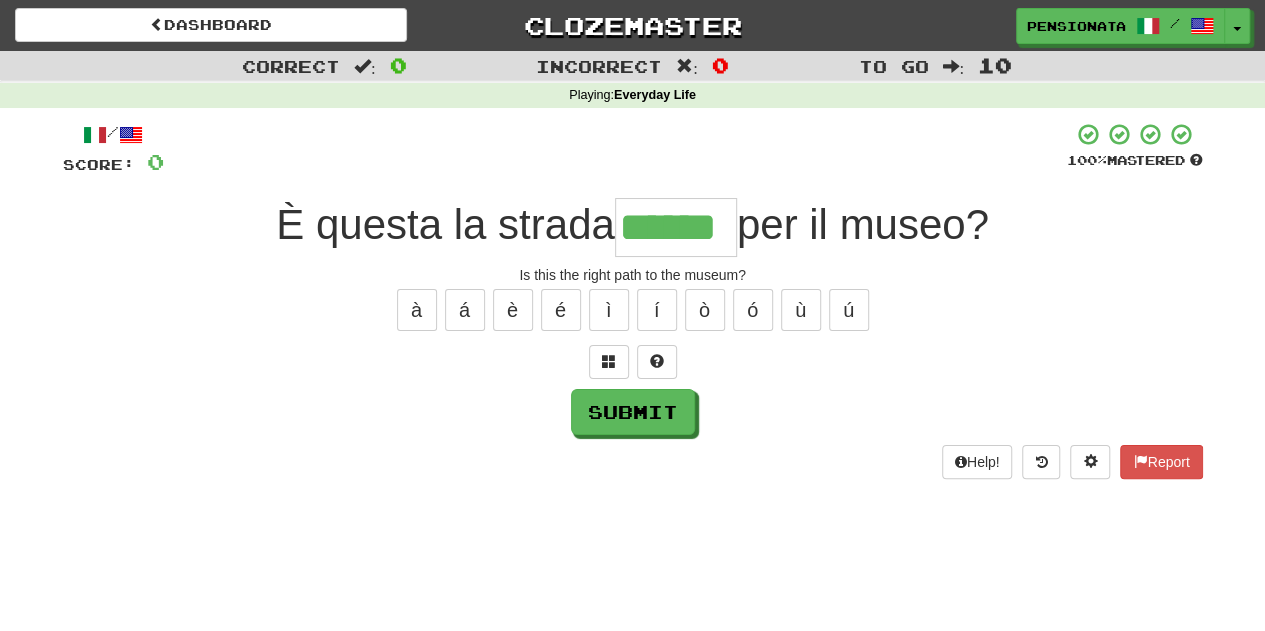 type on "******" 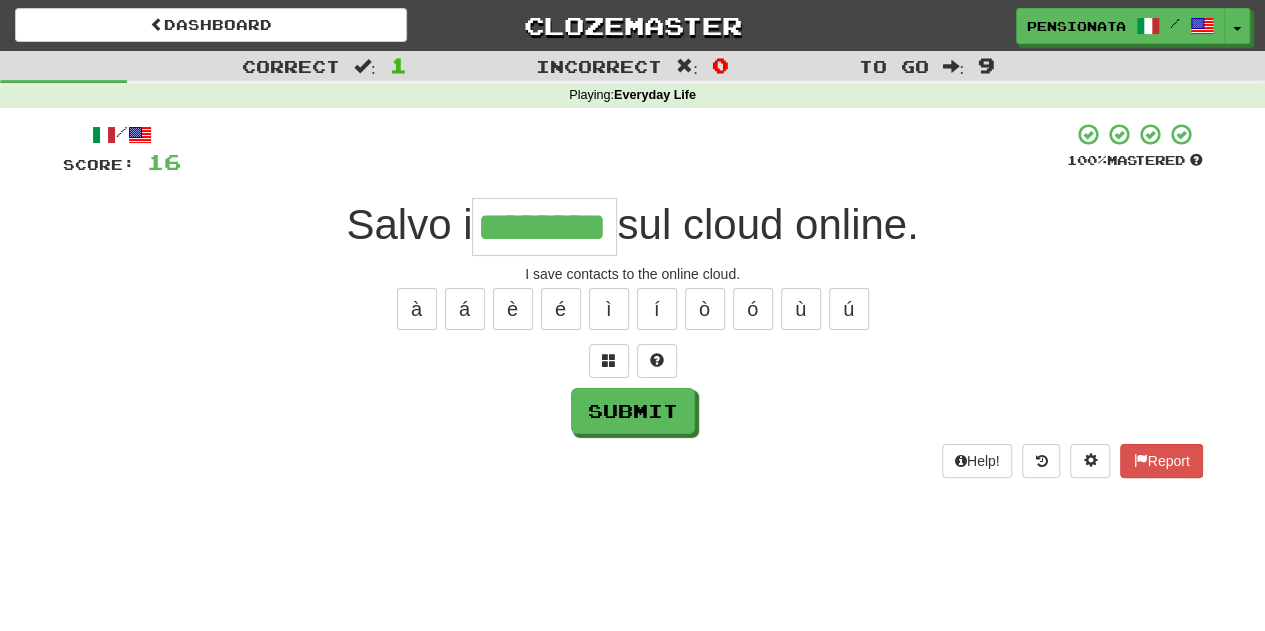 scroll, scrollTop: 0, scrollLeft: 0, axis: both 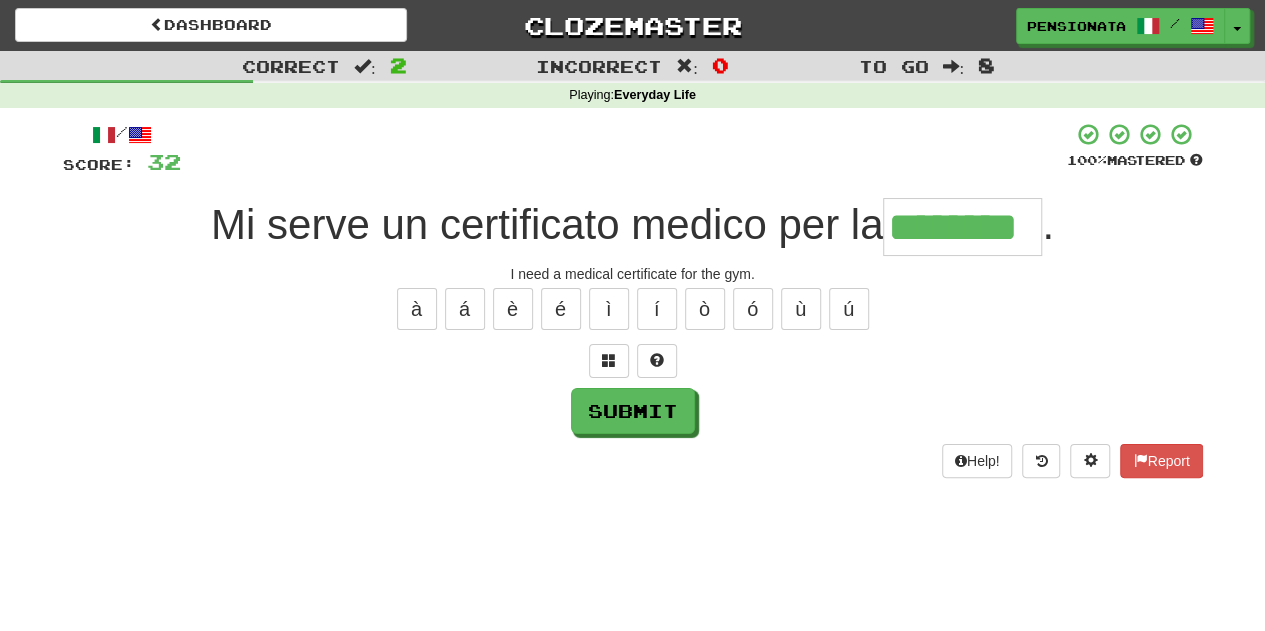 type on "********" 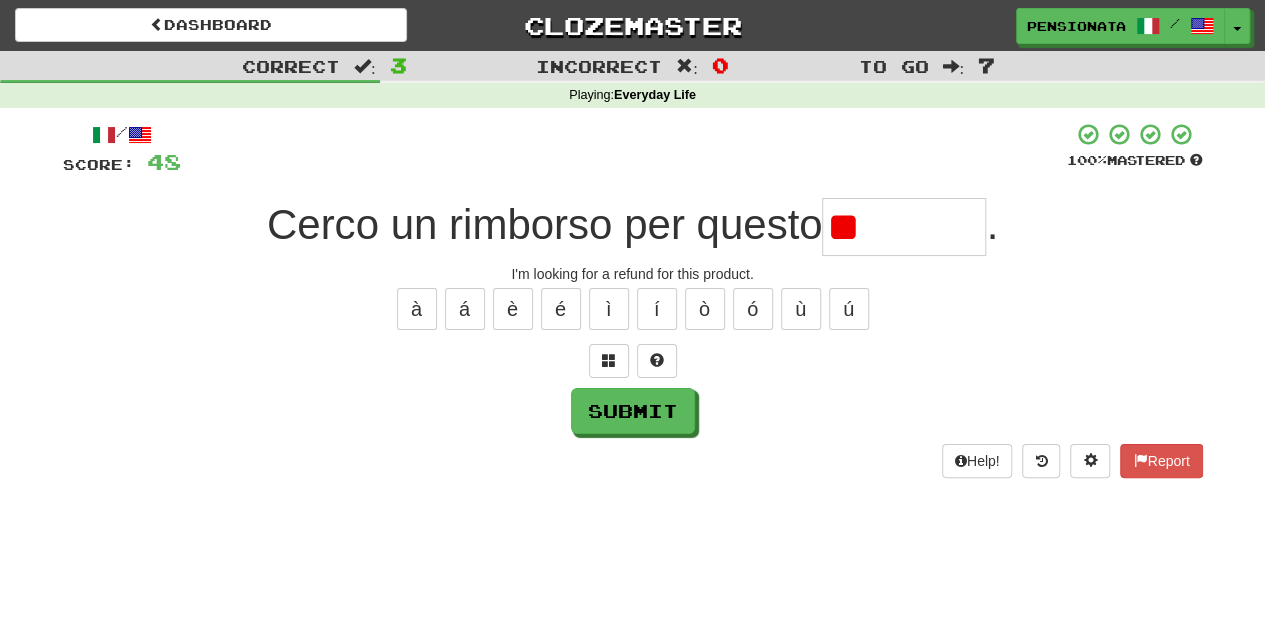 type on "*" 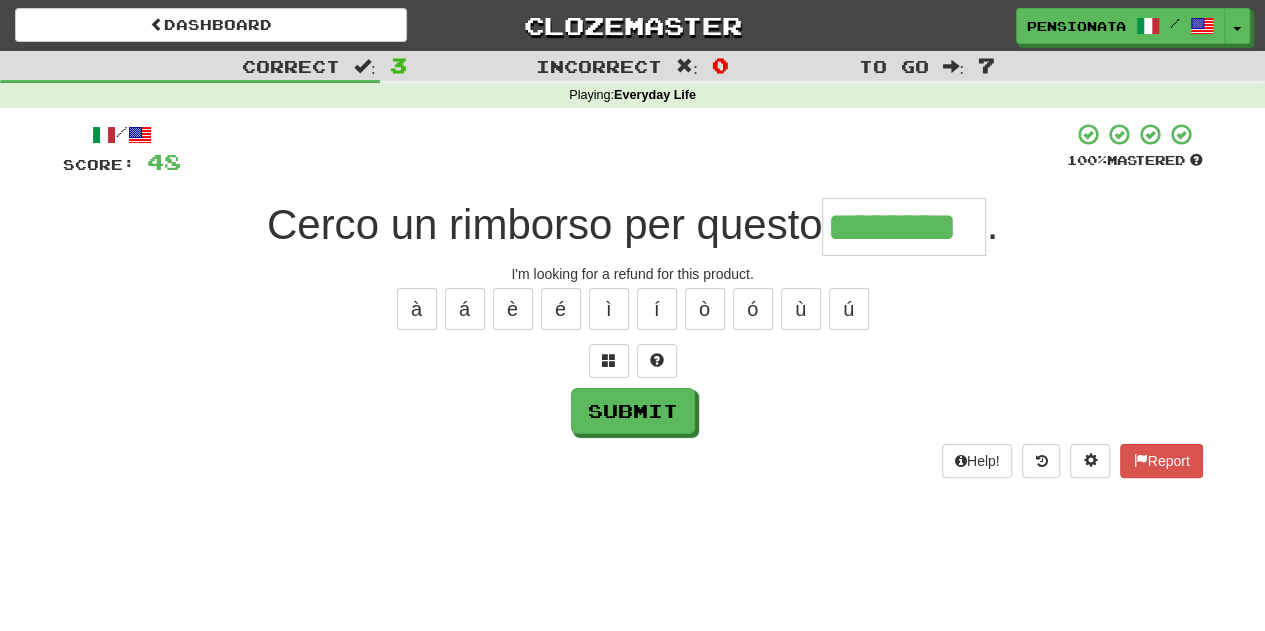 type on "********" 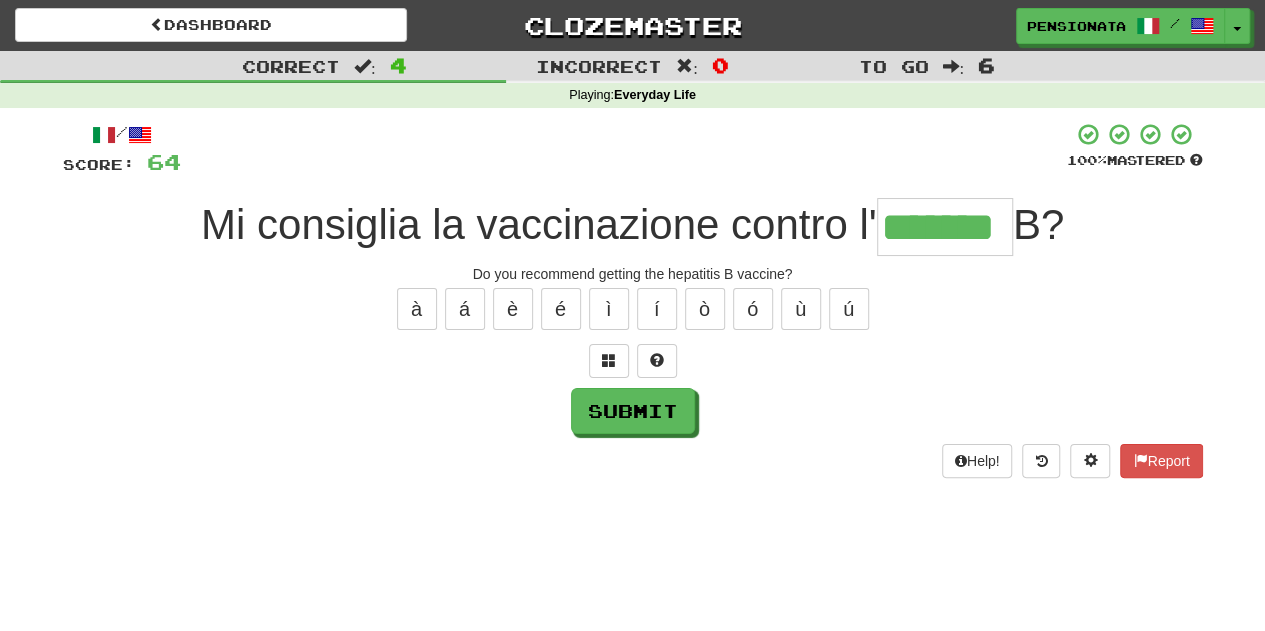 type on "*******" 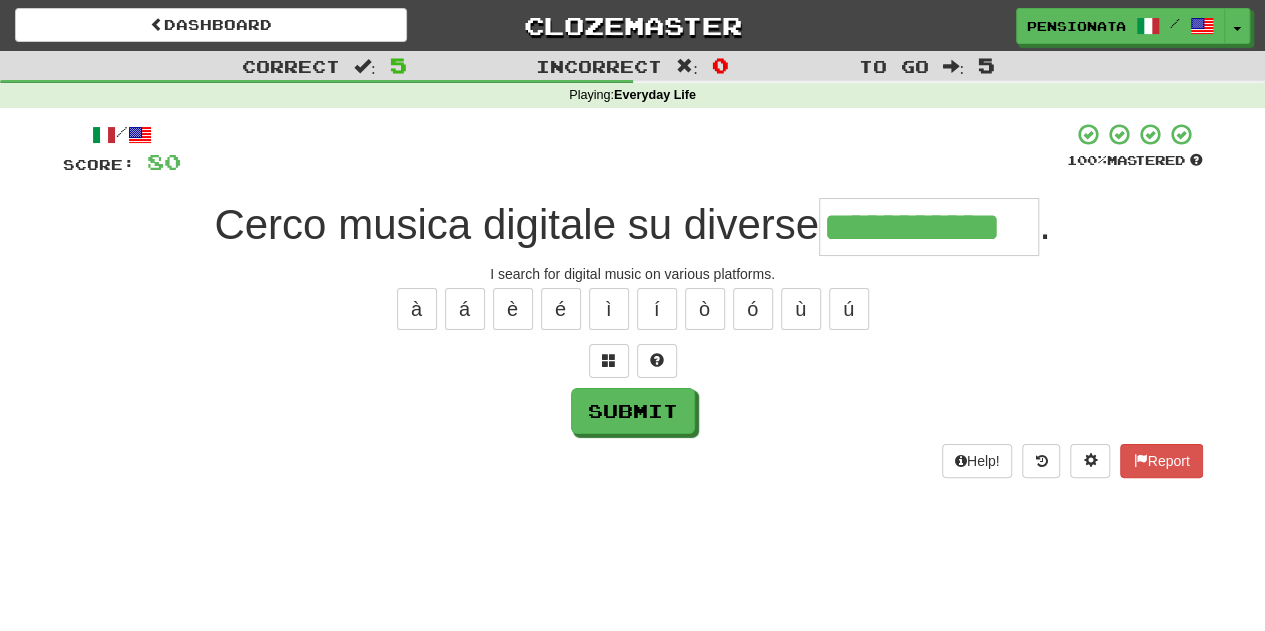 type on "**********" 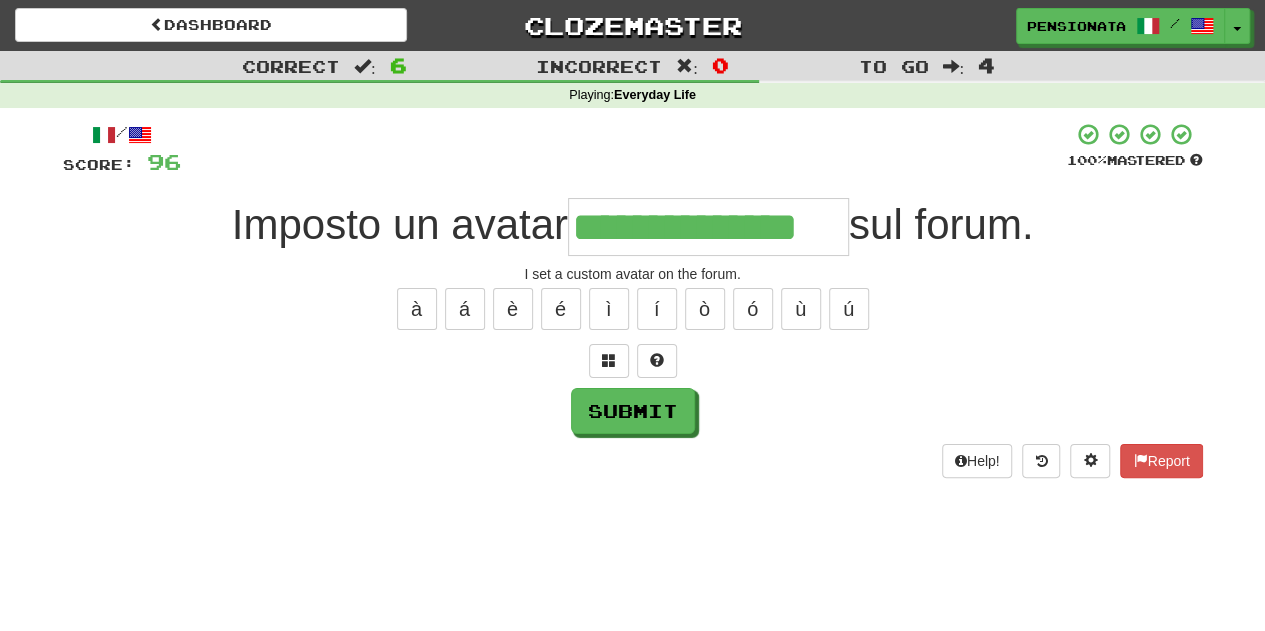 type on "**********" 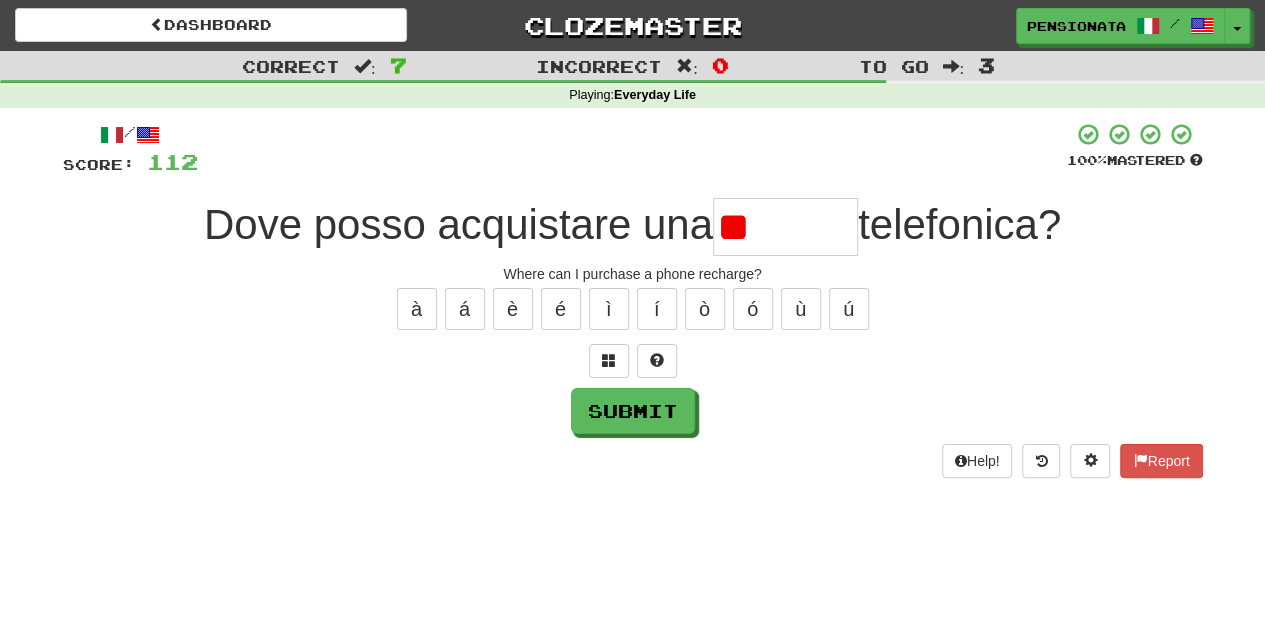 type on "*" 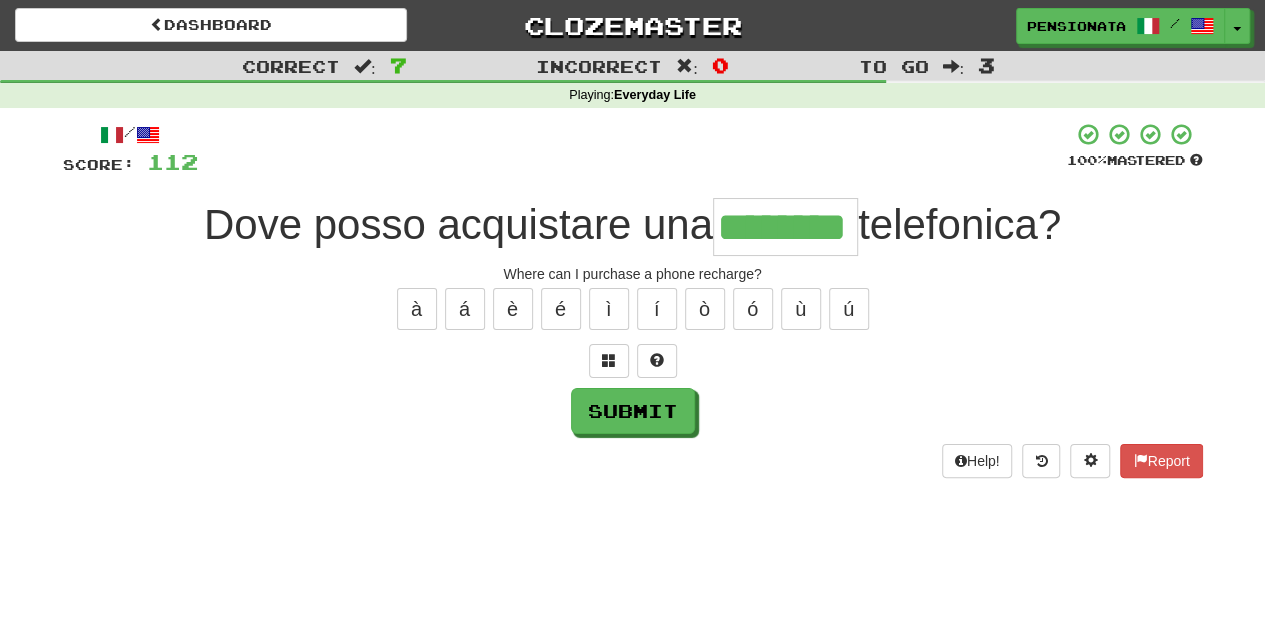 type on "********" 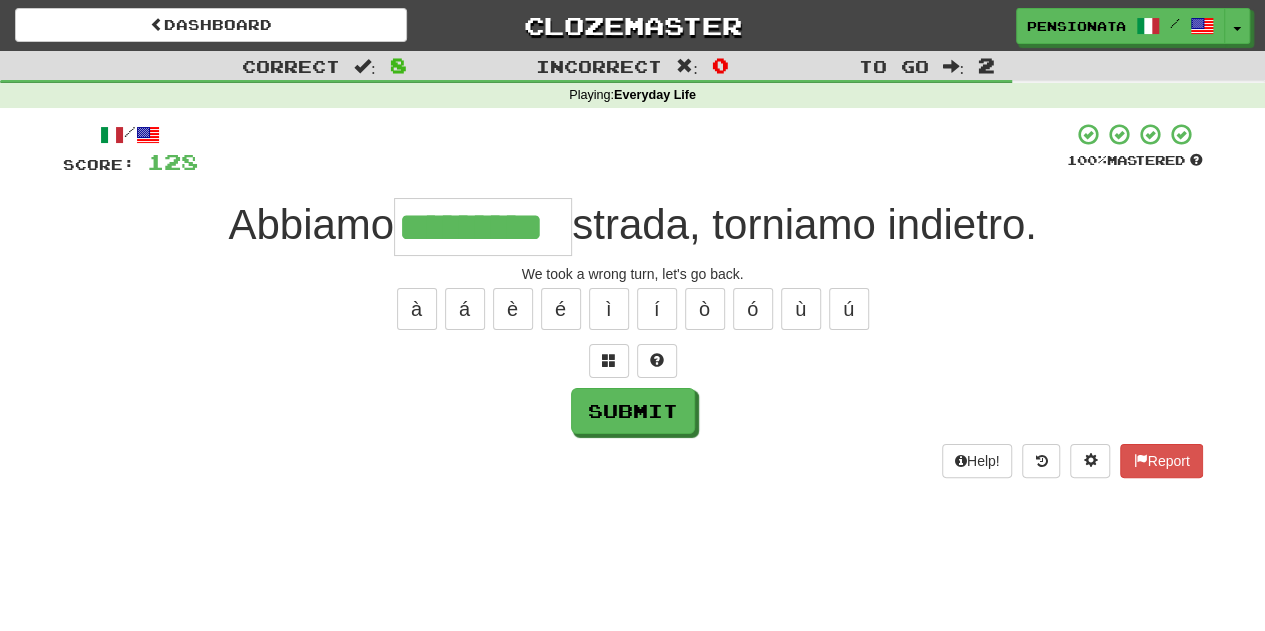 type on "*********" 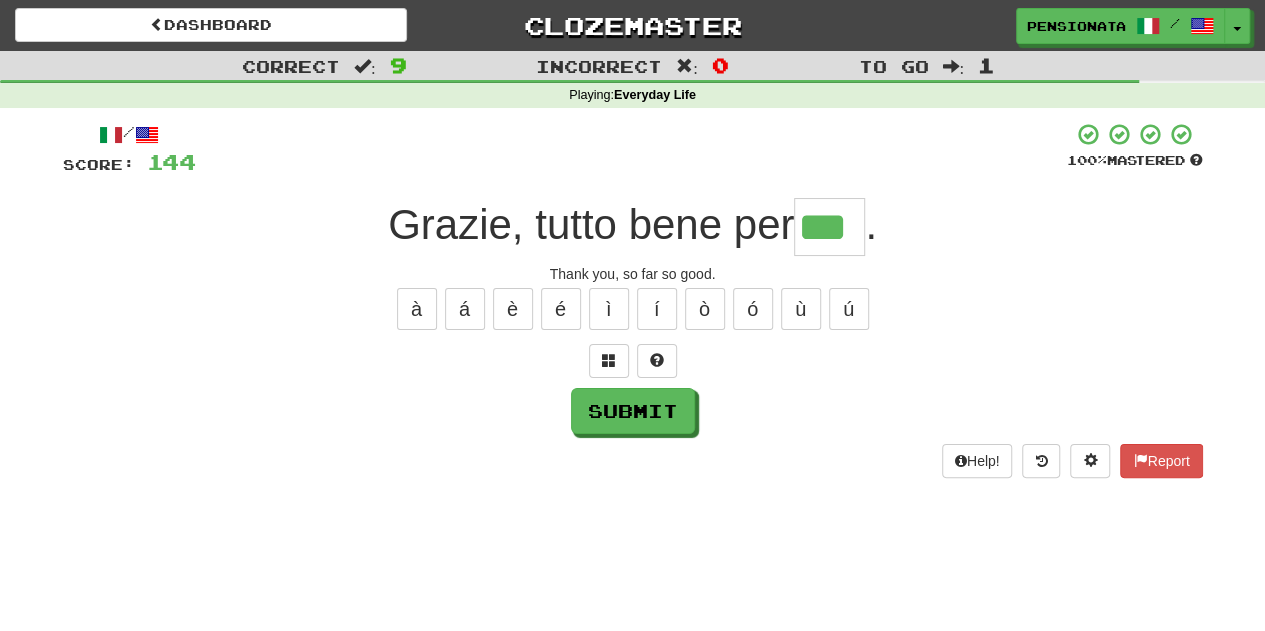 type on "***" 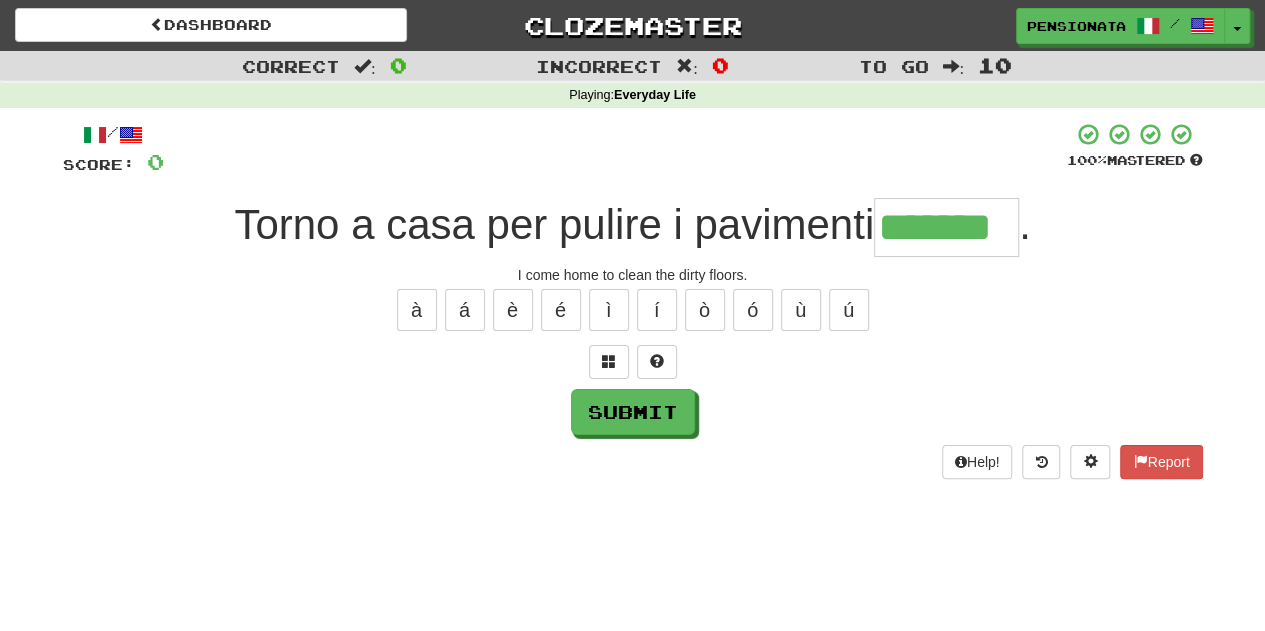 type on "*******" 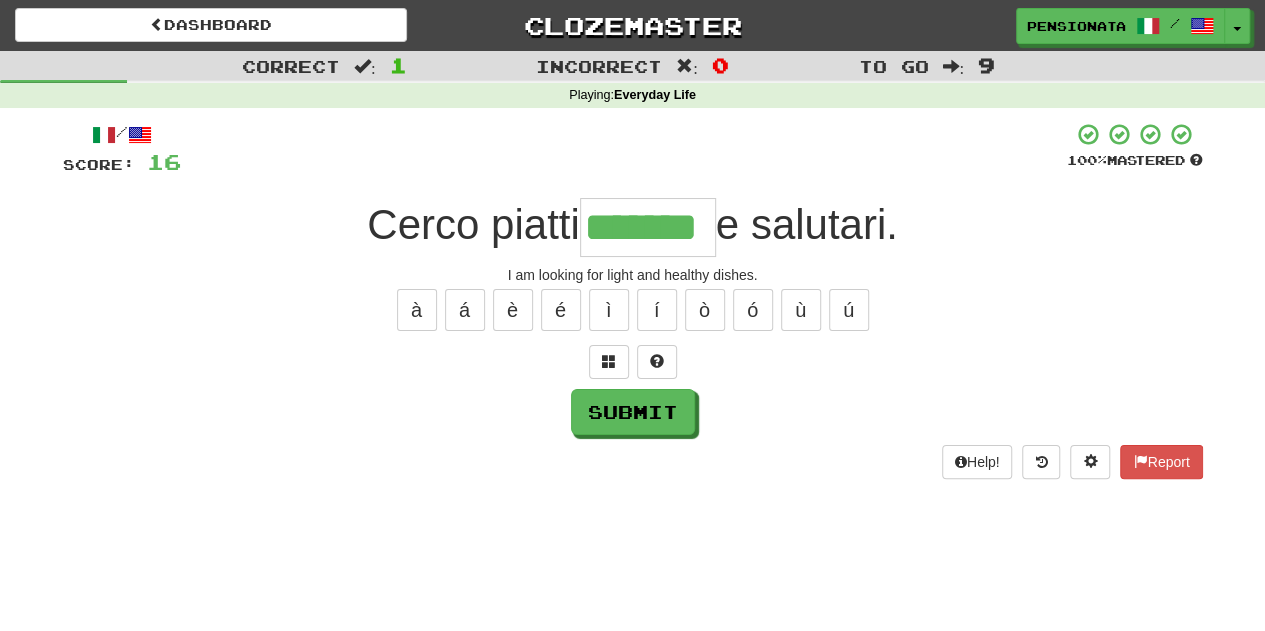 type on "*******" 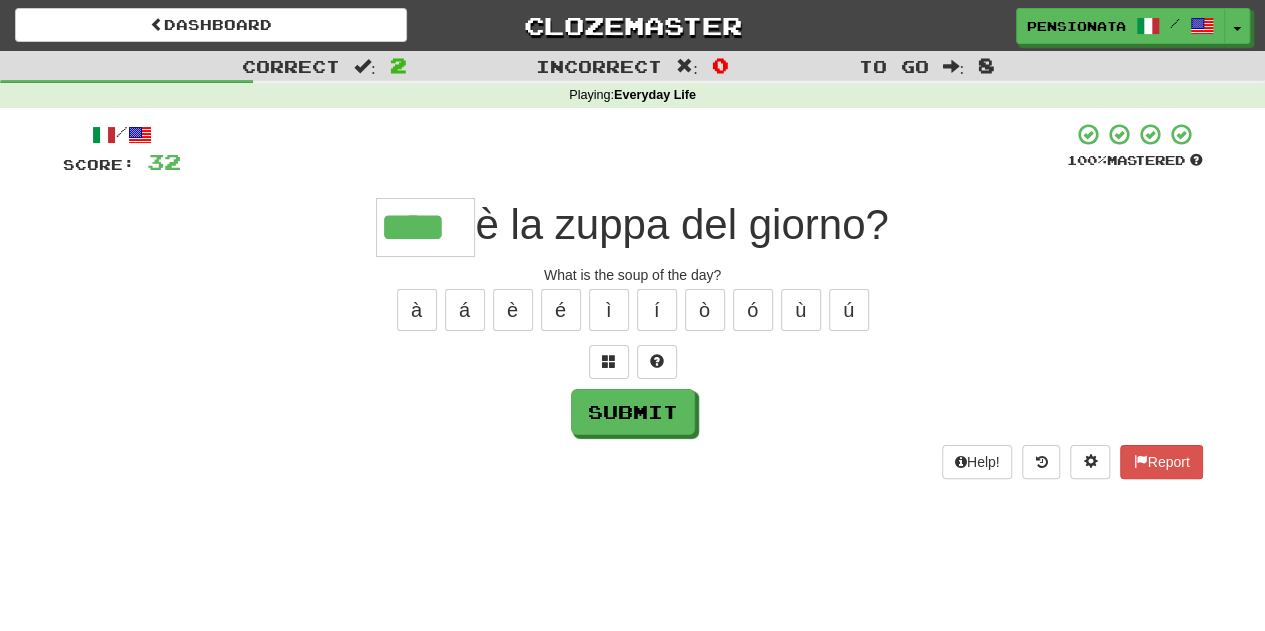 type on "****" 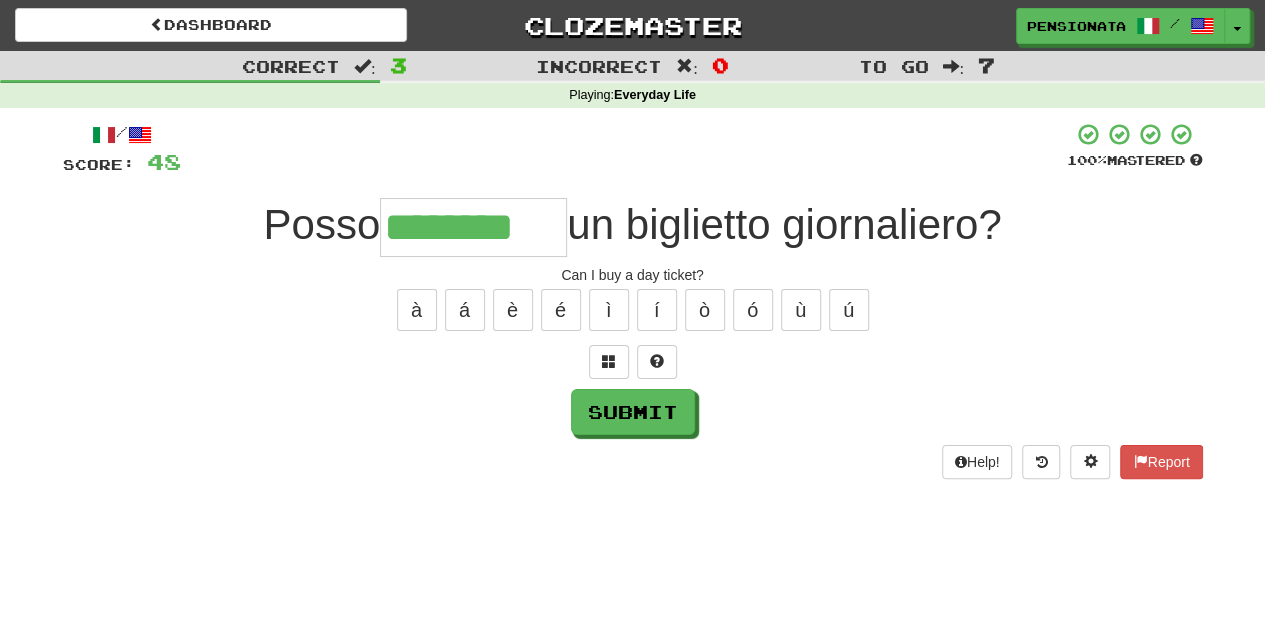 type on "********" 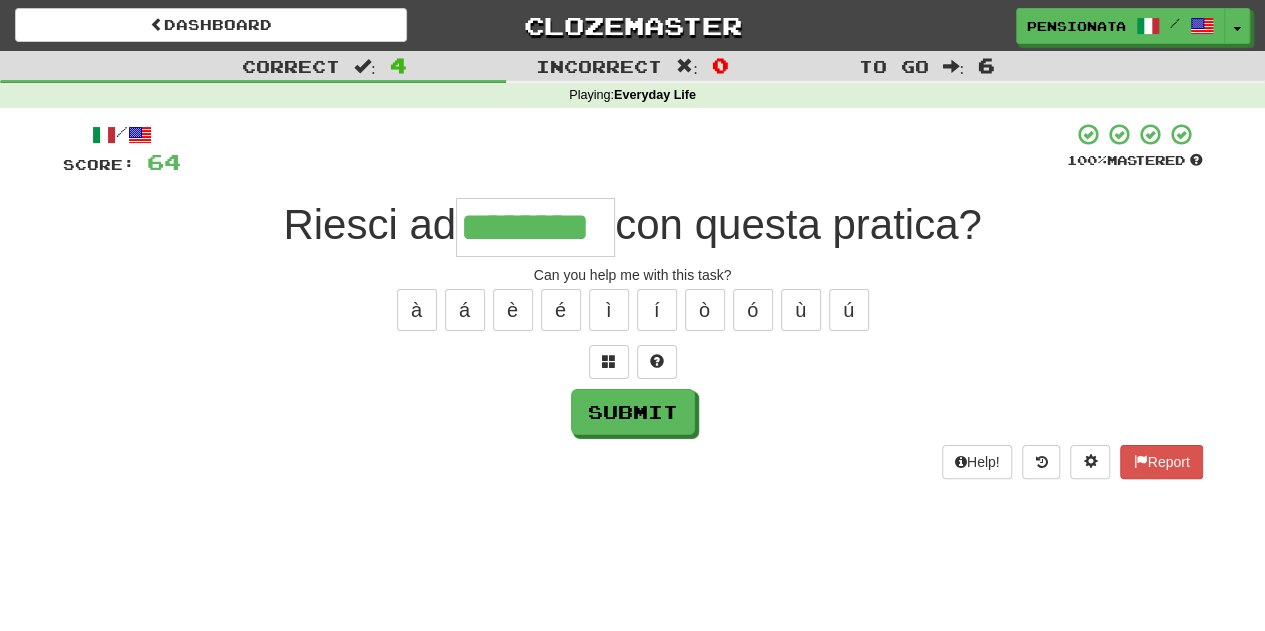 type on "********" 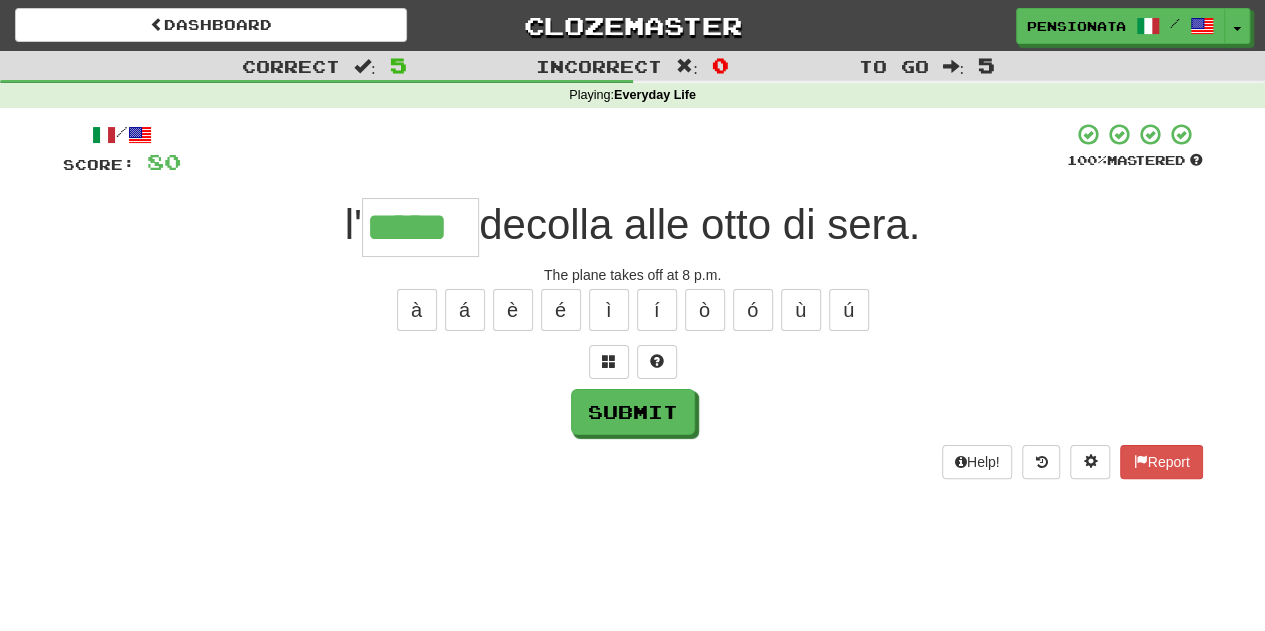 type on "*****" 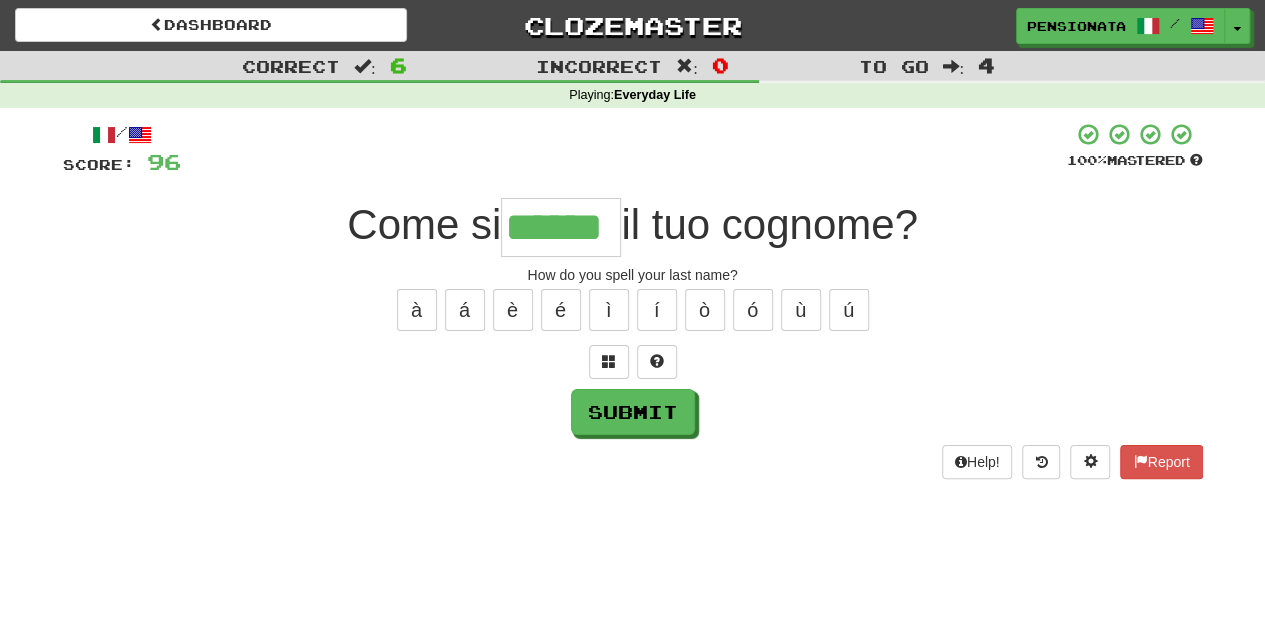 type on "******" 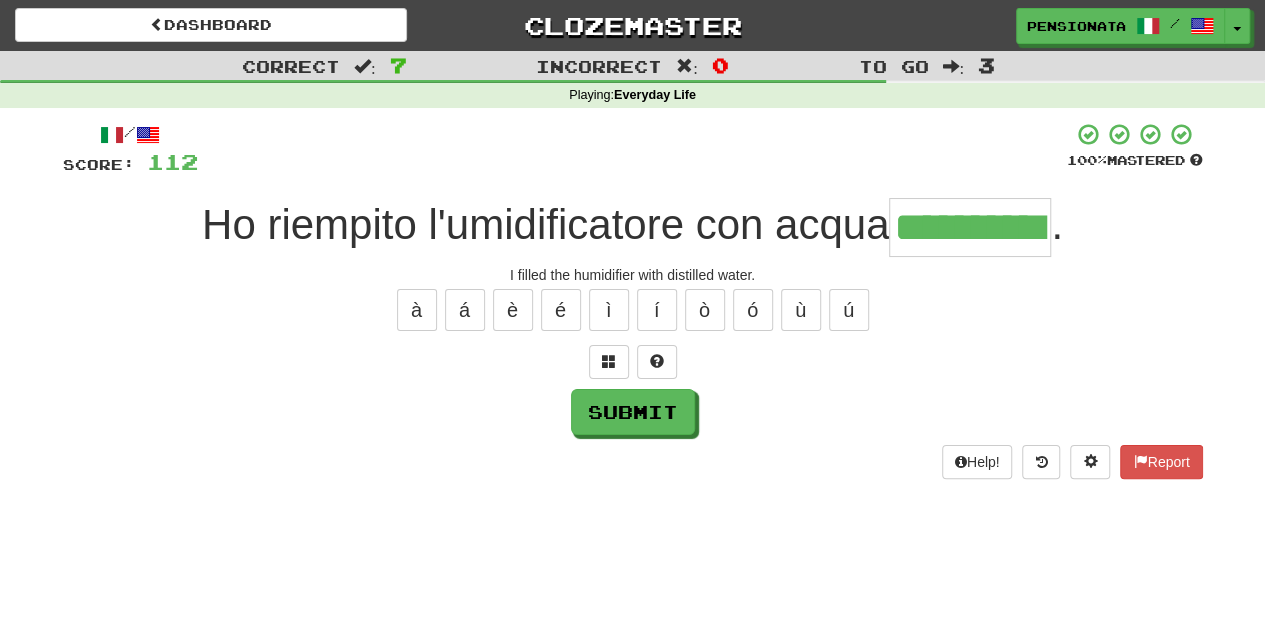 type on "**********" 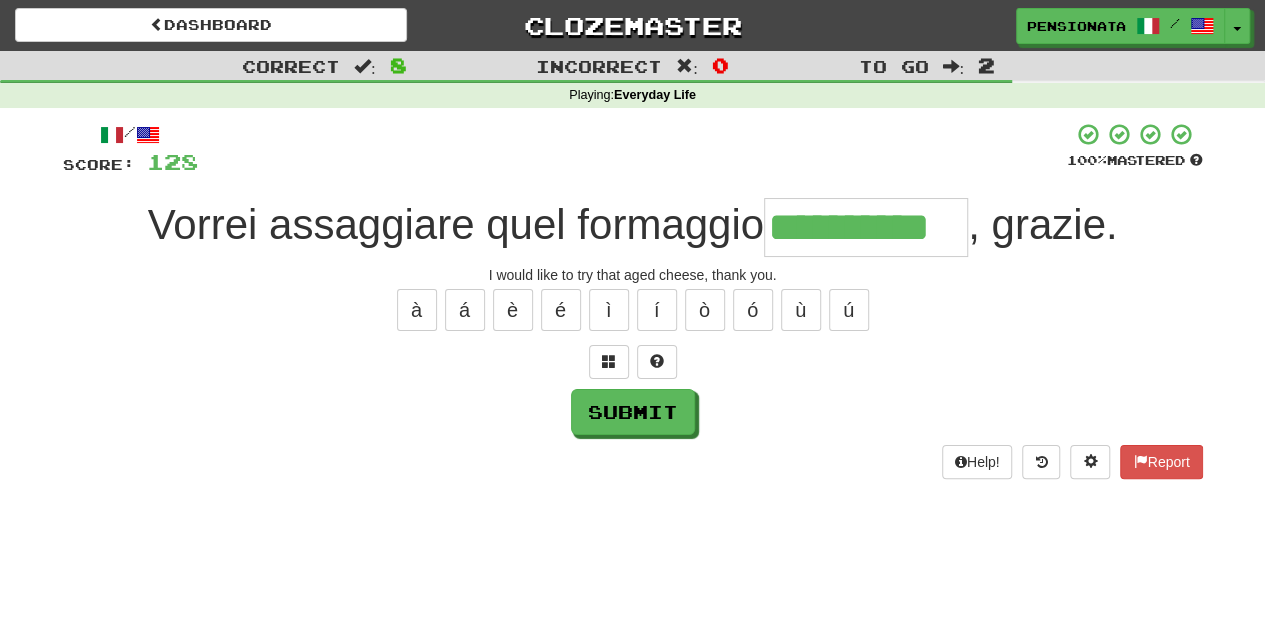 type on "**********" 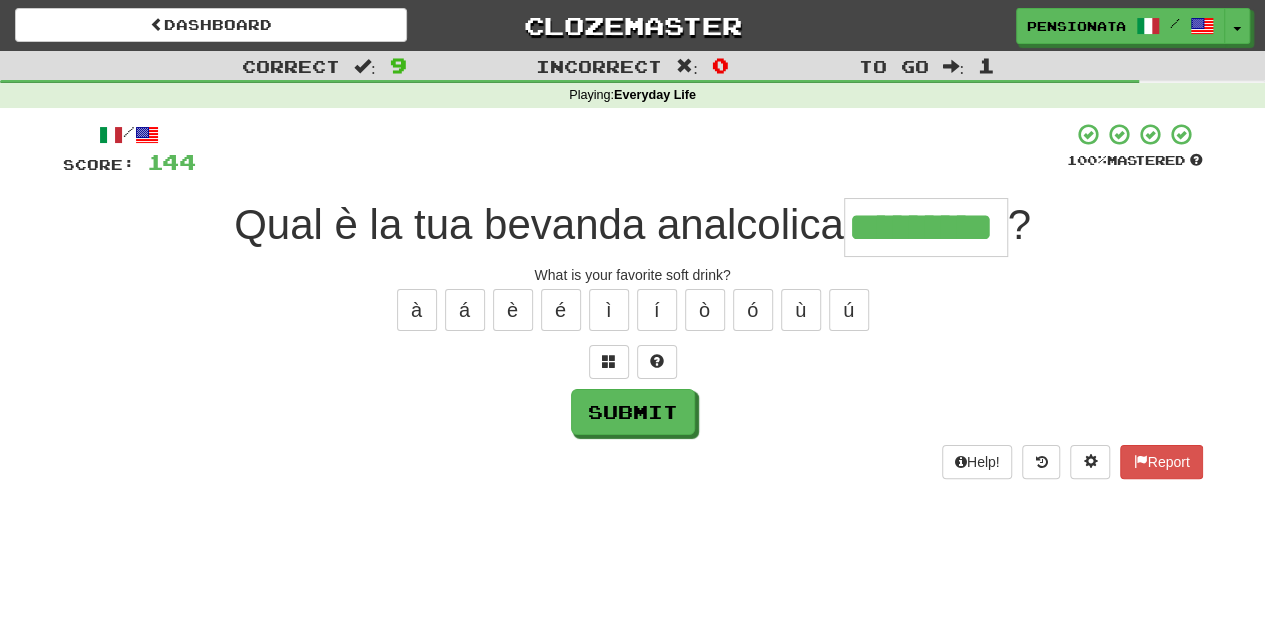 type on "*********" 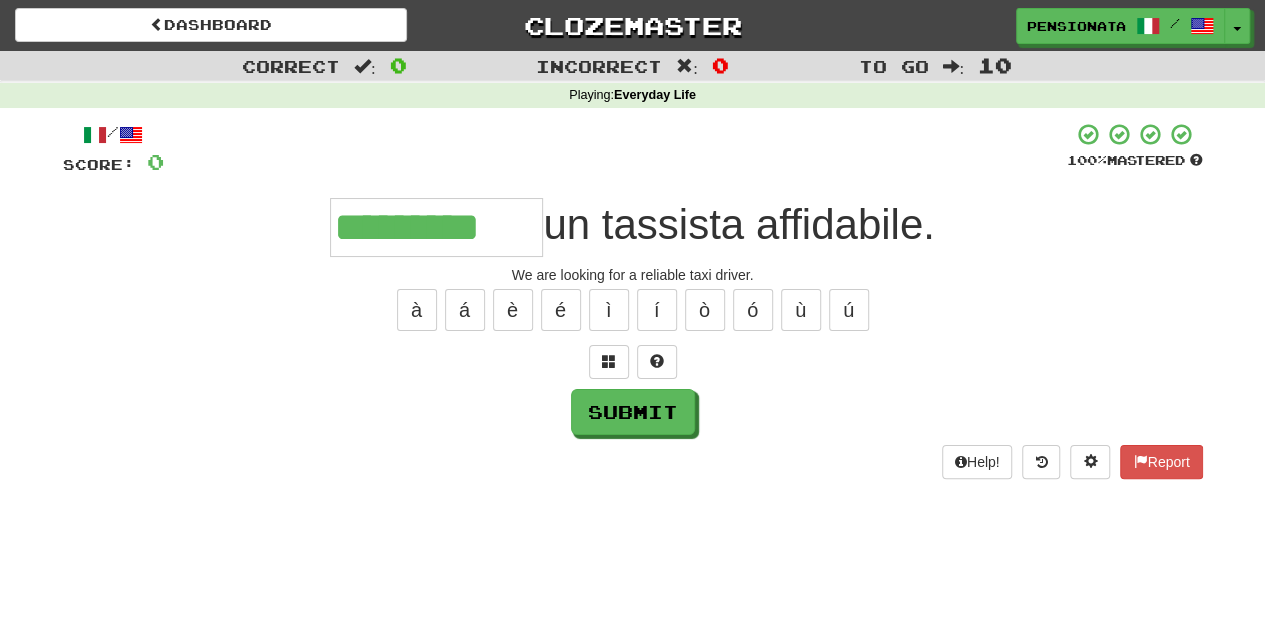 type on "*********" 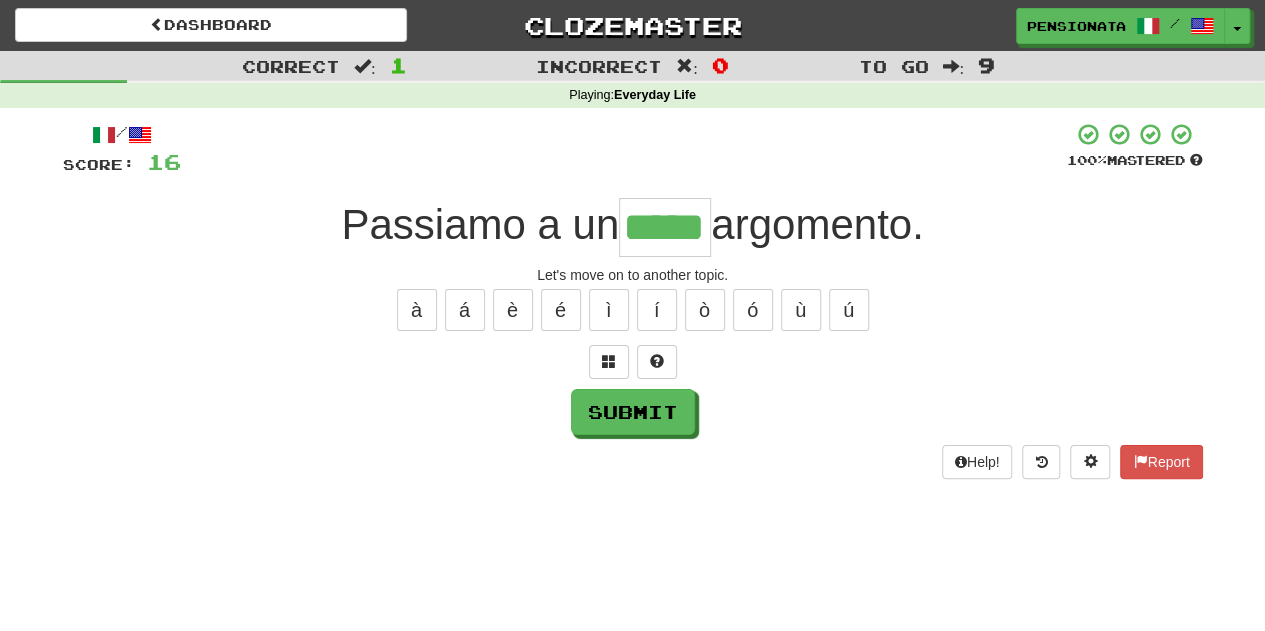 type on "*****" 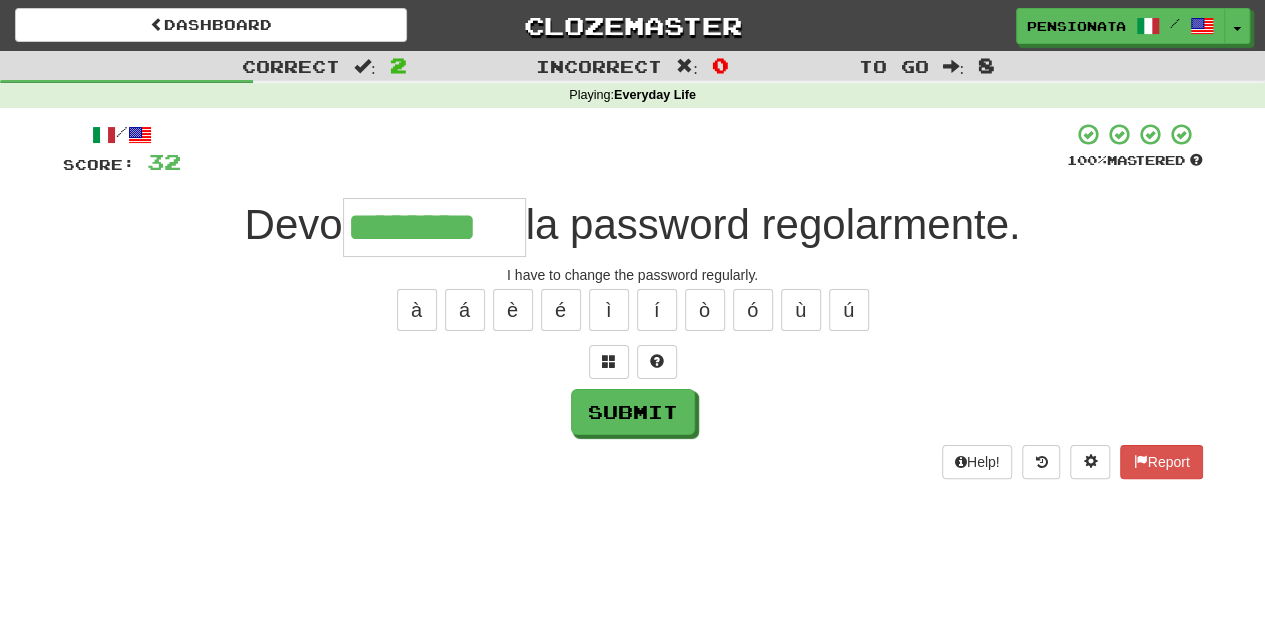 type on "********" 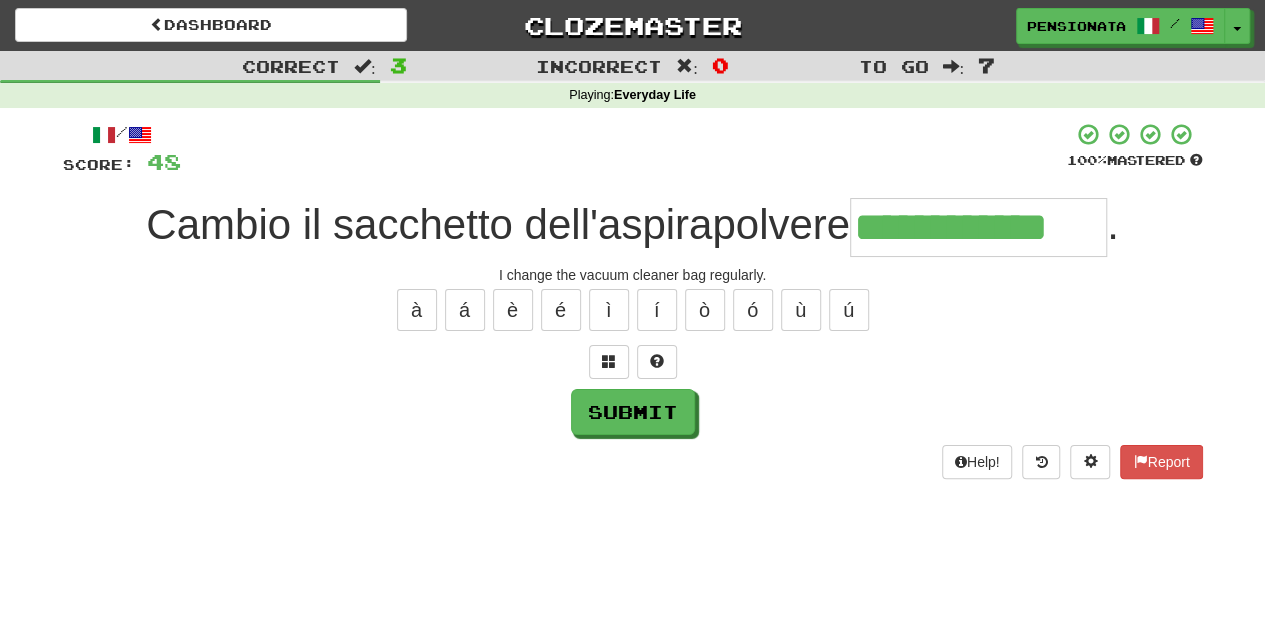 type on "**********" 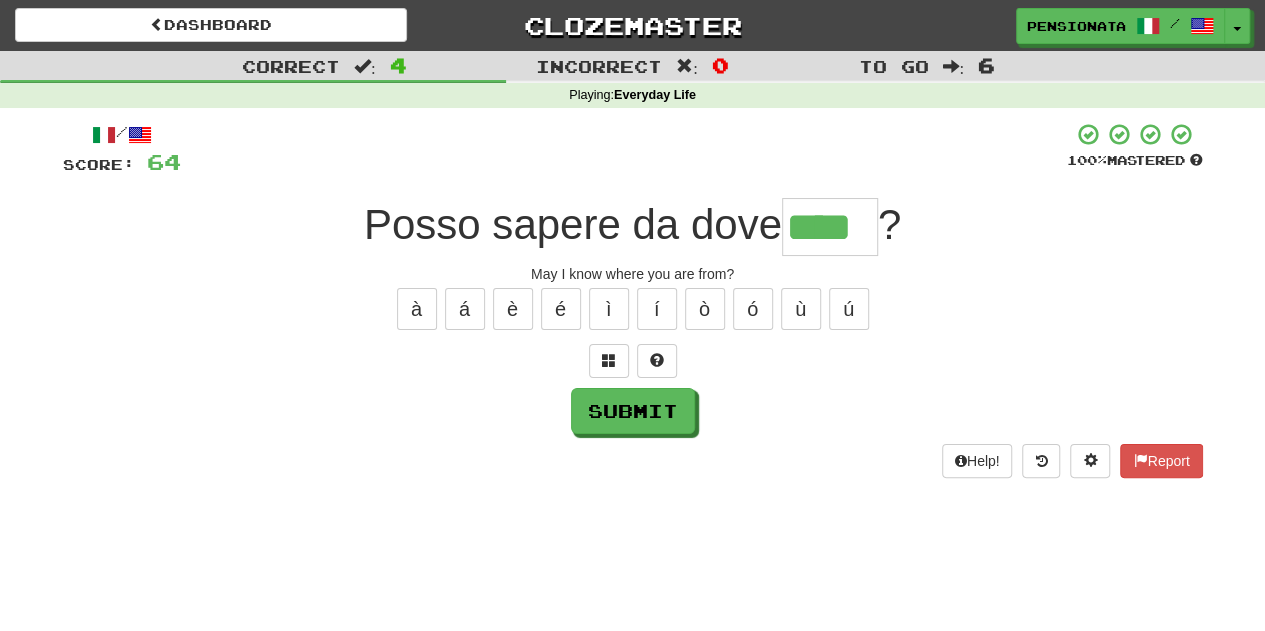 scroll, scrollTop: 0, scrollLeft: 0, axis: both 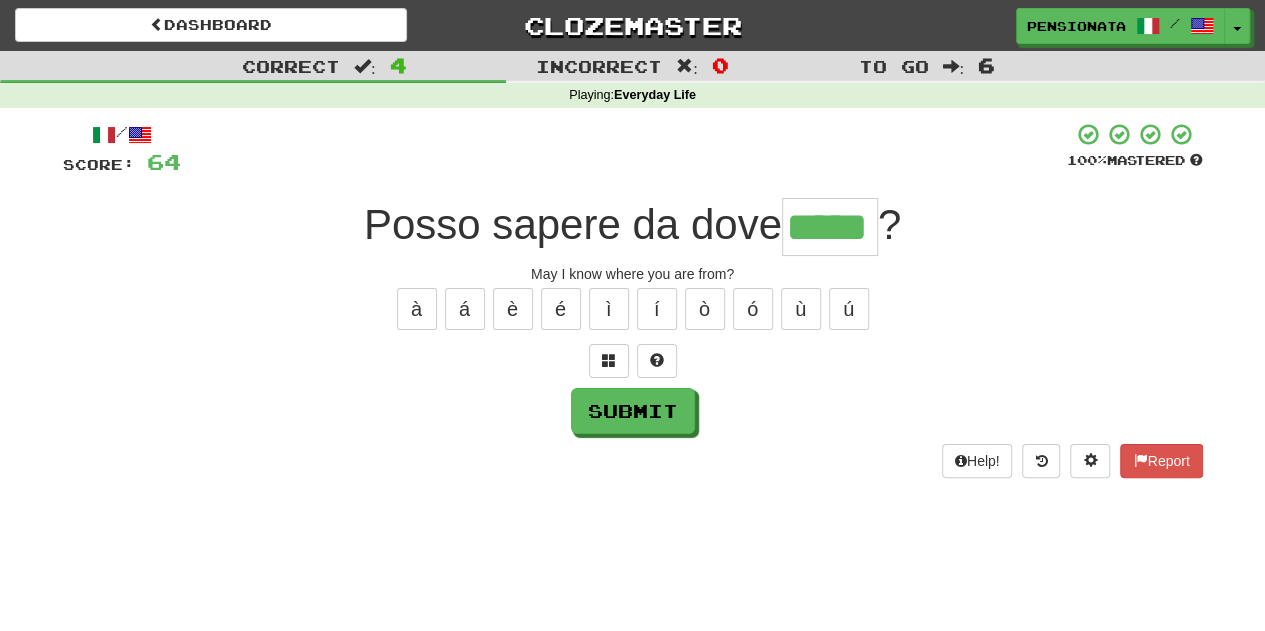 type on "*****" 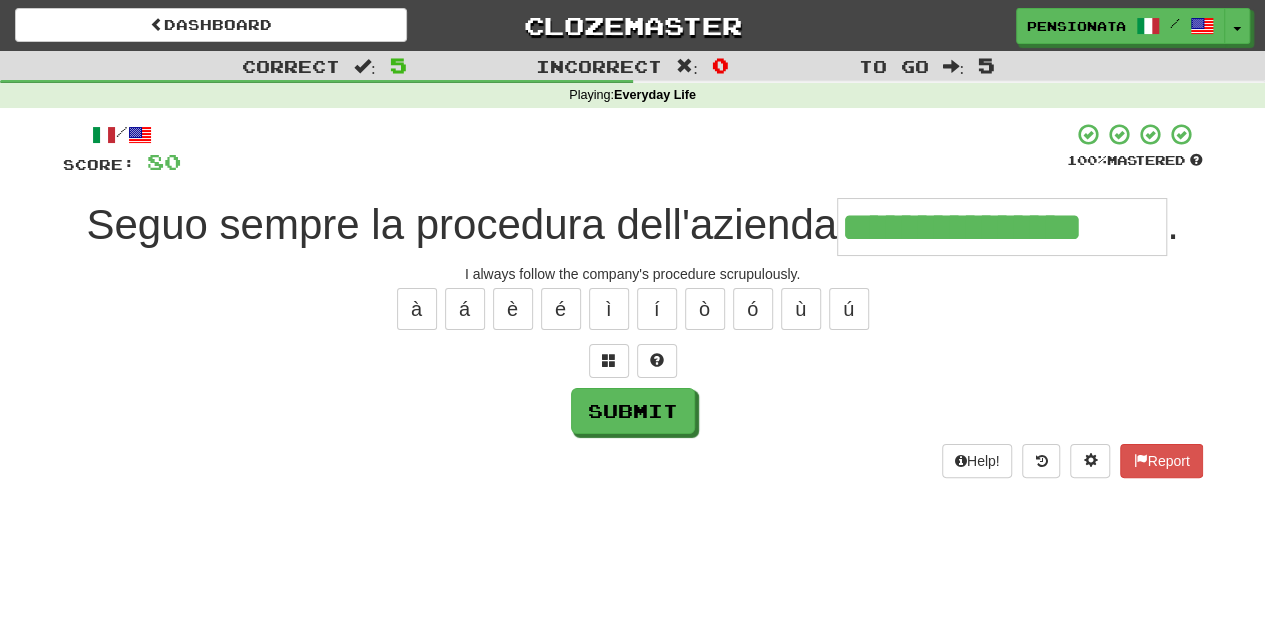 type on "**********" 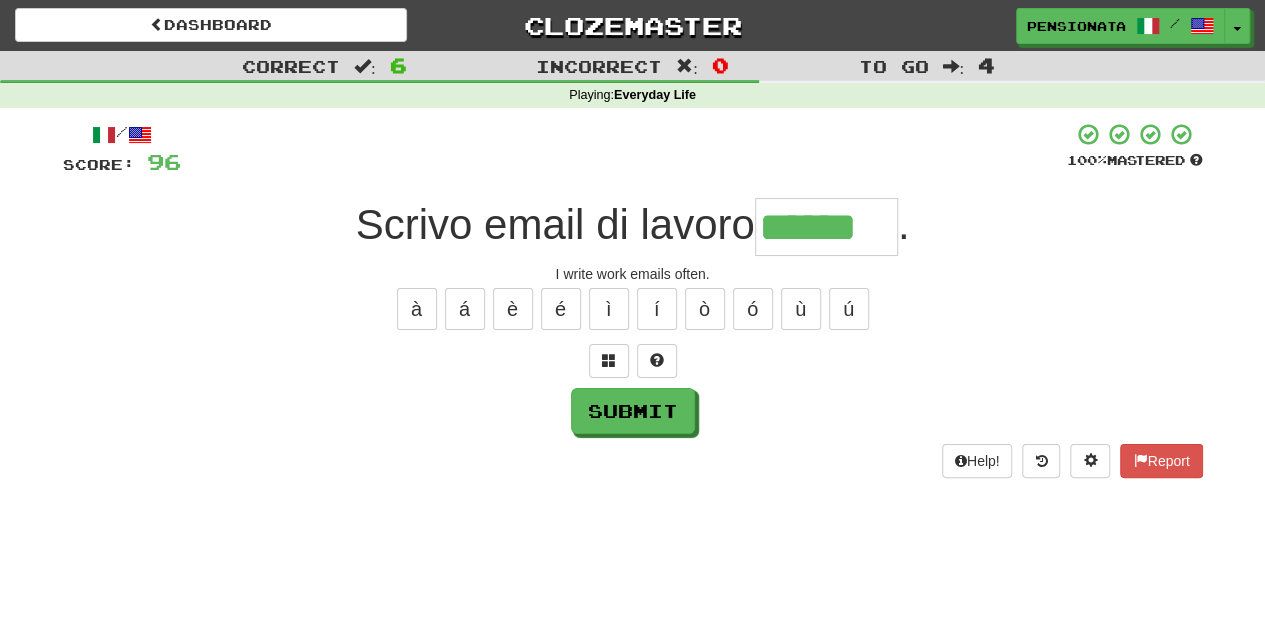 type on "******" 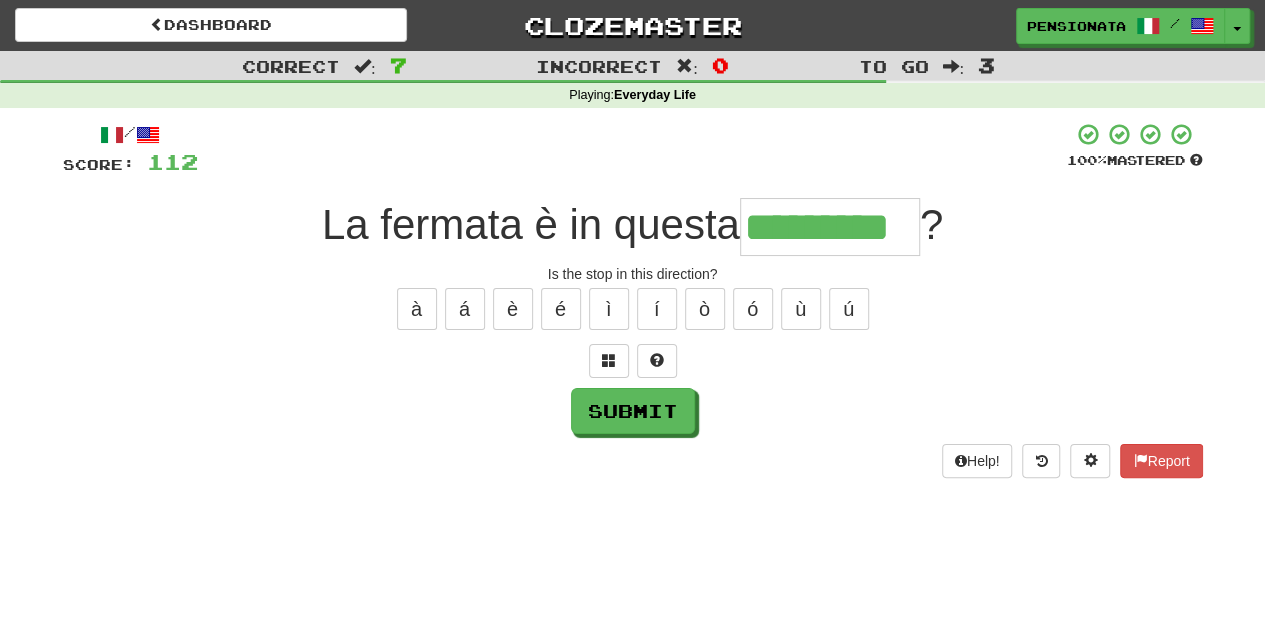 type on "*********" 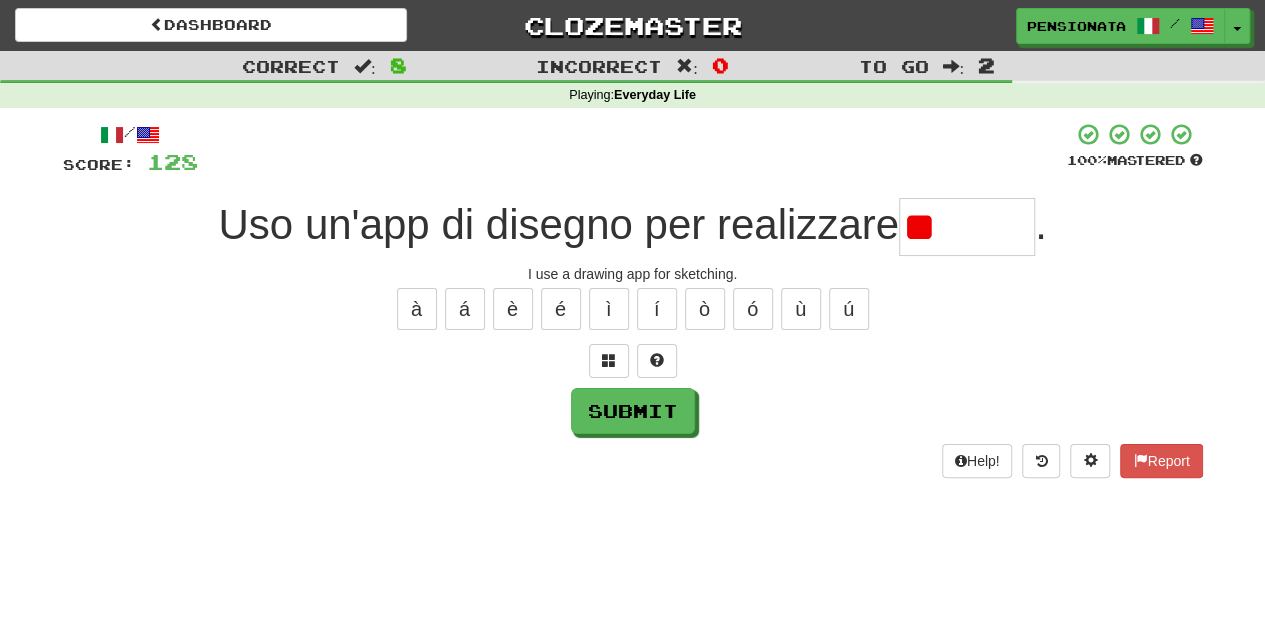 type on "*" 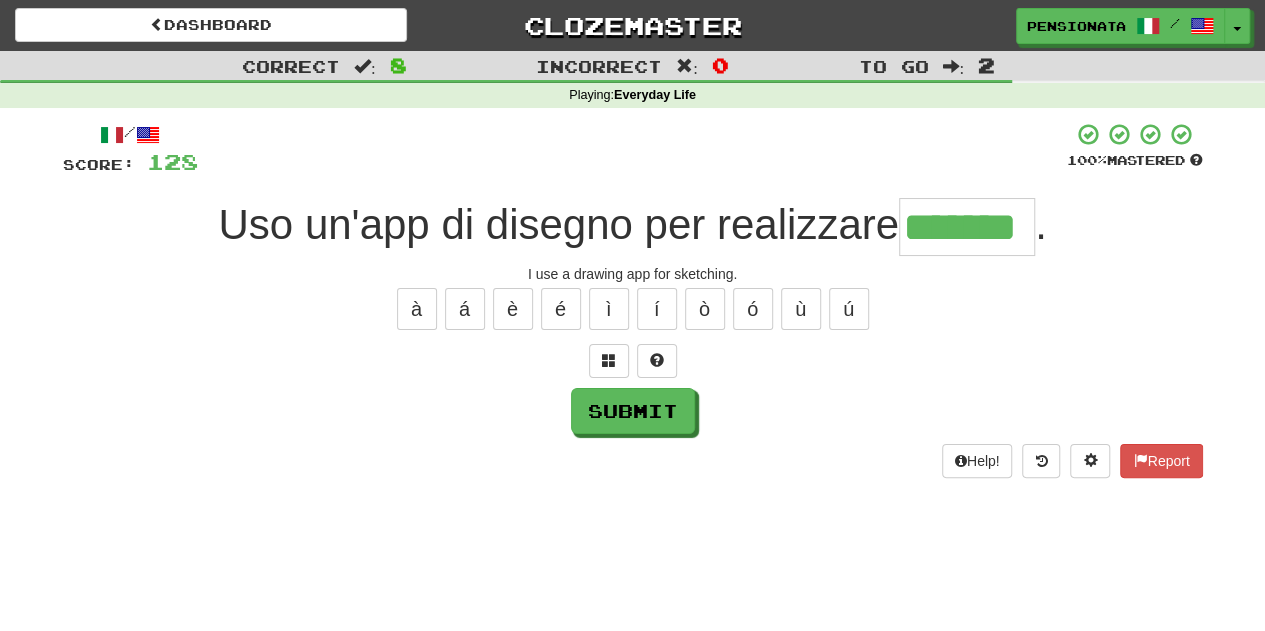 type on "*******" 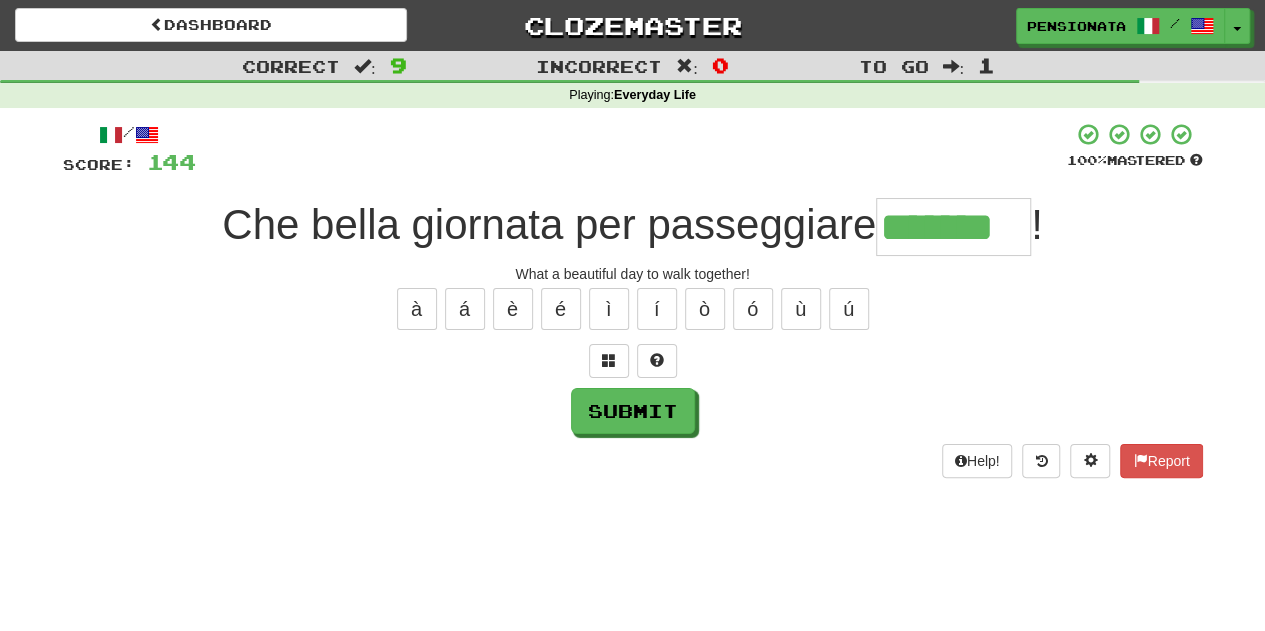 type on "*******" 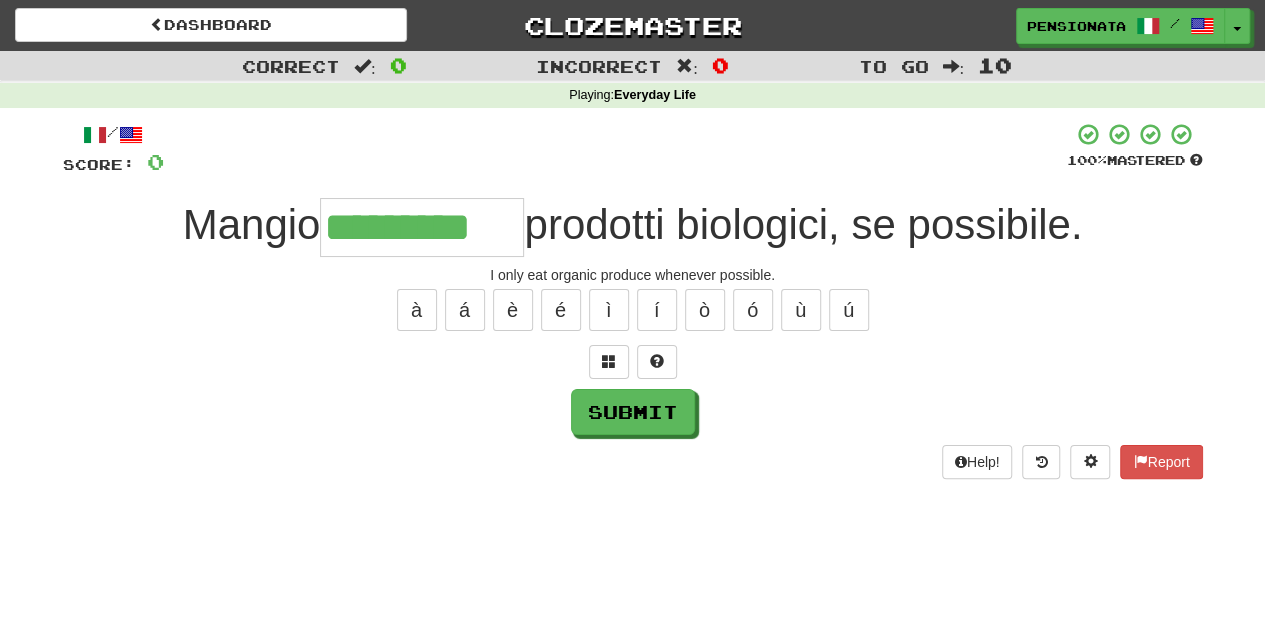 type on "*********" 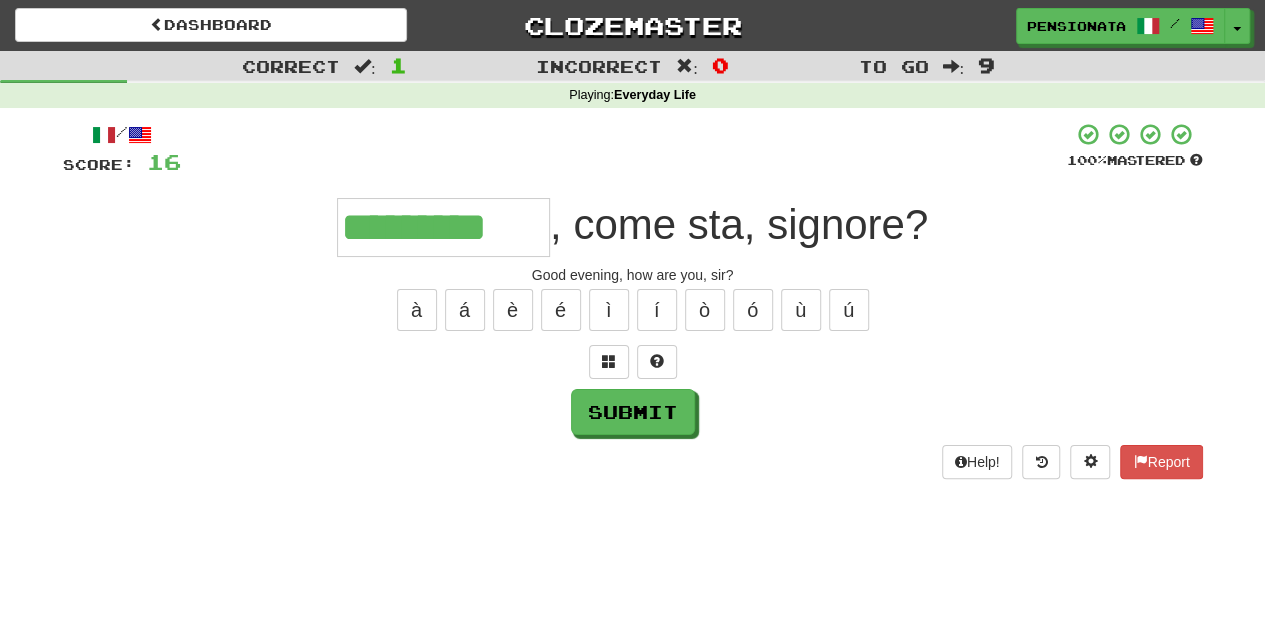 type on "*********" 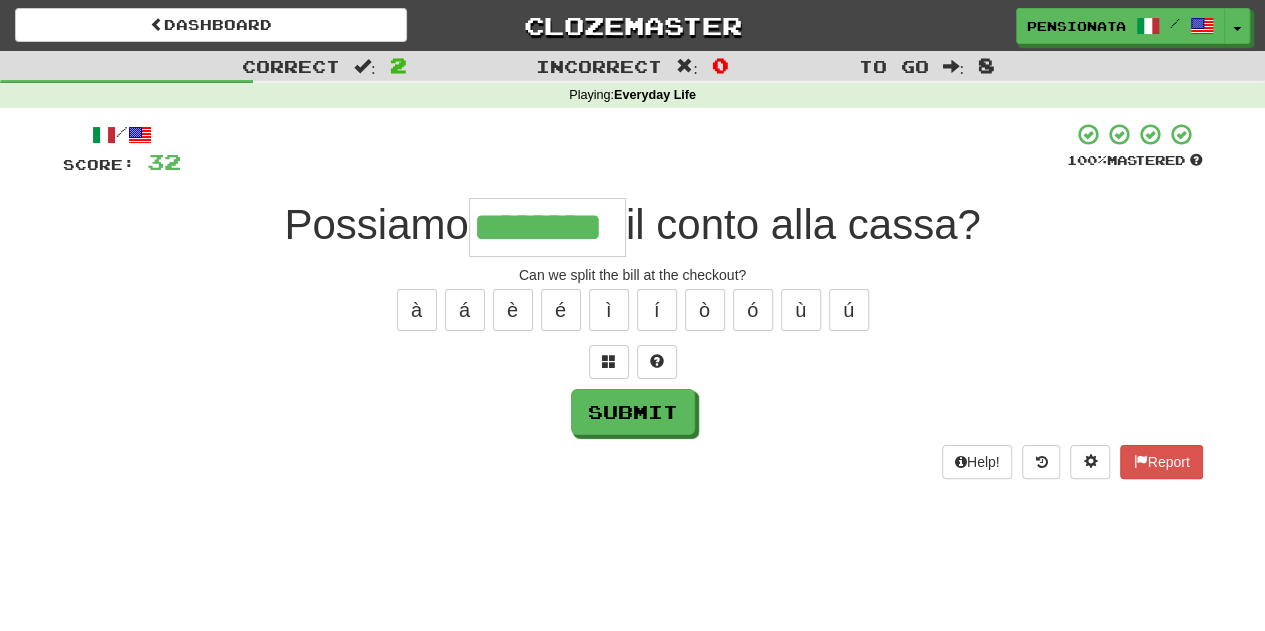 type on "********" 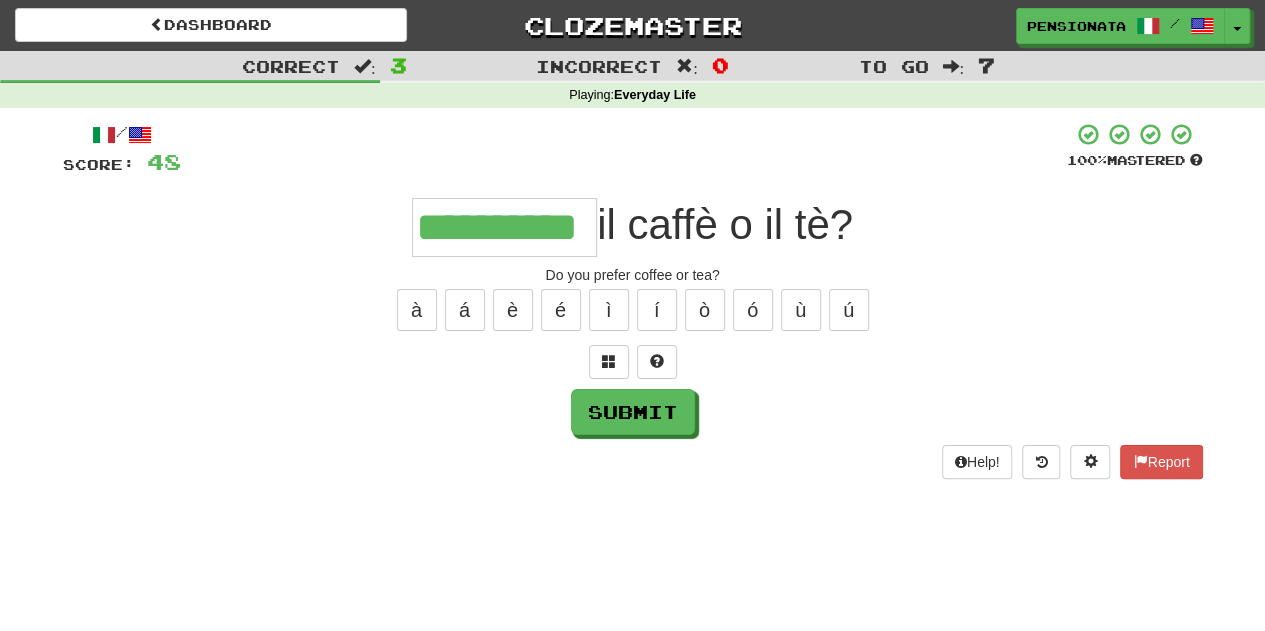 type on "**********" 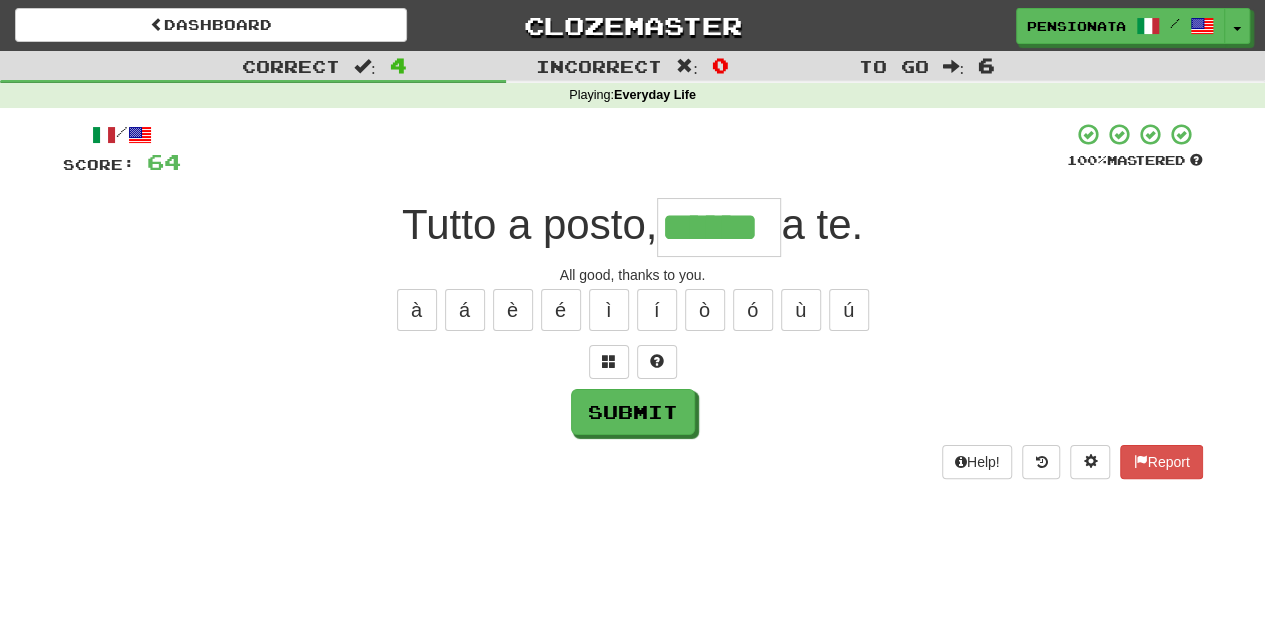 type on "******" 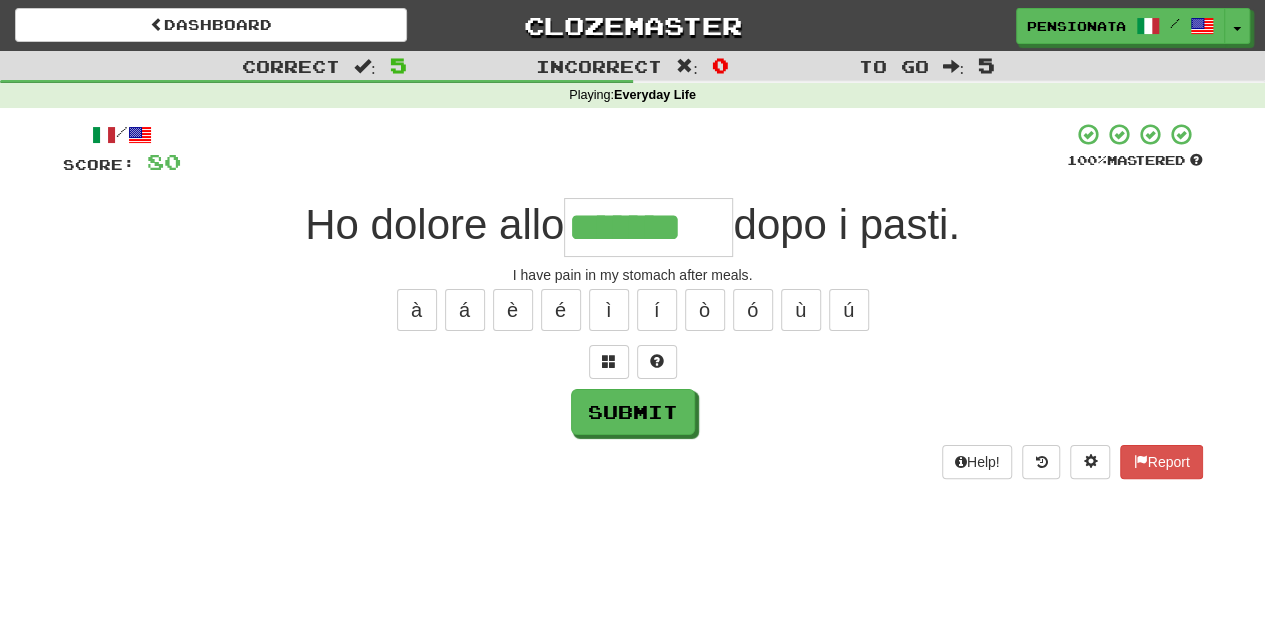 type on "*******" 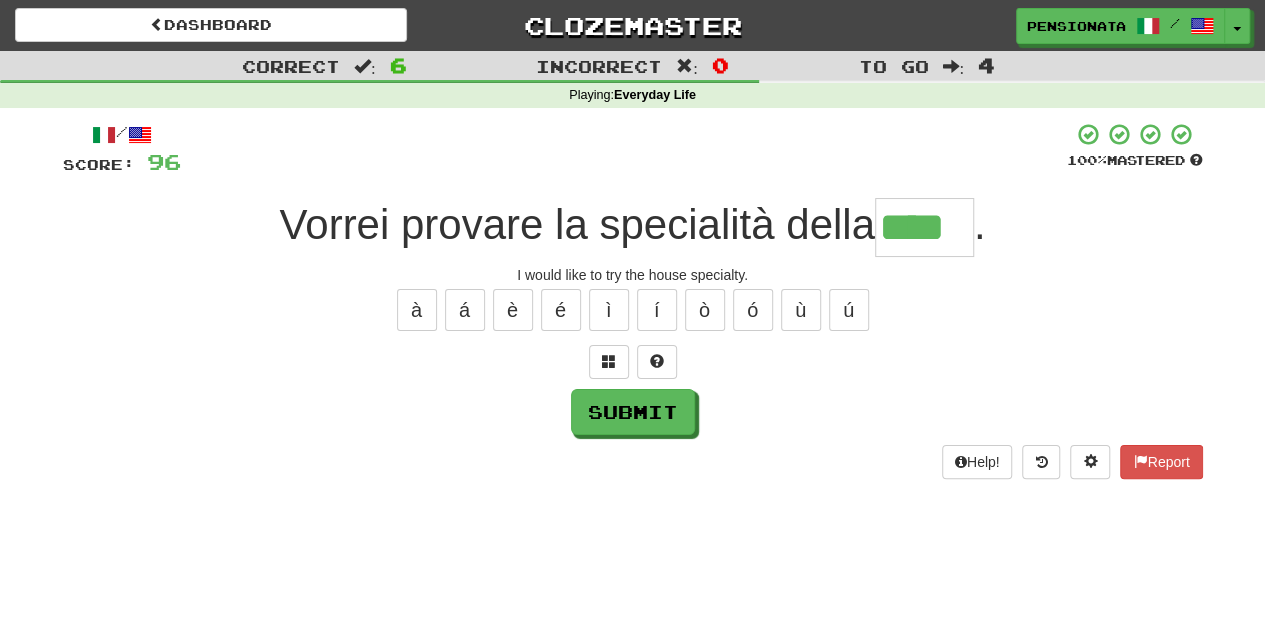 type on "****" 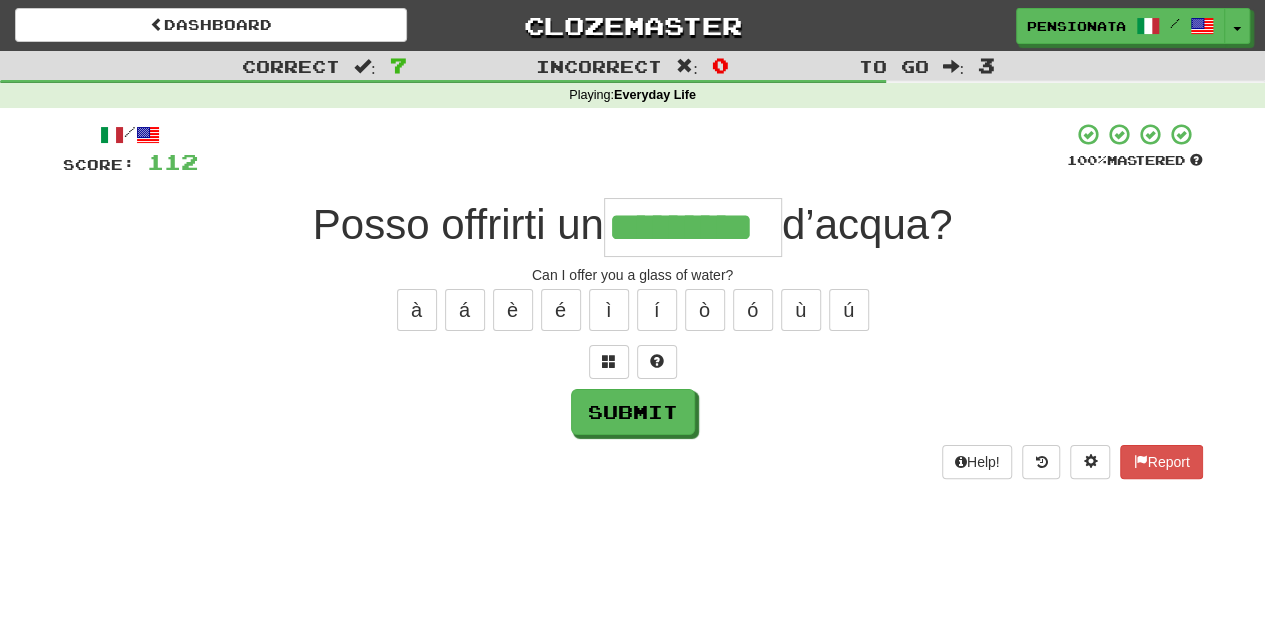 type on "*********" 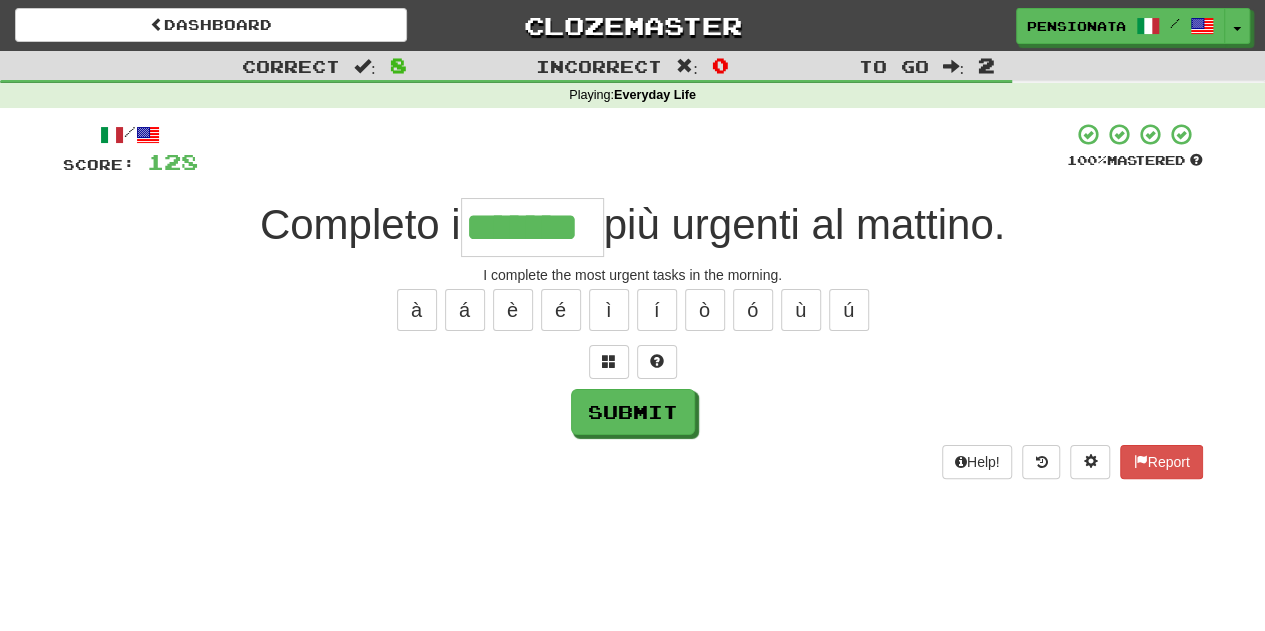 type on "*******" 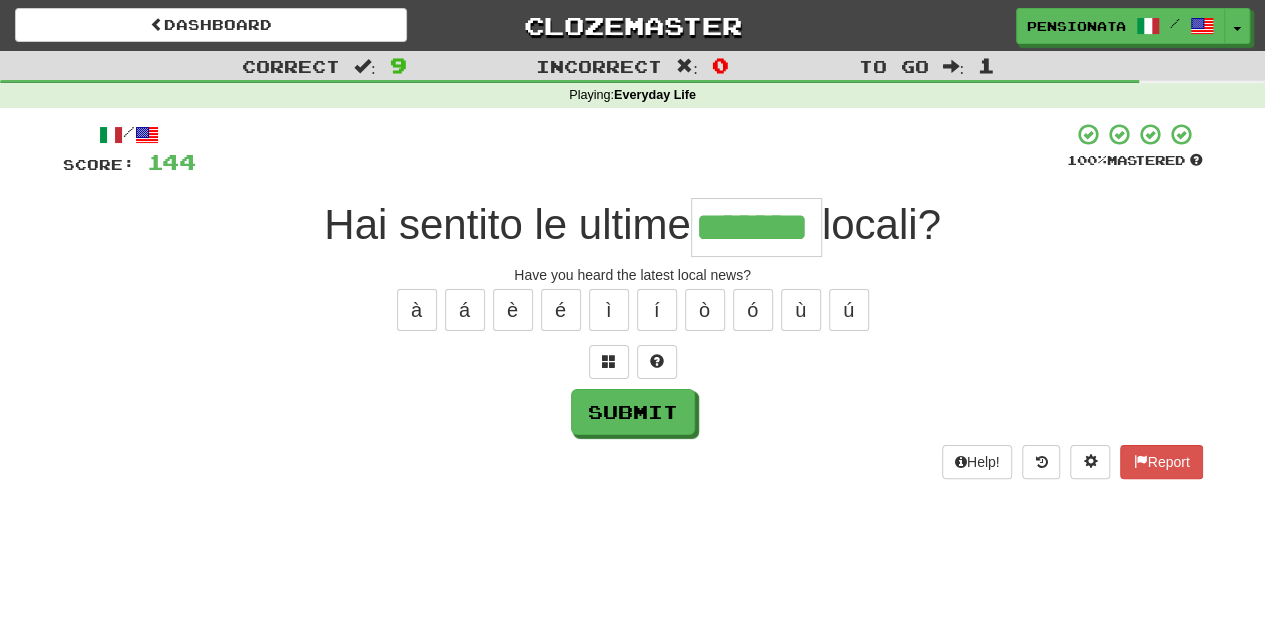 type on "*******" 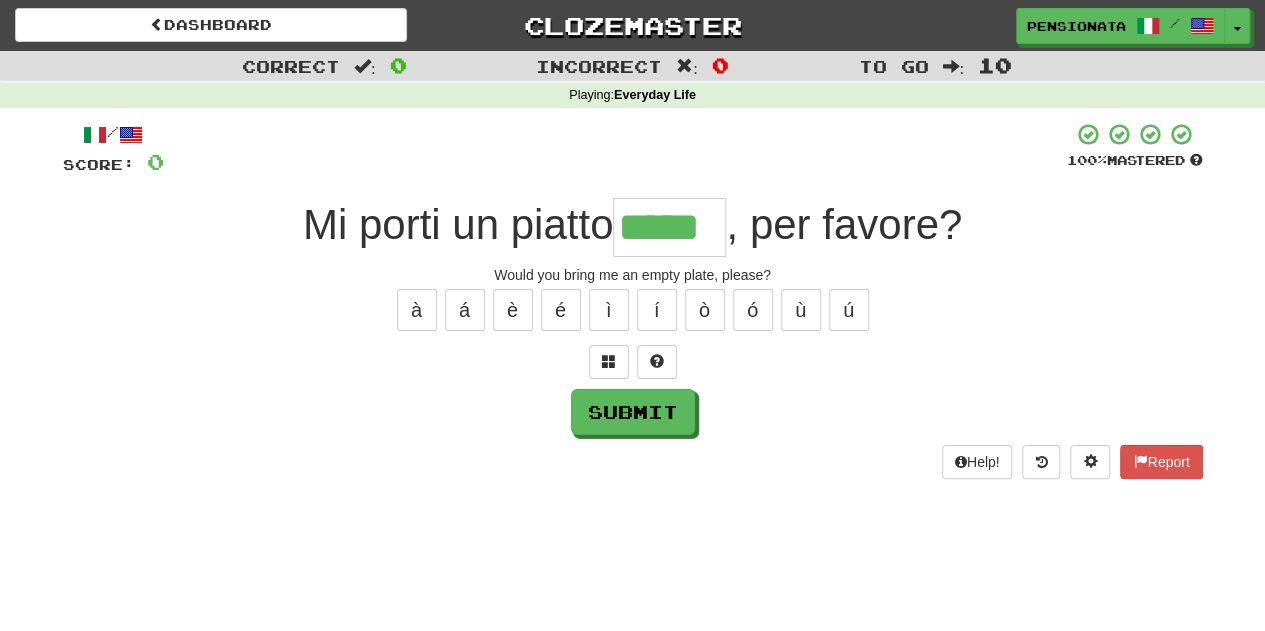 type on "*****" 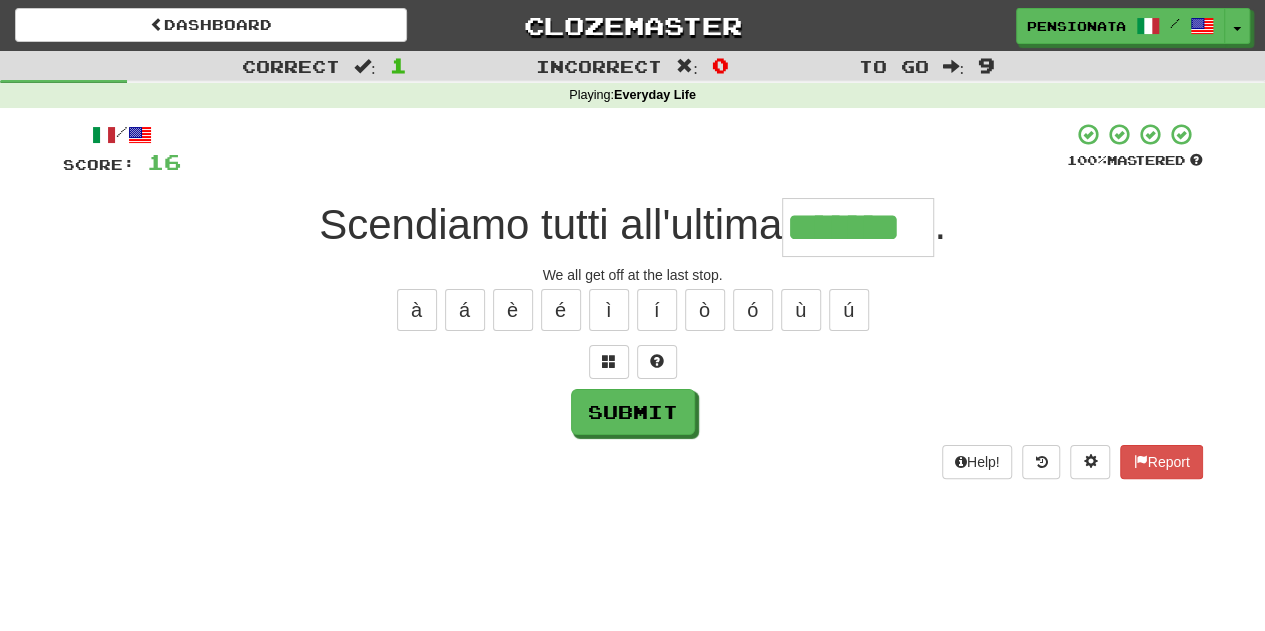 type on "*******" 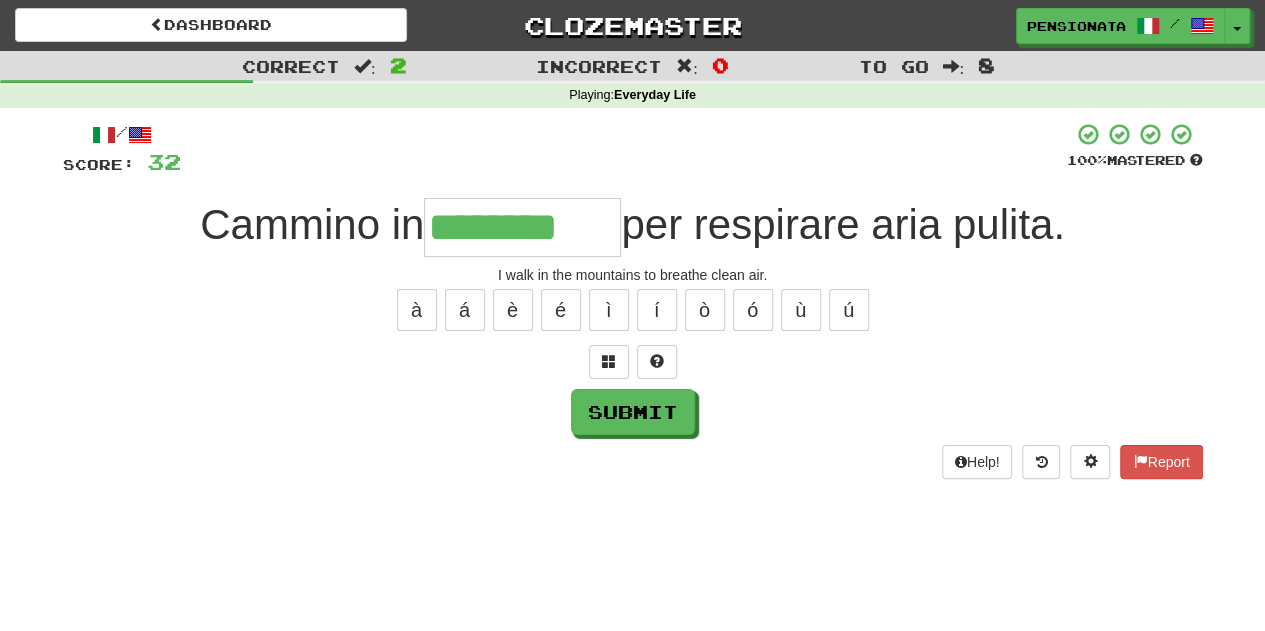 type on "********" 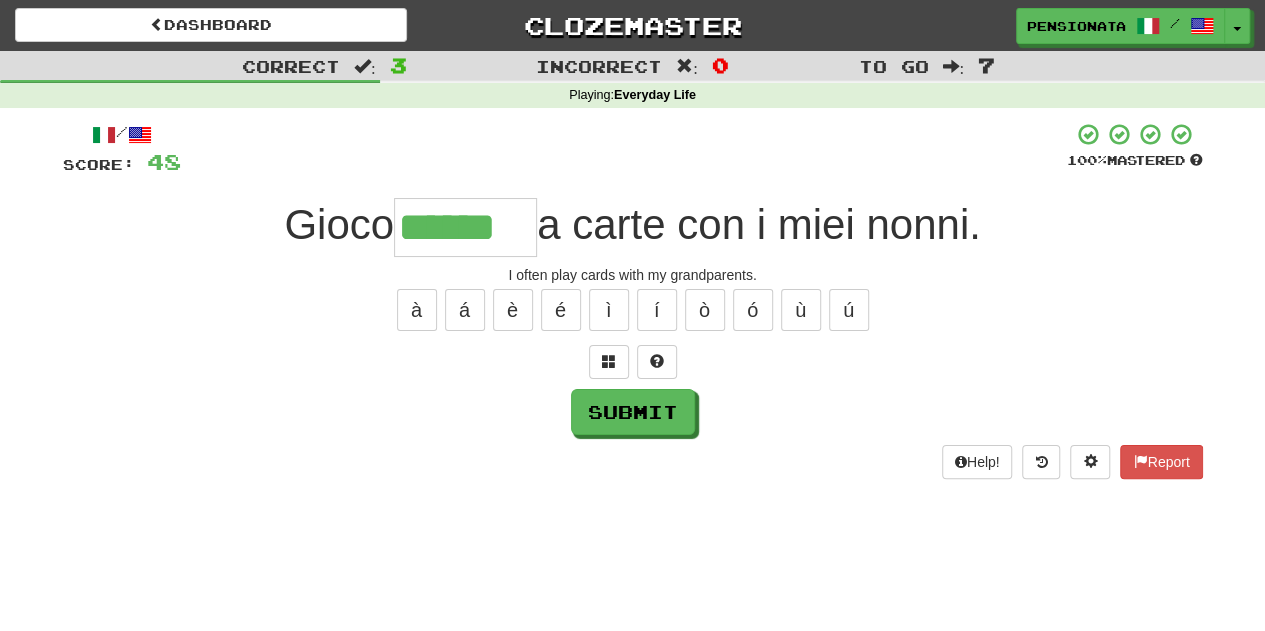 type on "******" 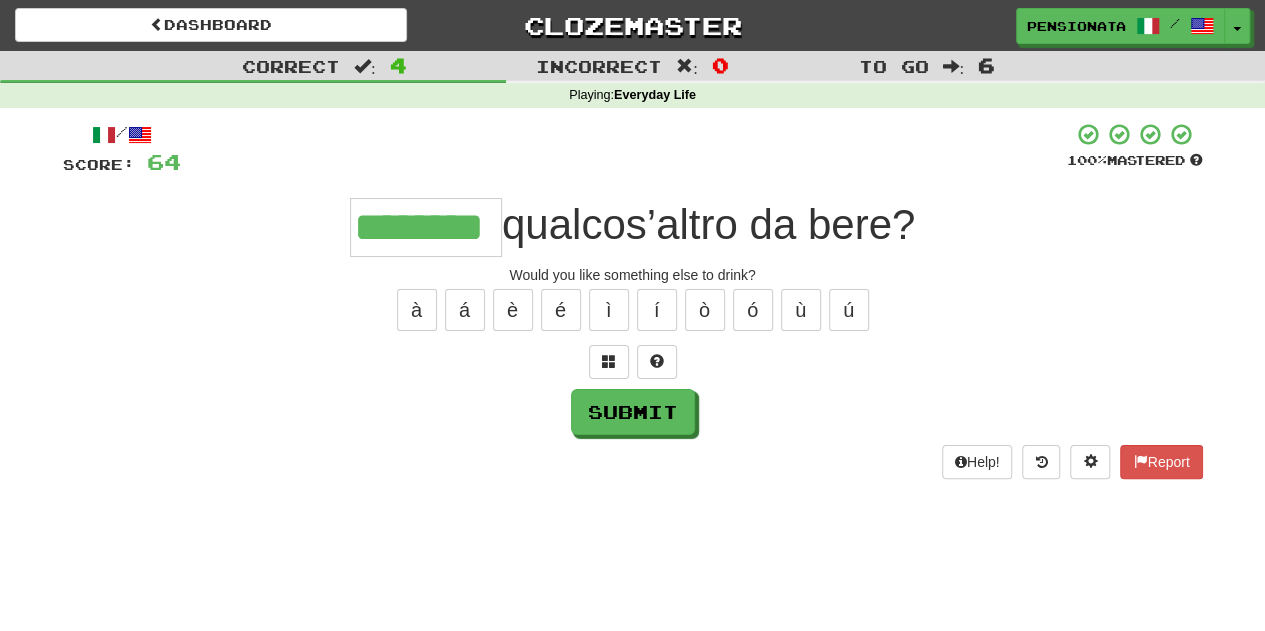 type on "********" 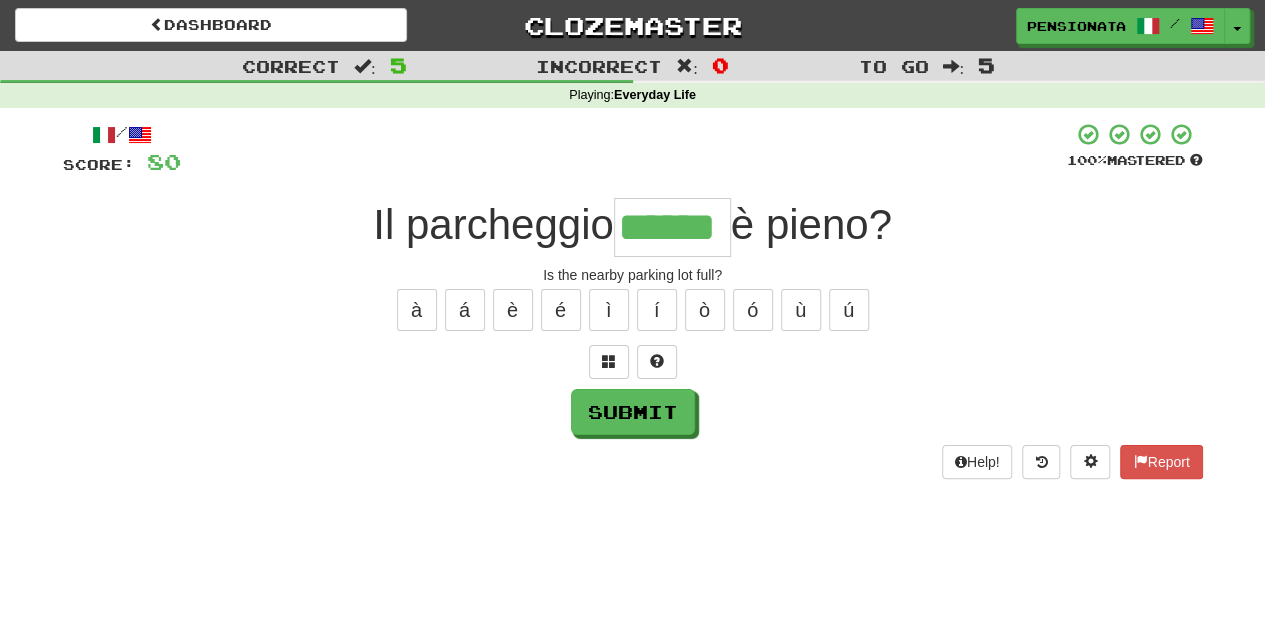 type on "******" 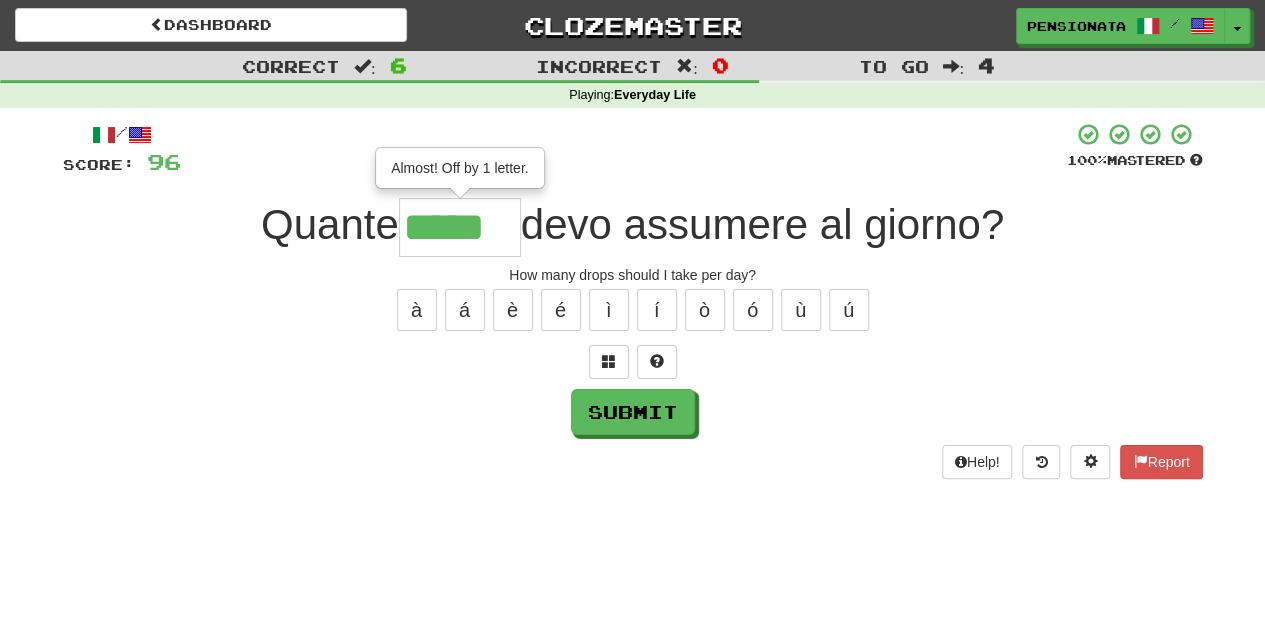 type on "*****" 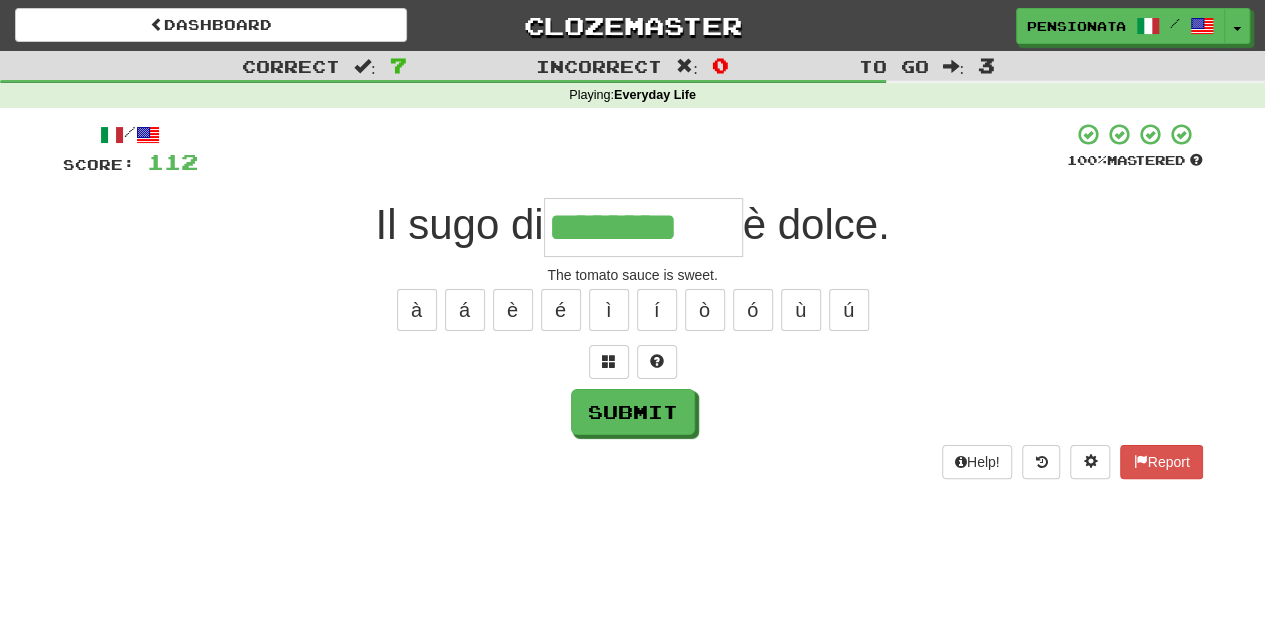 type on "********" 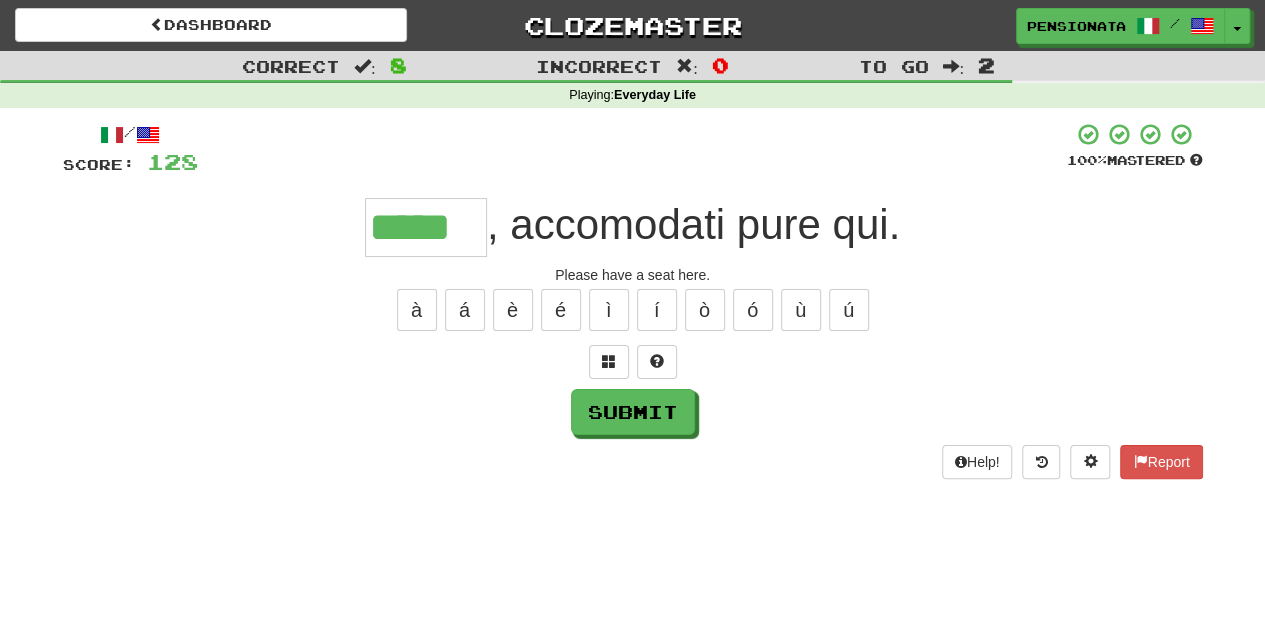type on "*****" 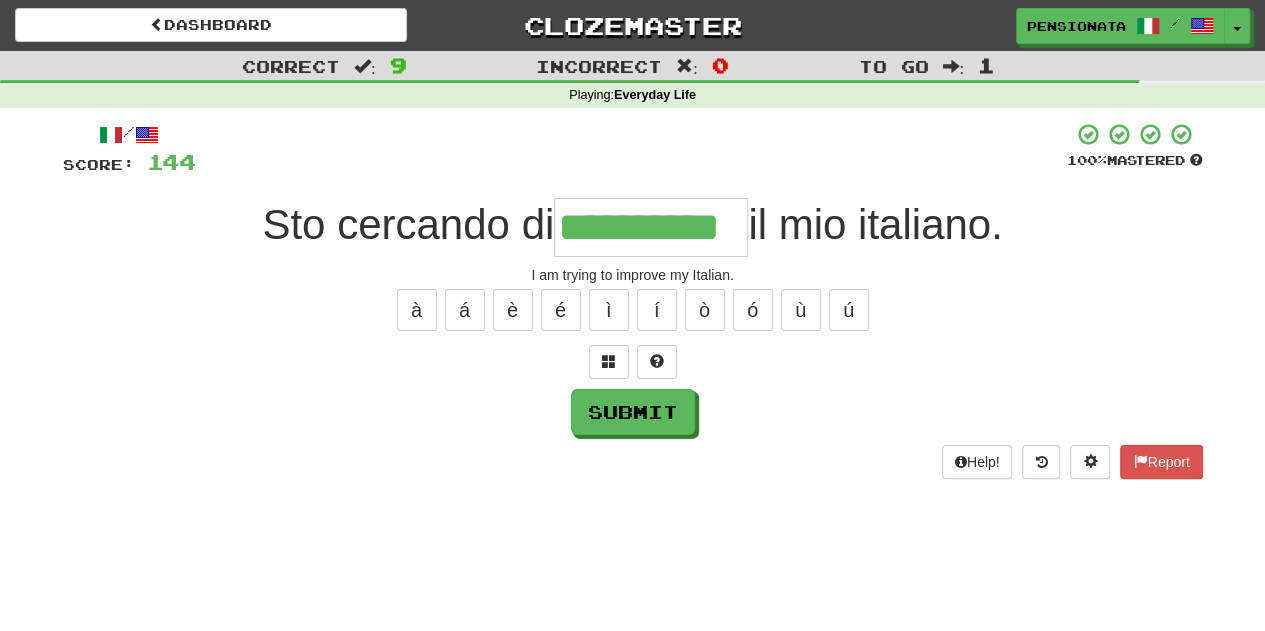 type on "**********" 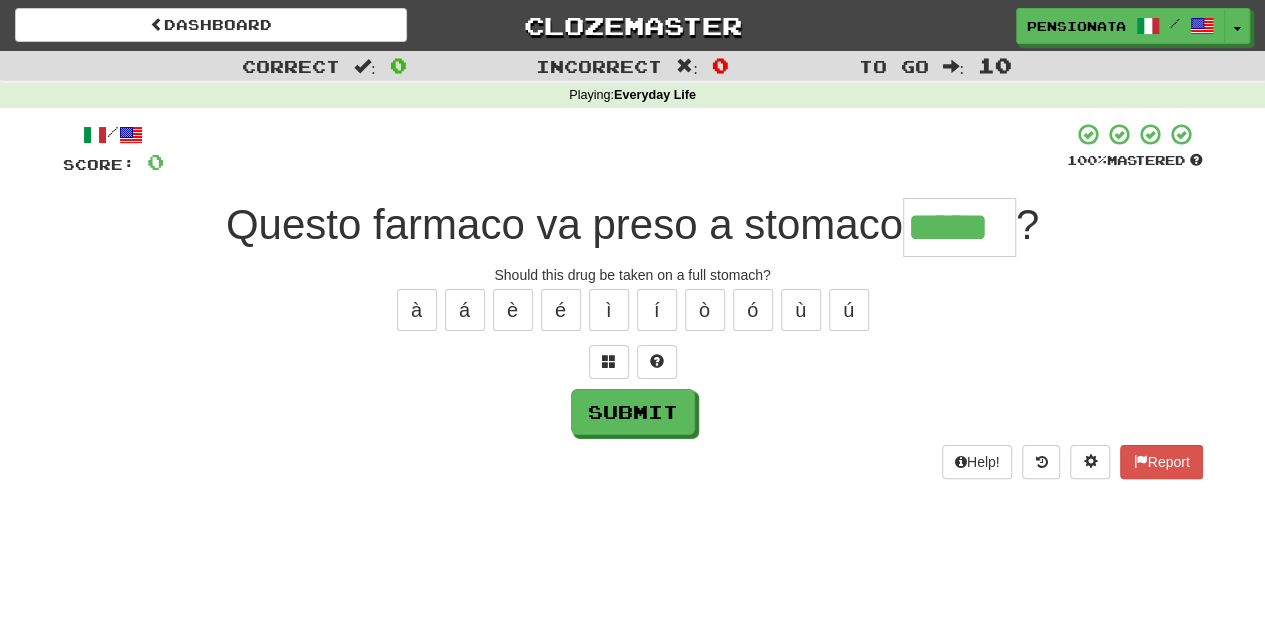 type on "*****" 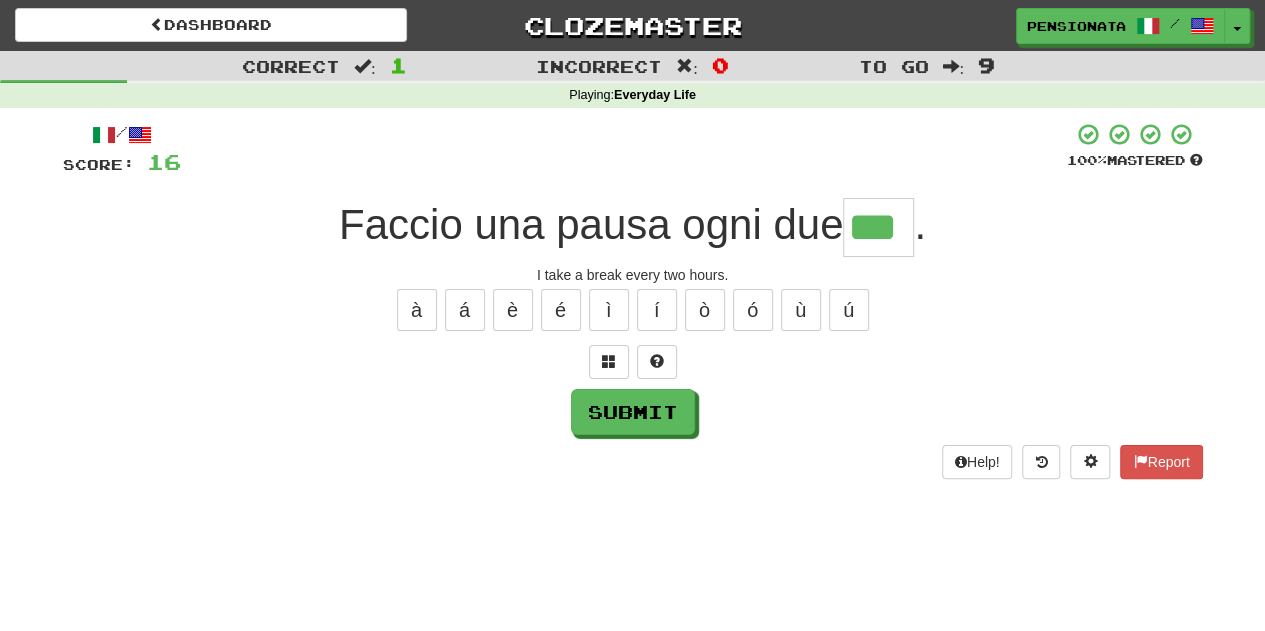type on "***" 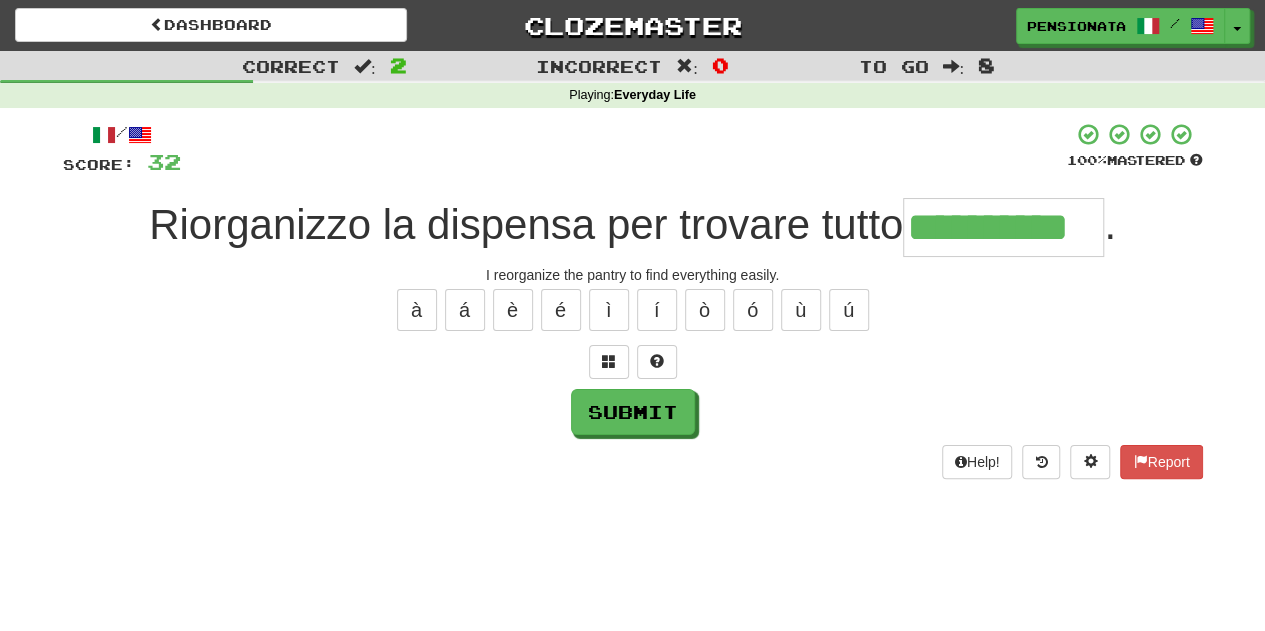 type on "**********" 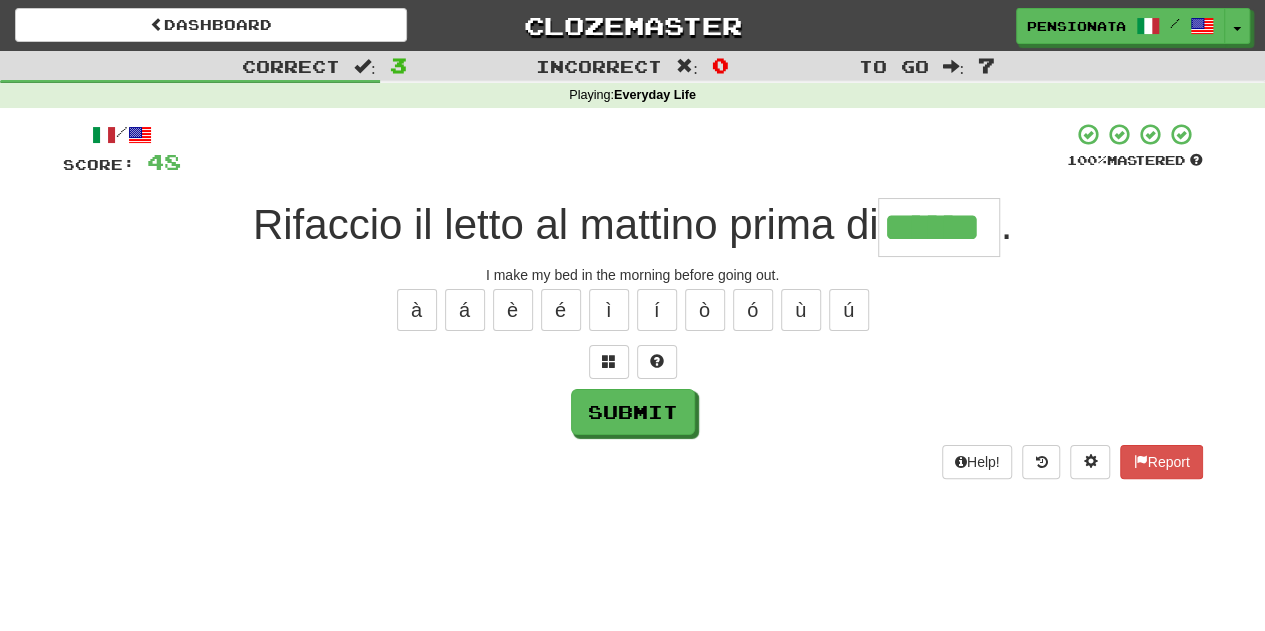 type on "******" 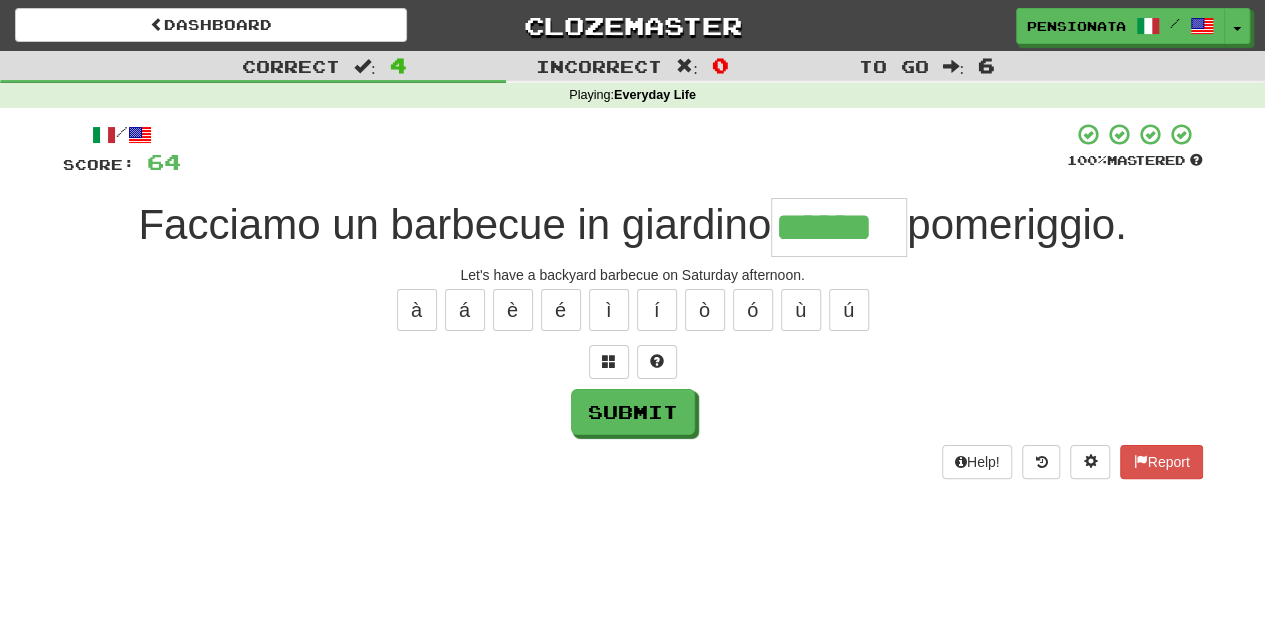 type on "******" 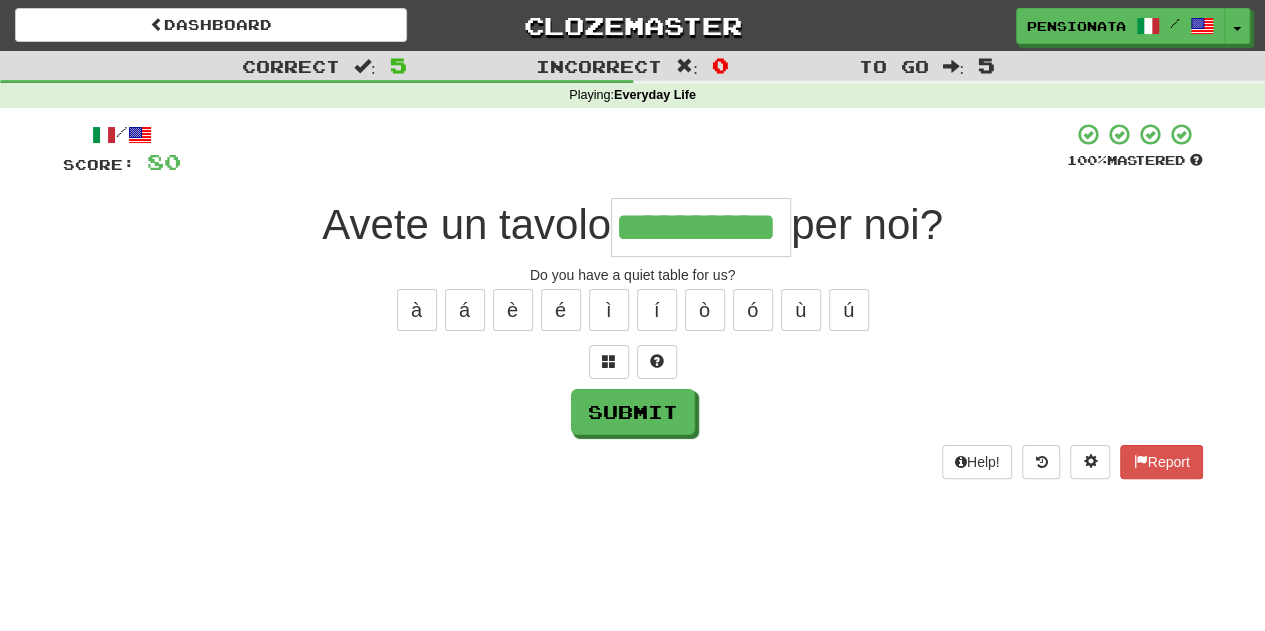 type on "**********" 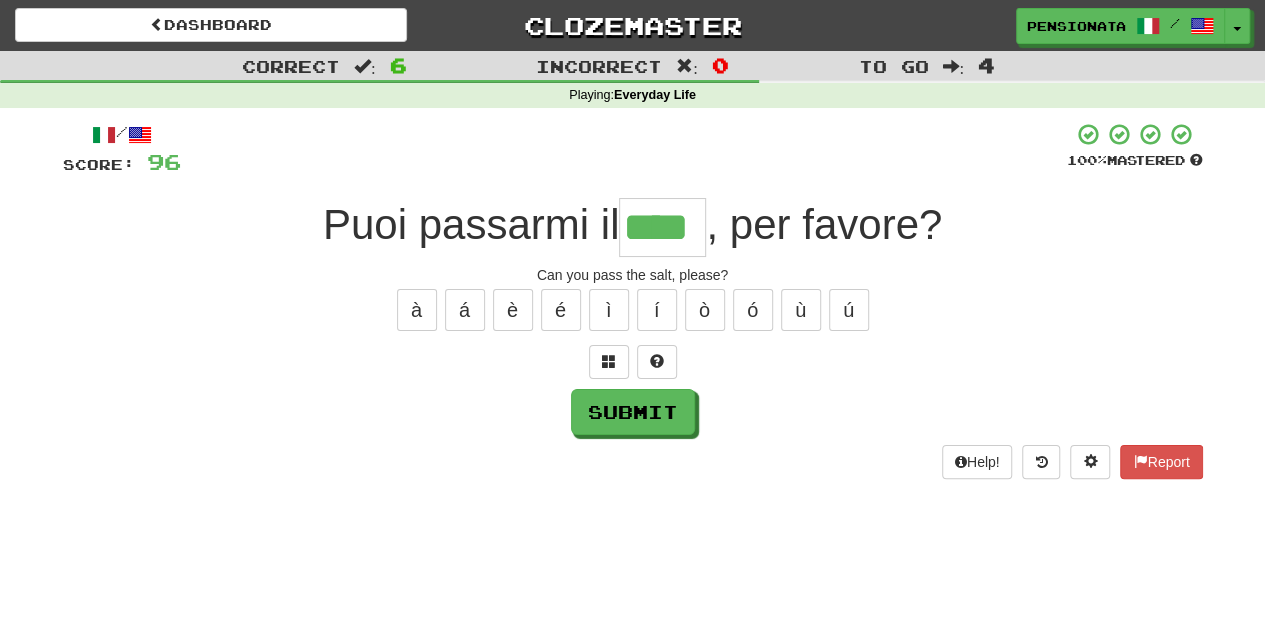 type on "****" 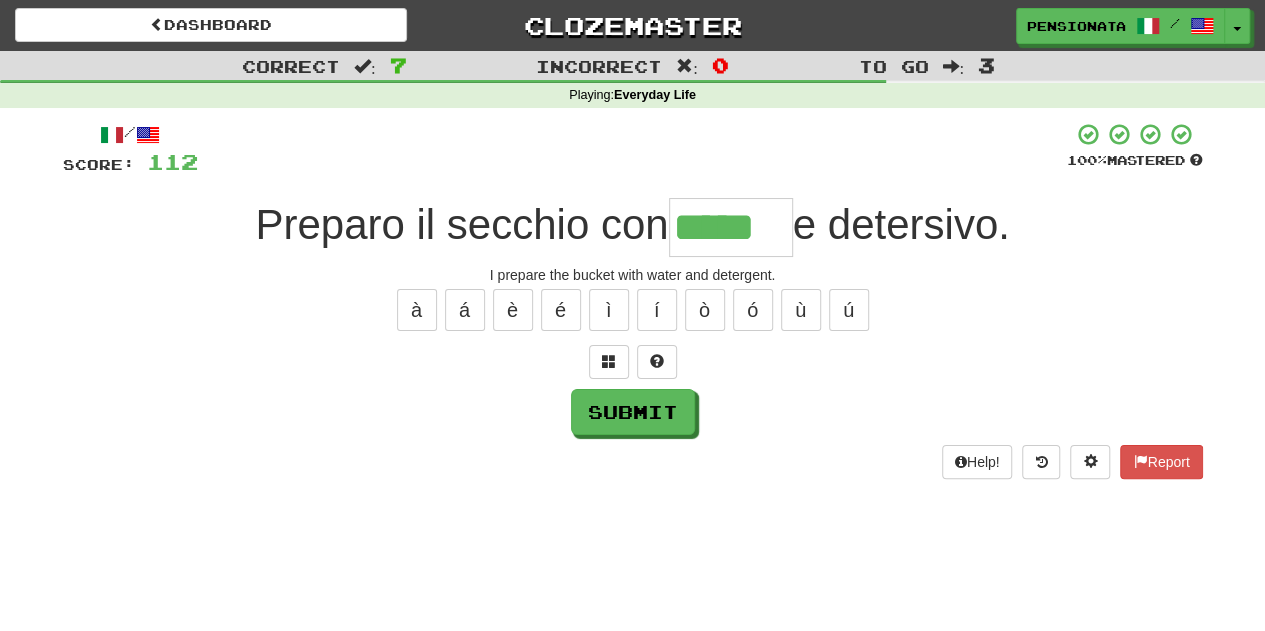type on "*****" 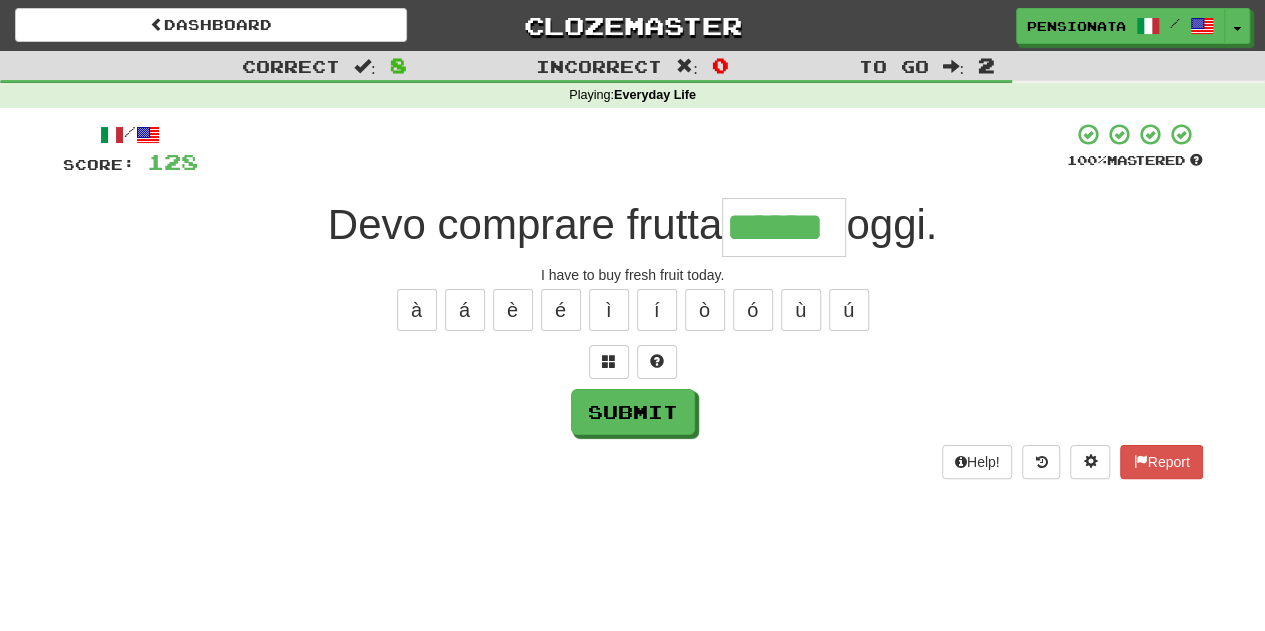 type on "******" 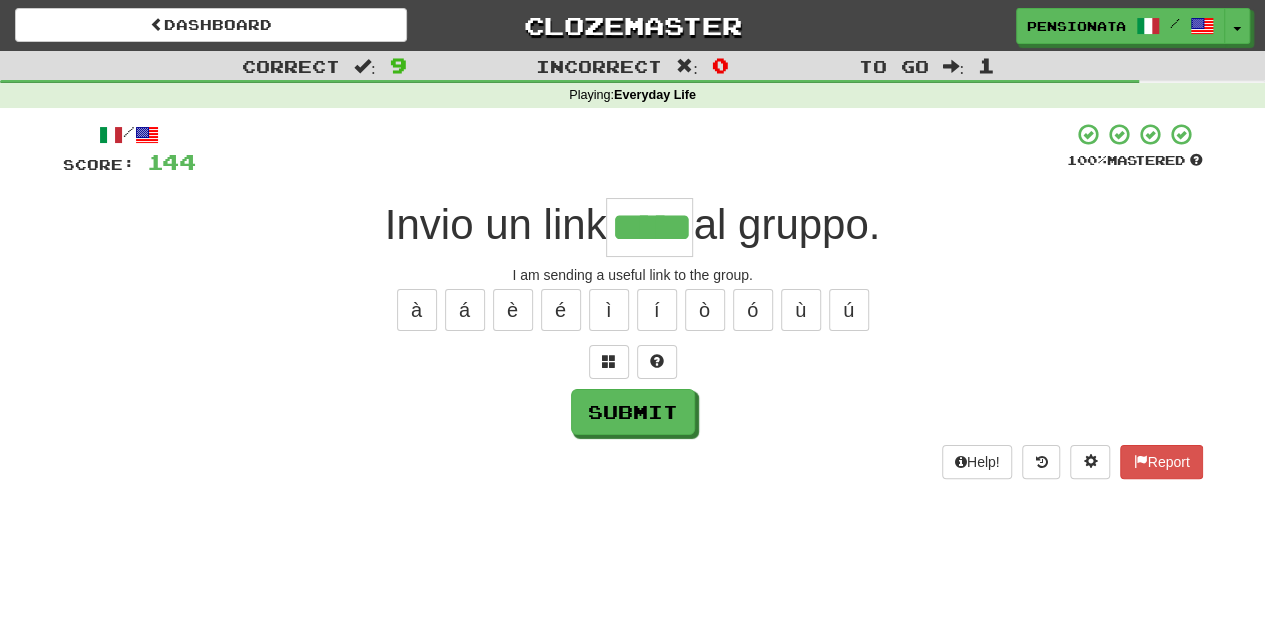 type on "*****" 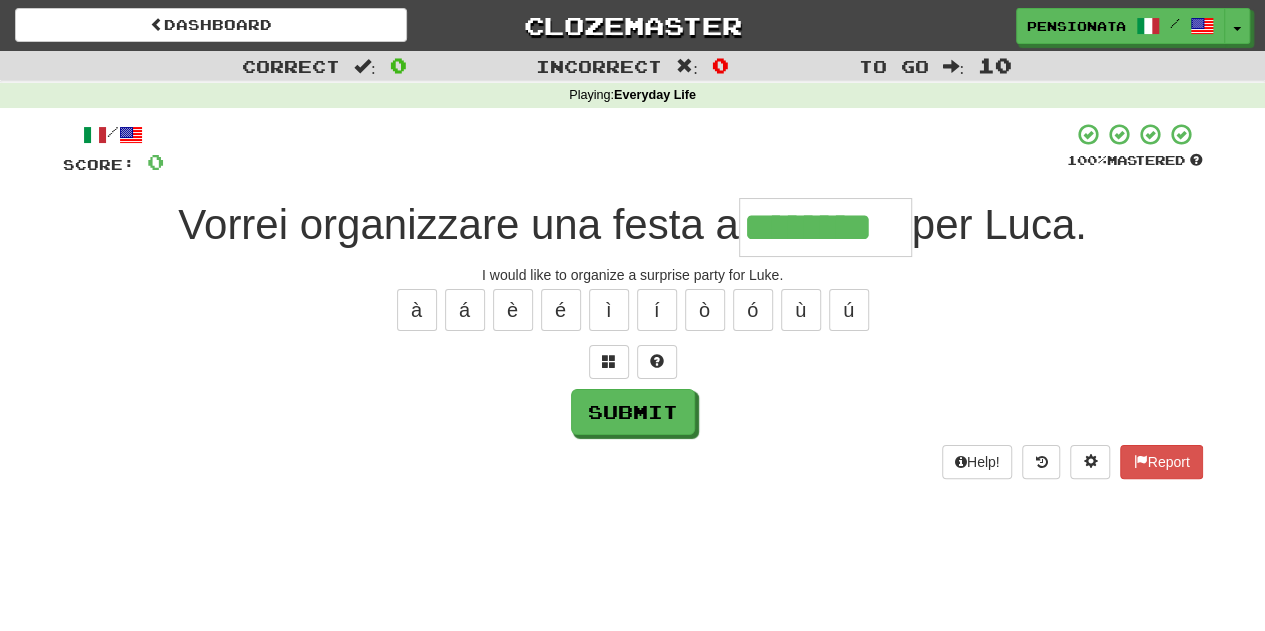 type on "********" 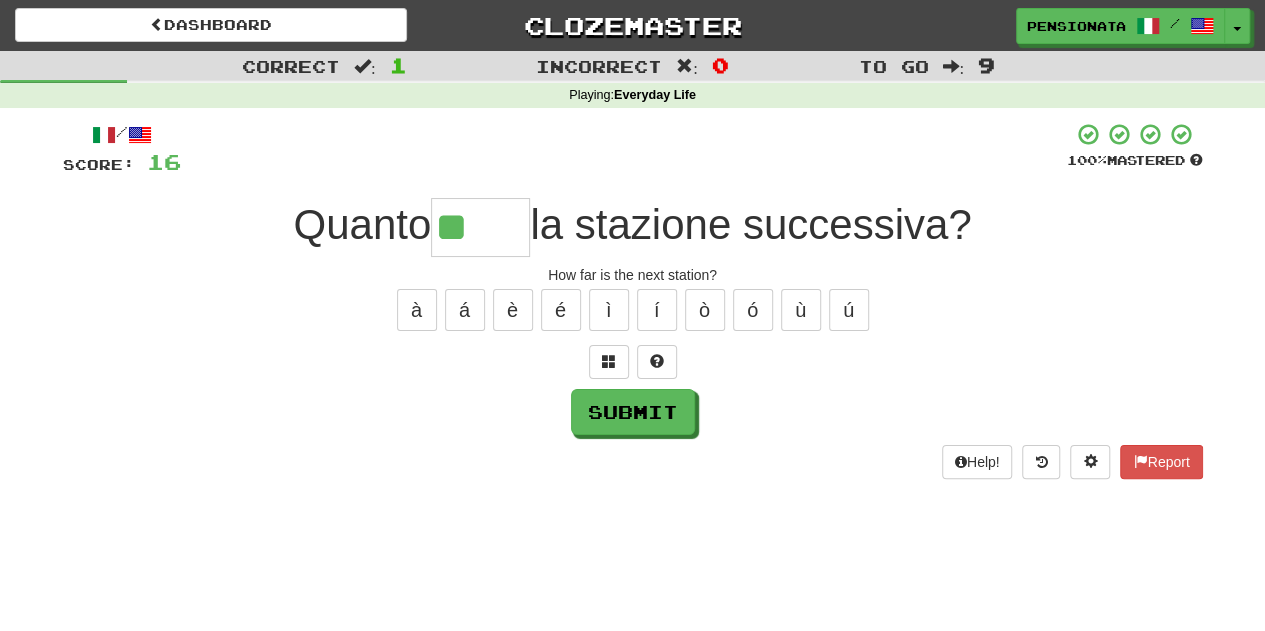 type on "*****" 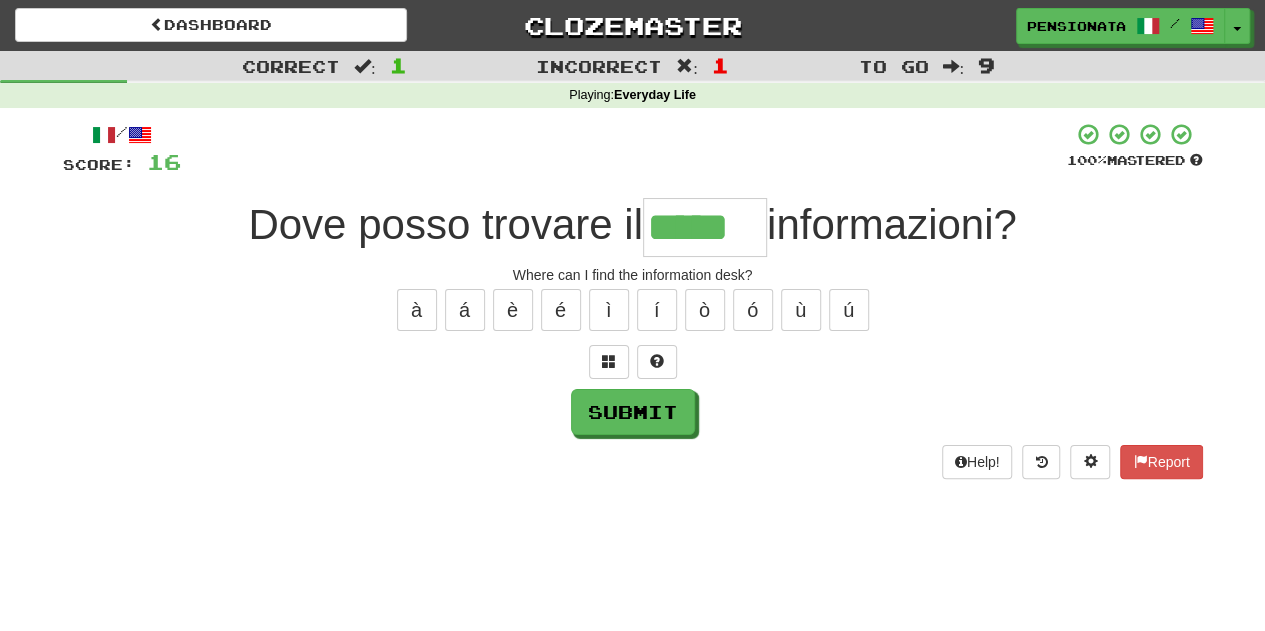type on "*****" 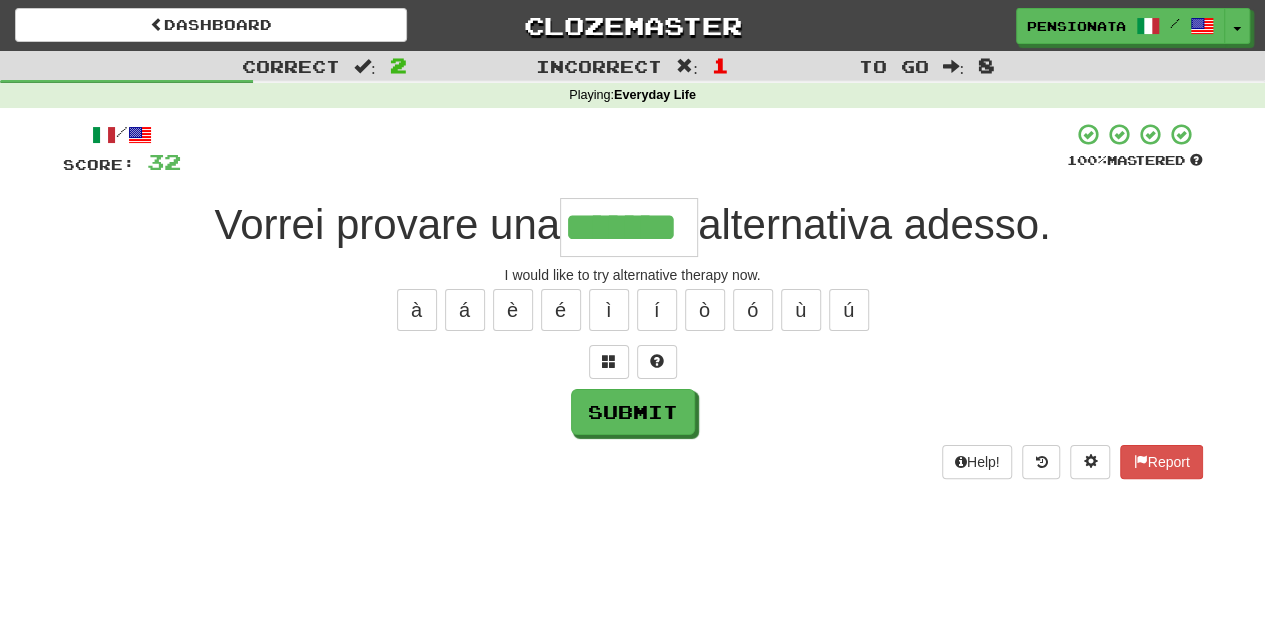 type on "*******" 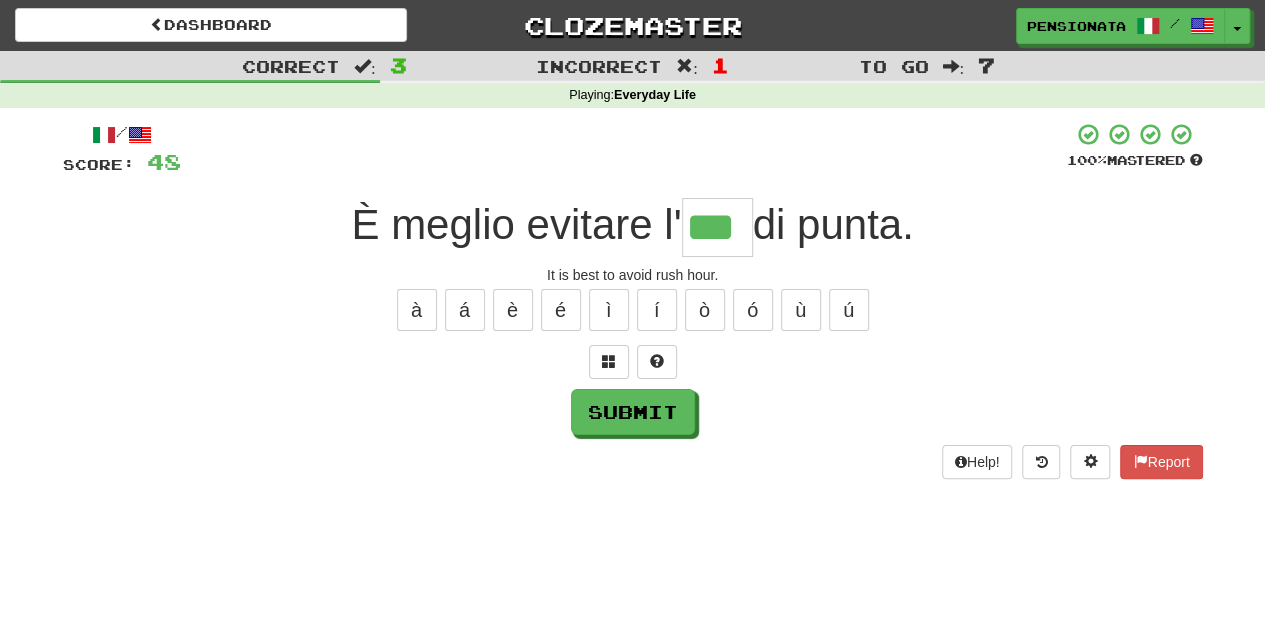 type on "***" 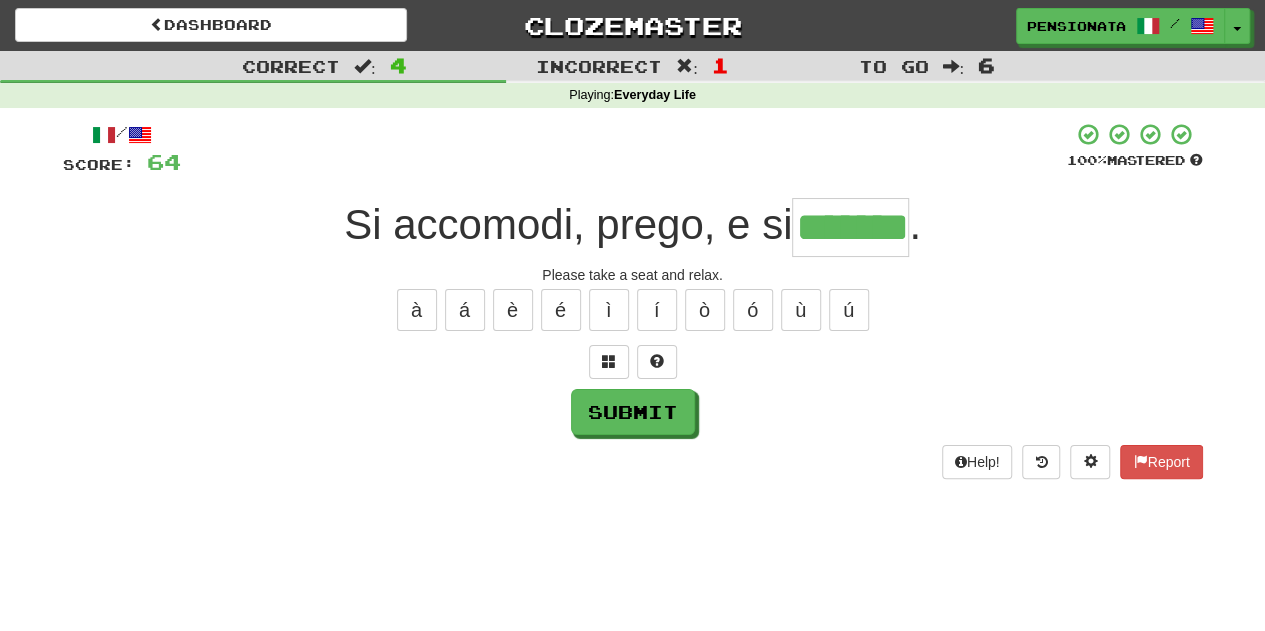 type on "*******" 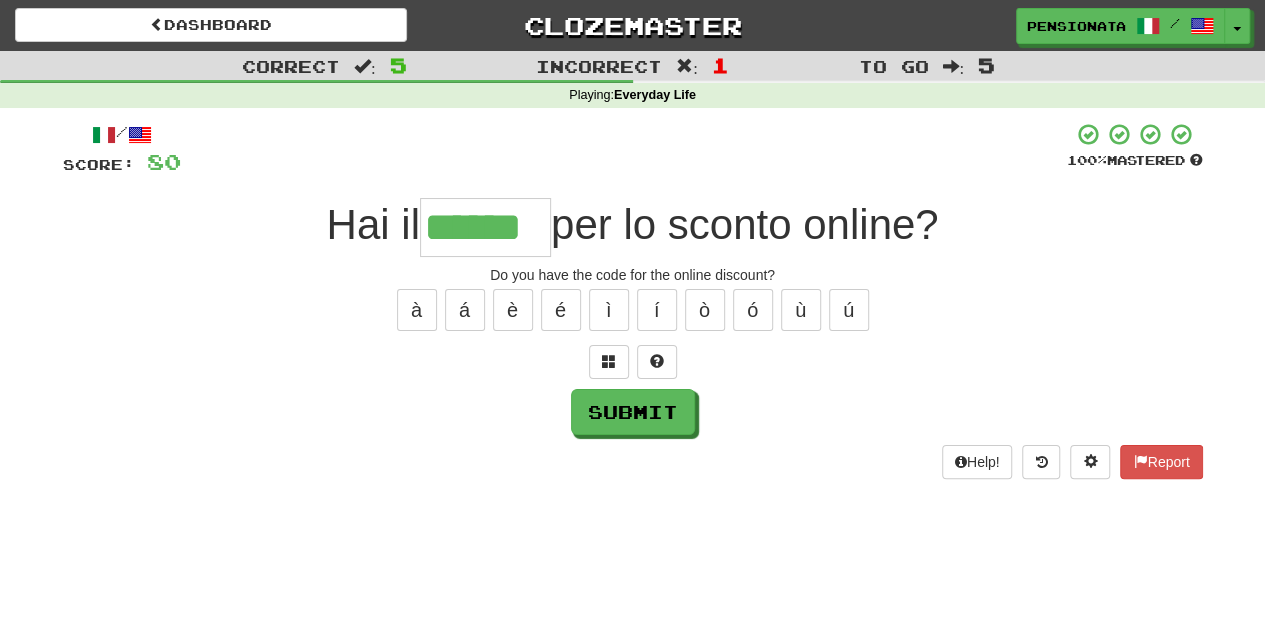 type on "******" 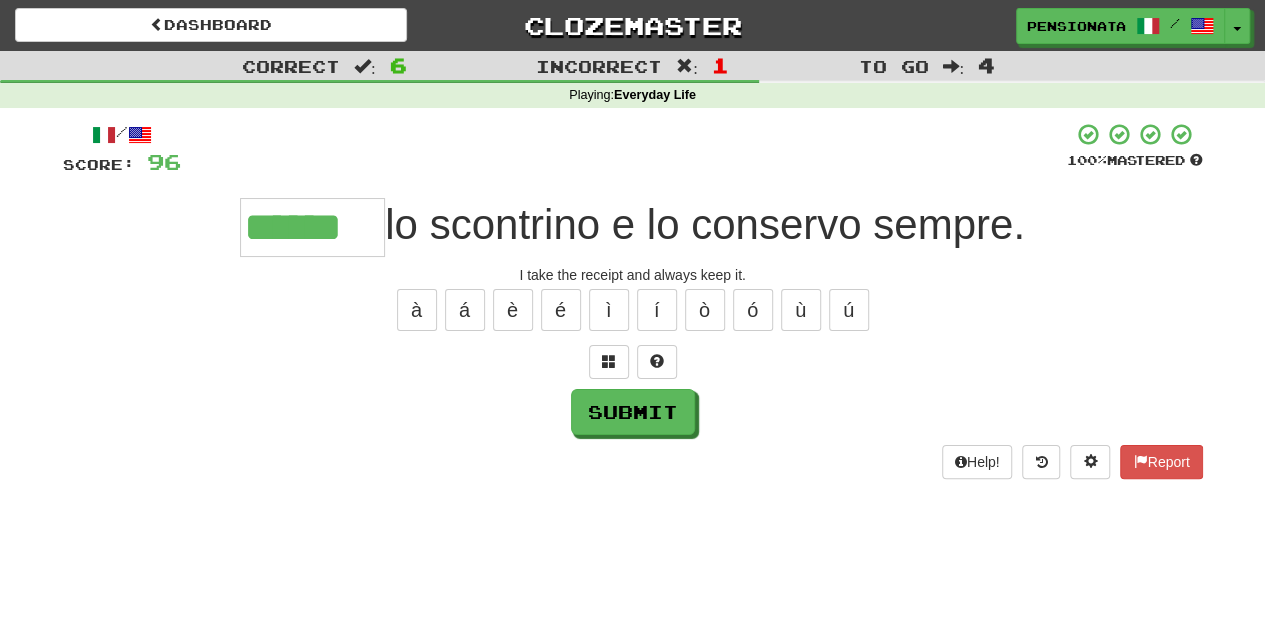 type on "******" 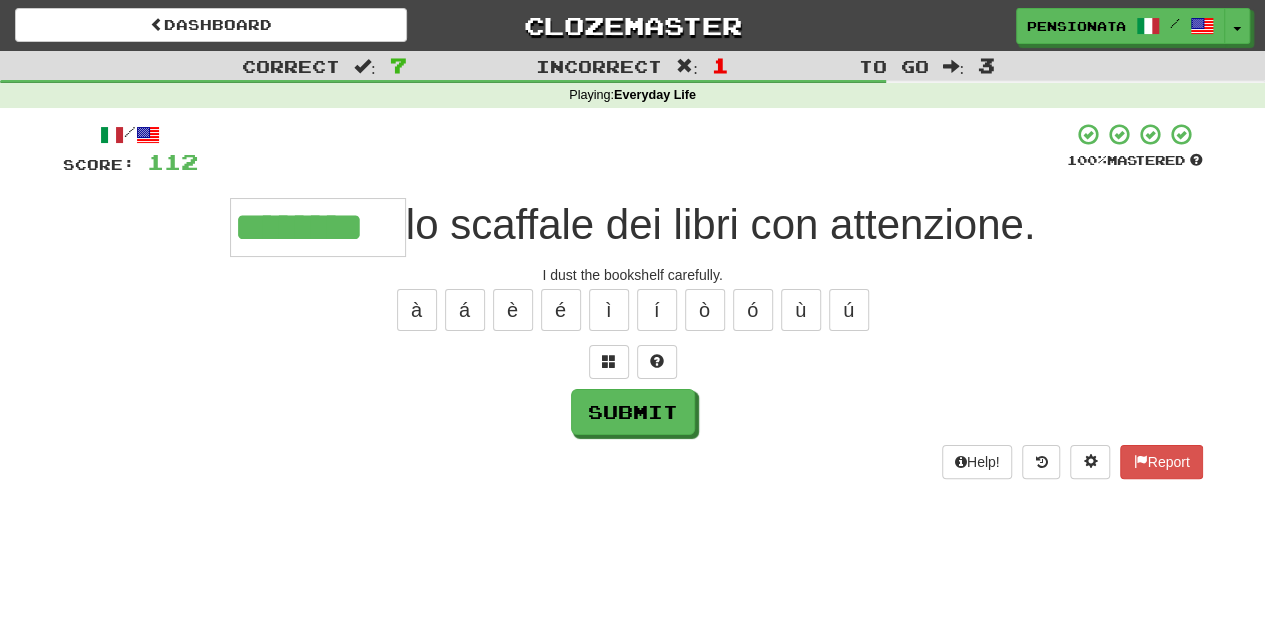 type on "********" 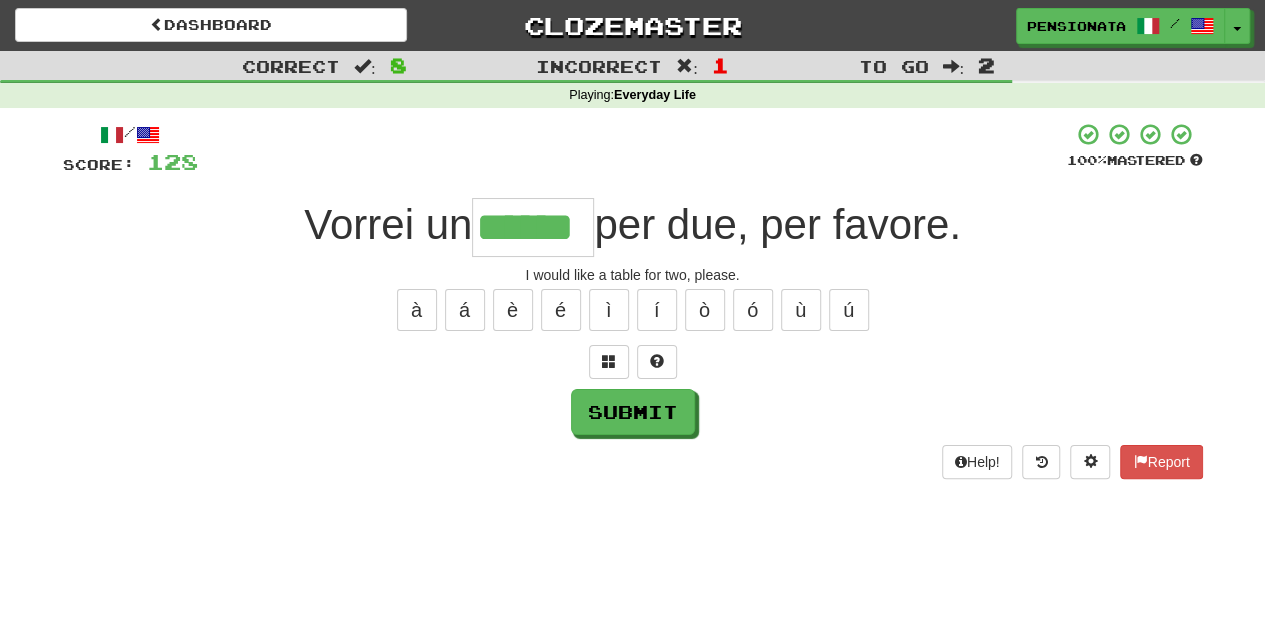 type on "******" 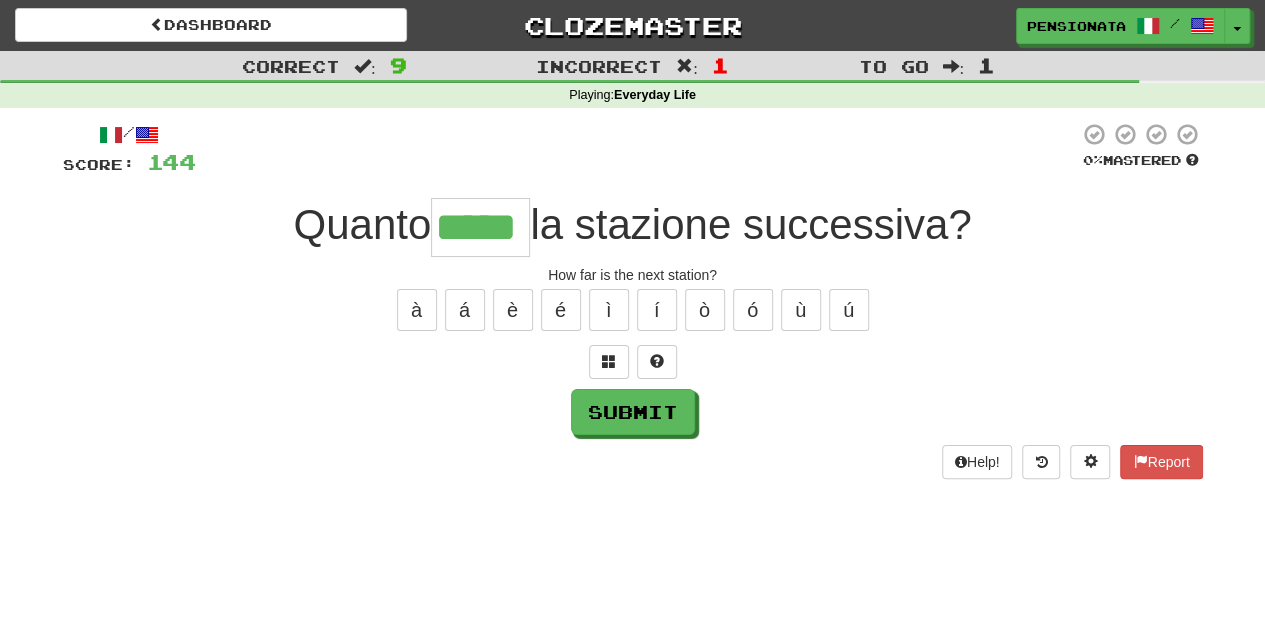 type on "*****" 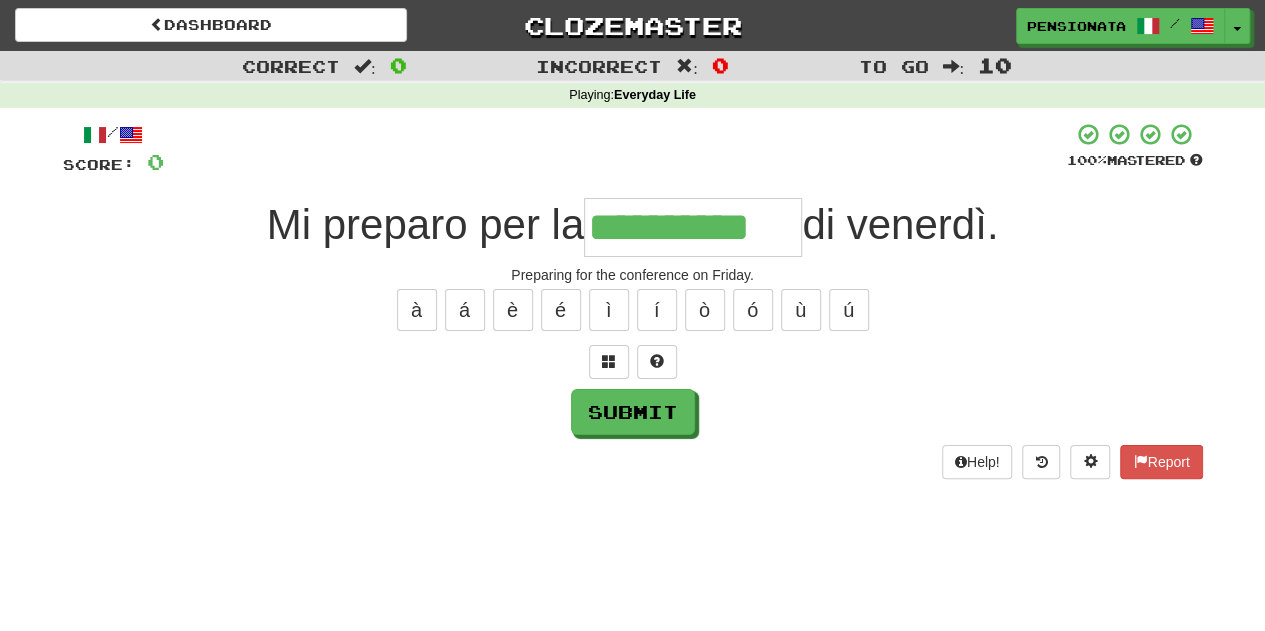 type on "**********" 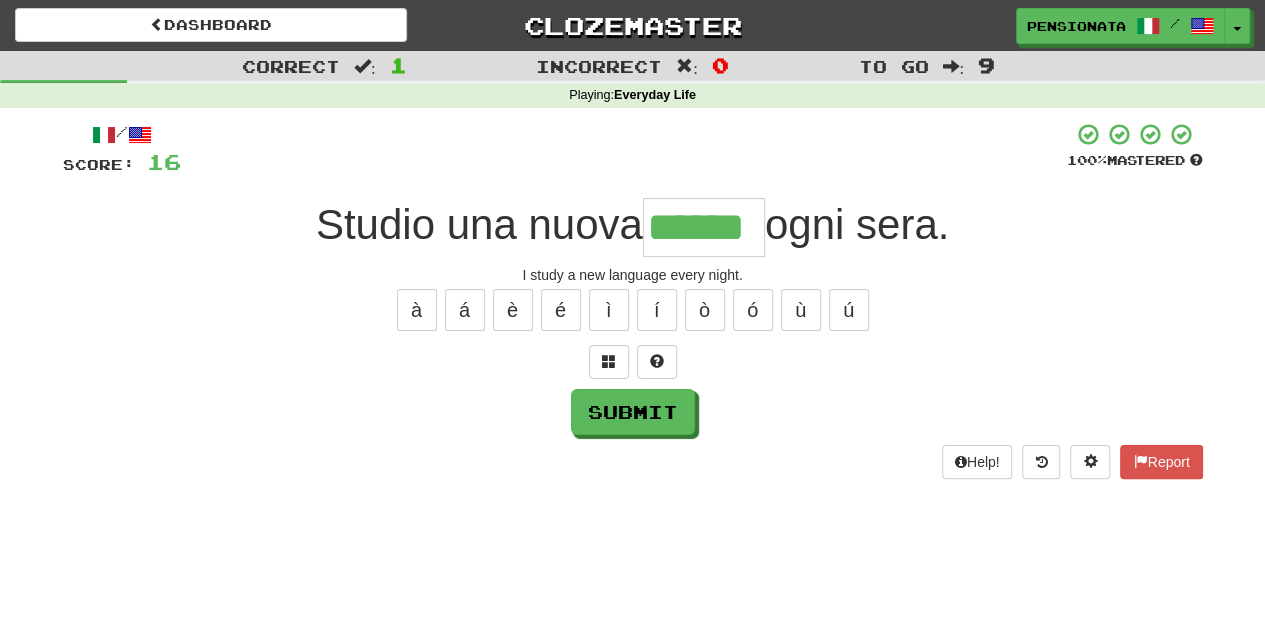 type on "******" 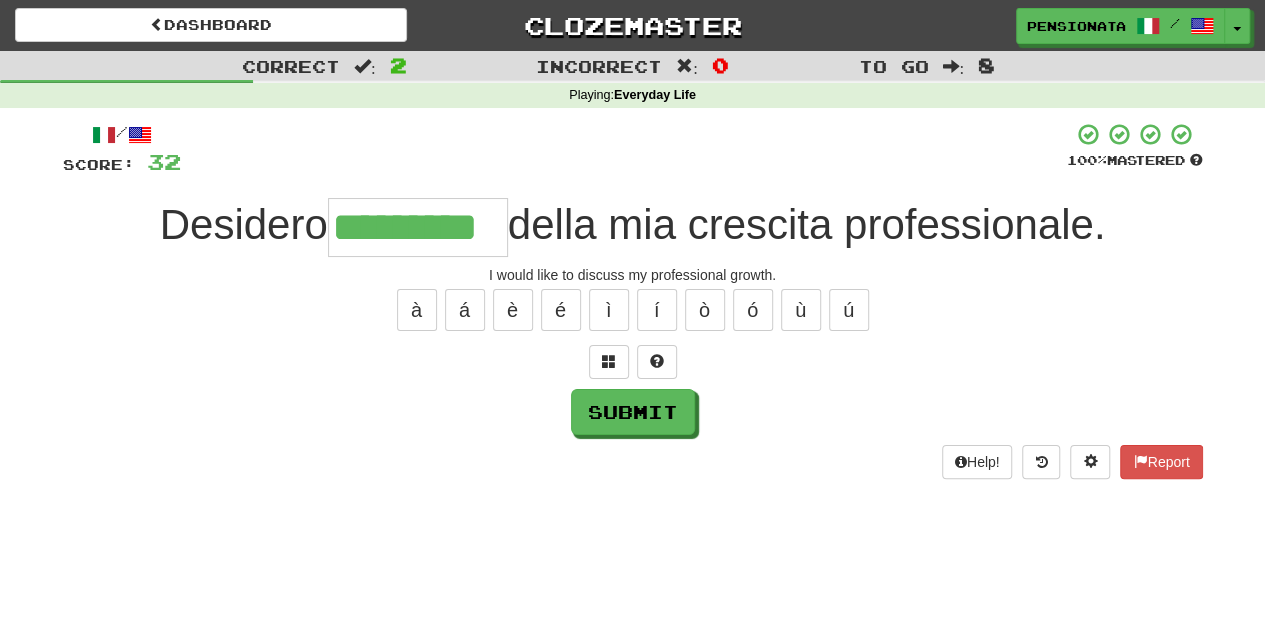 type on "*********" 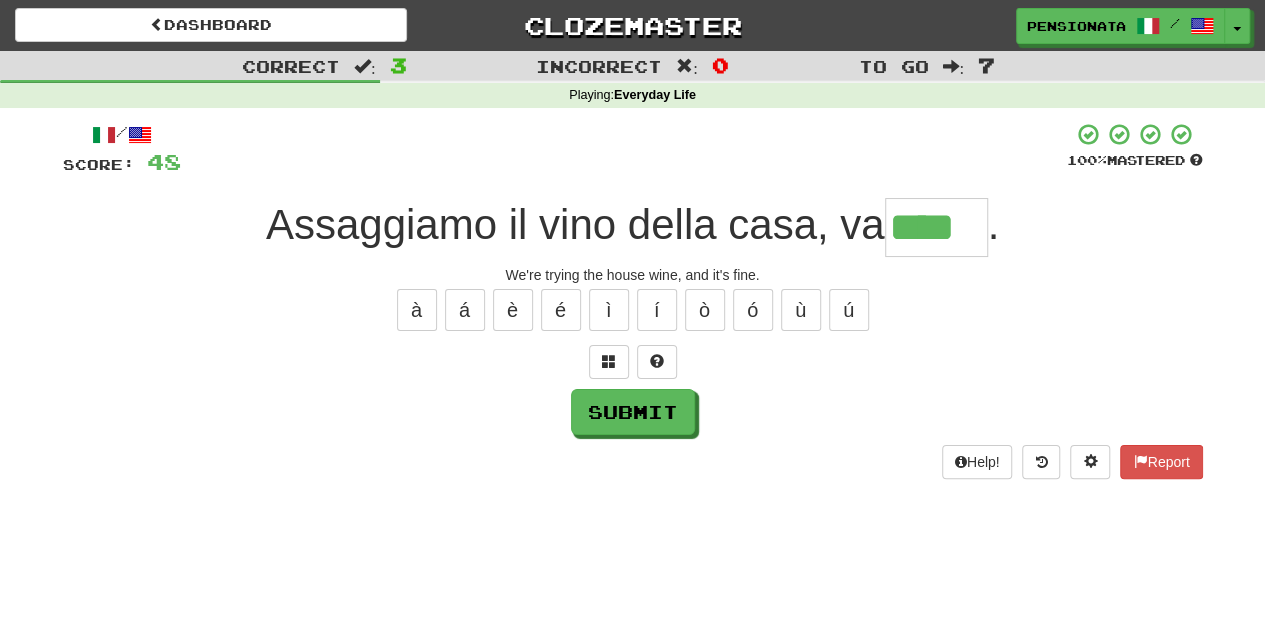 type on "****" 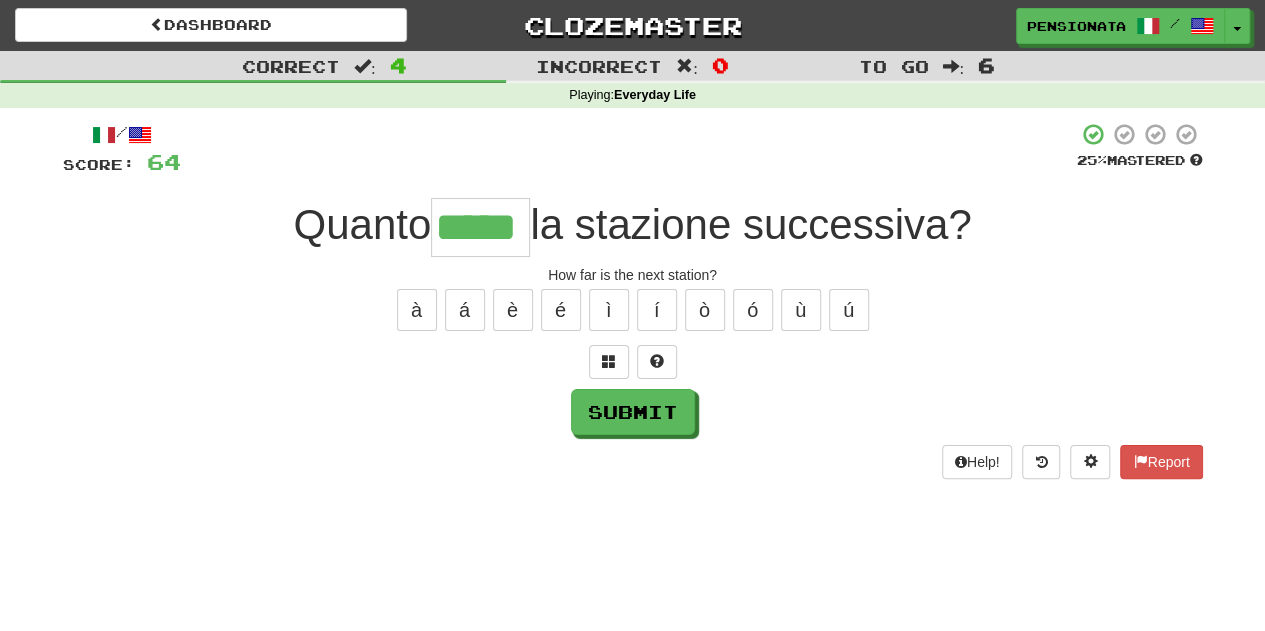 type on "*****" 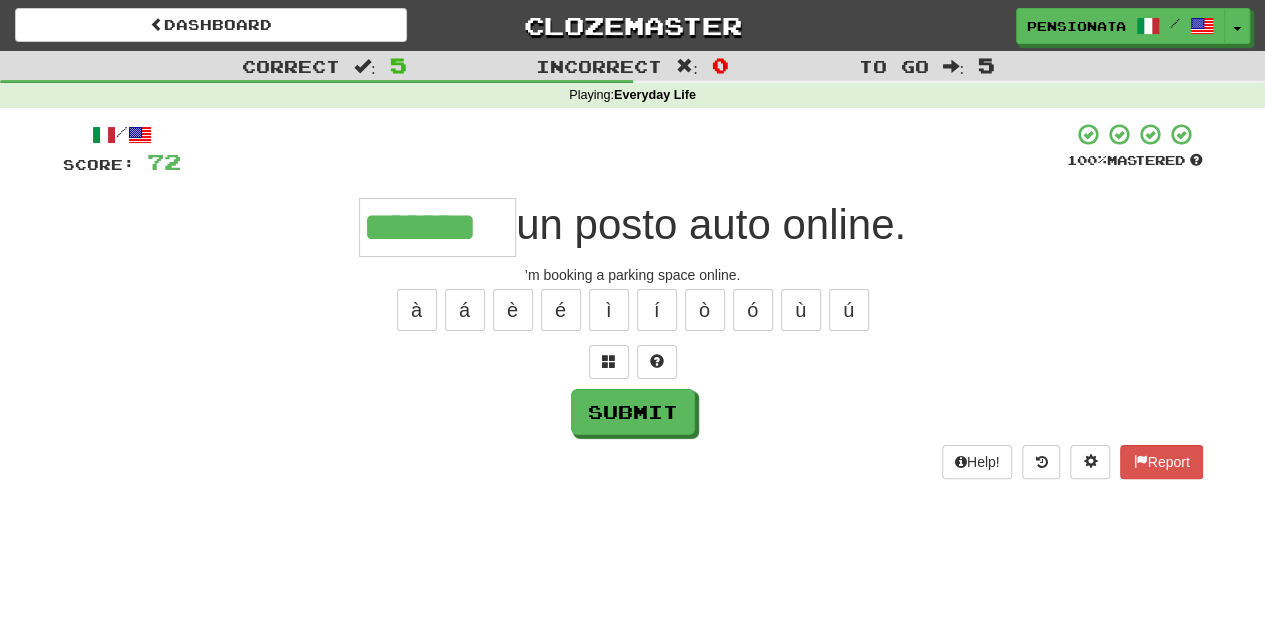type on "*******" 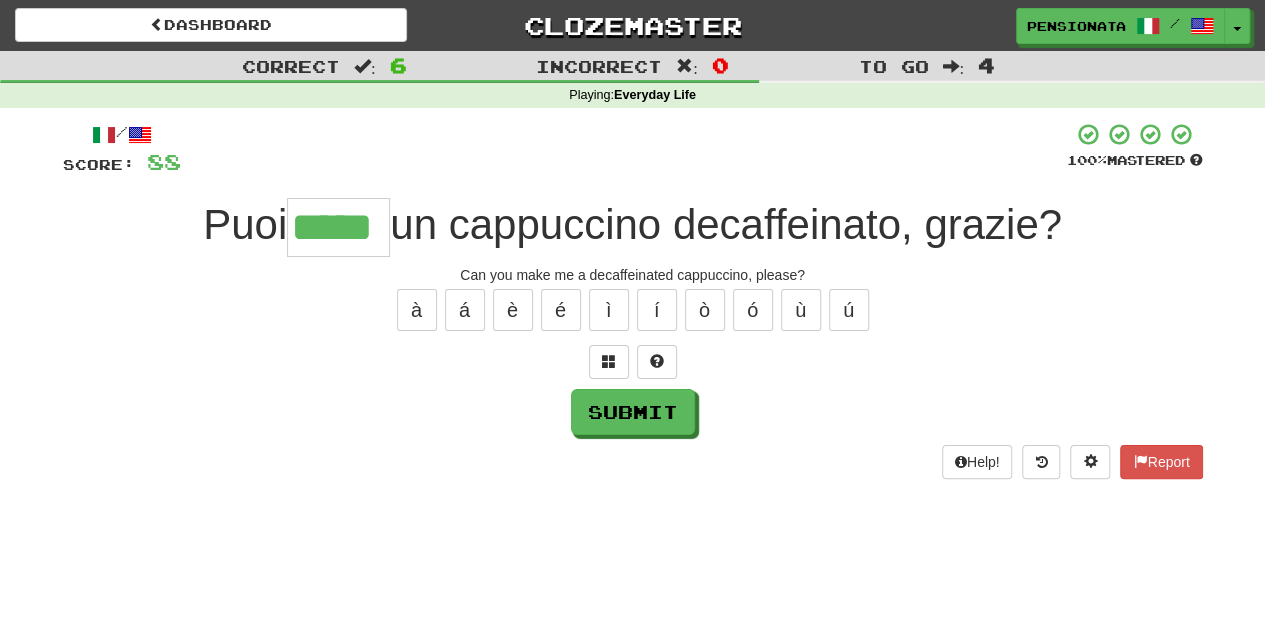 type on "*****" 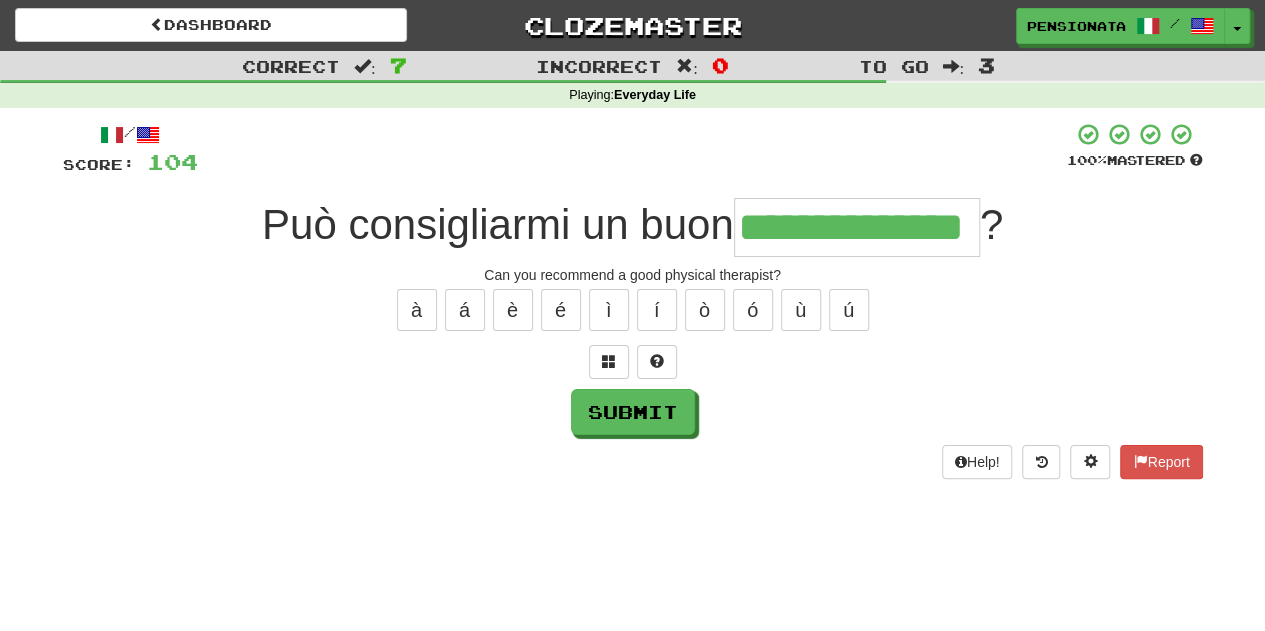 type on "**********" 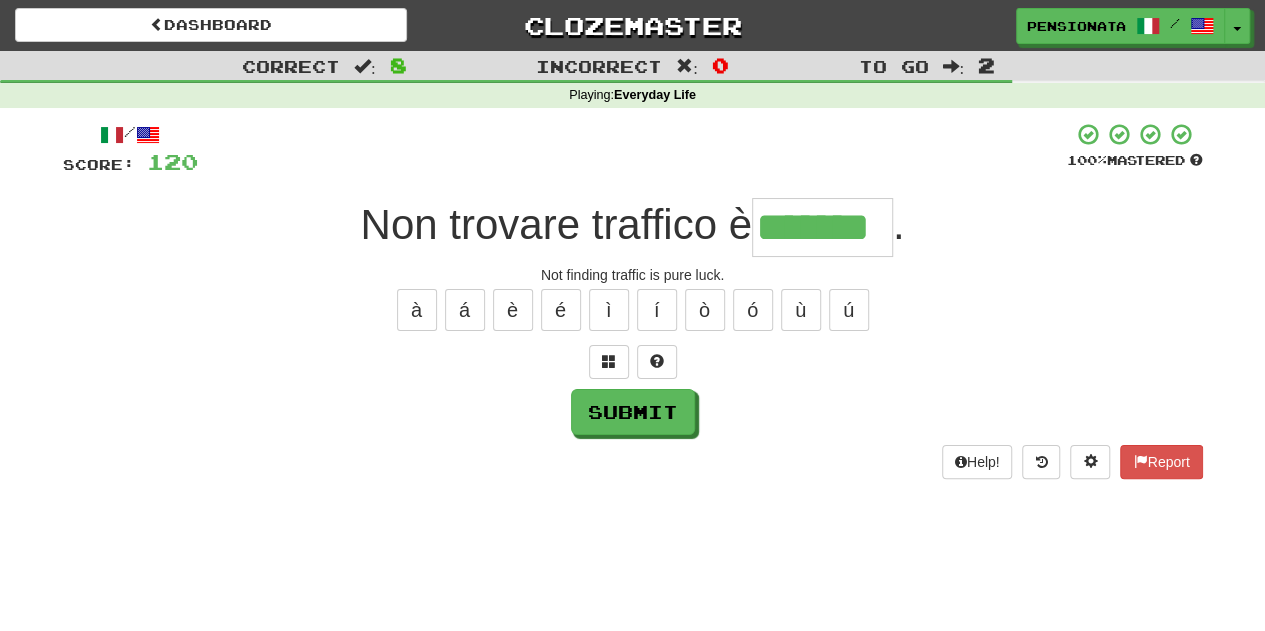 type on "*******" 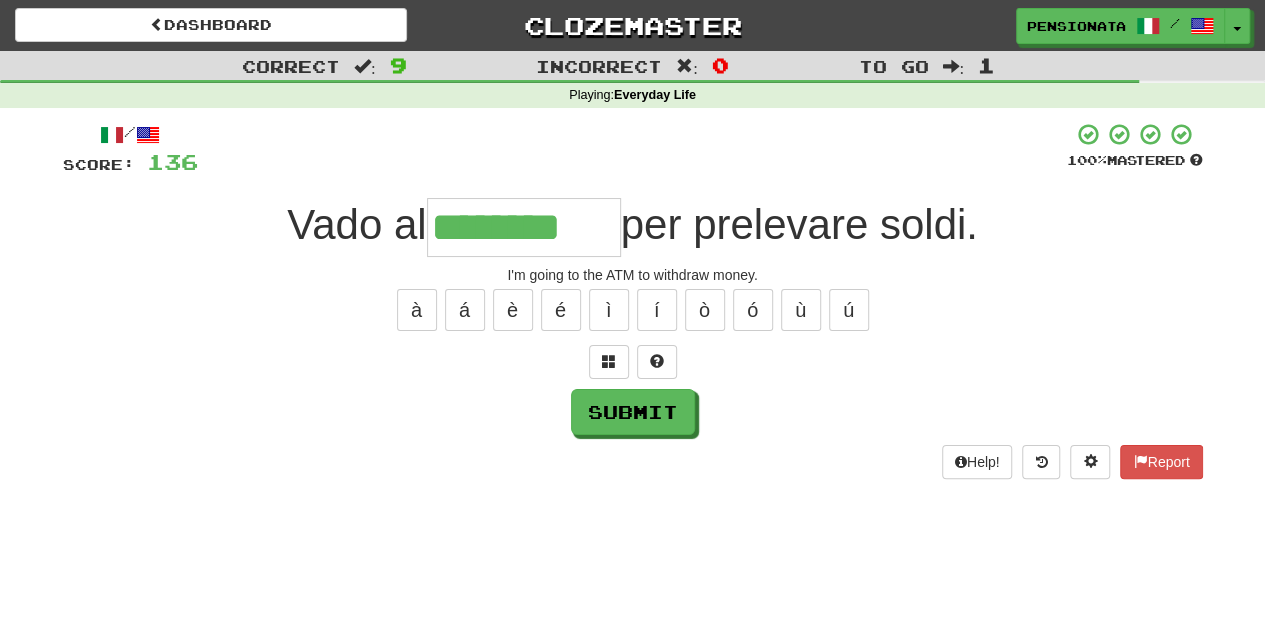 type on "********" 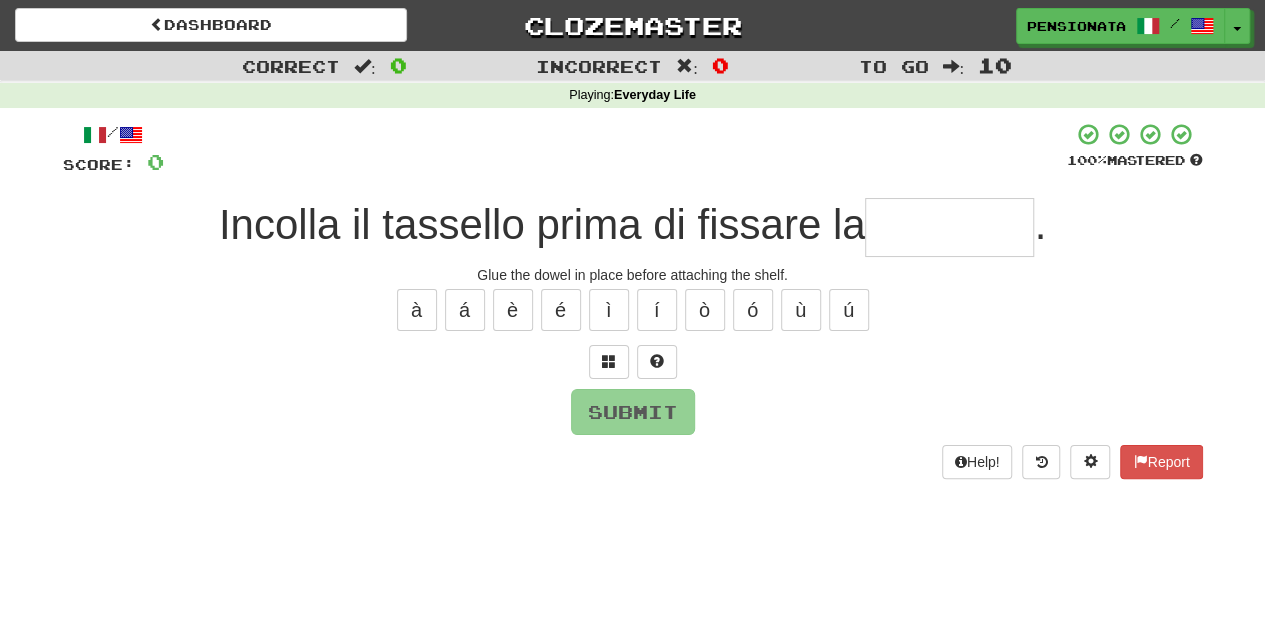 type on "*" 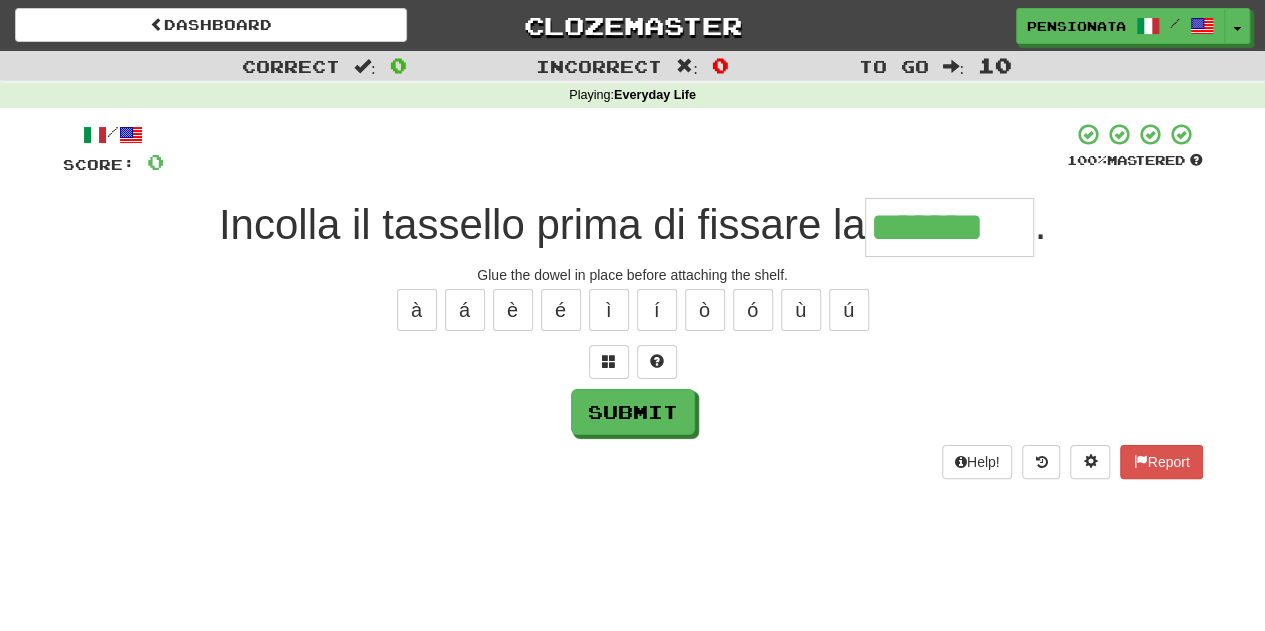 type on "*******" 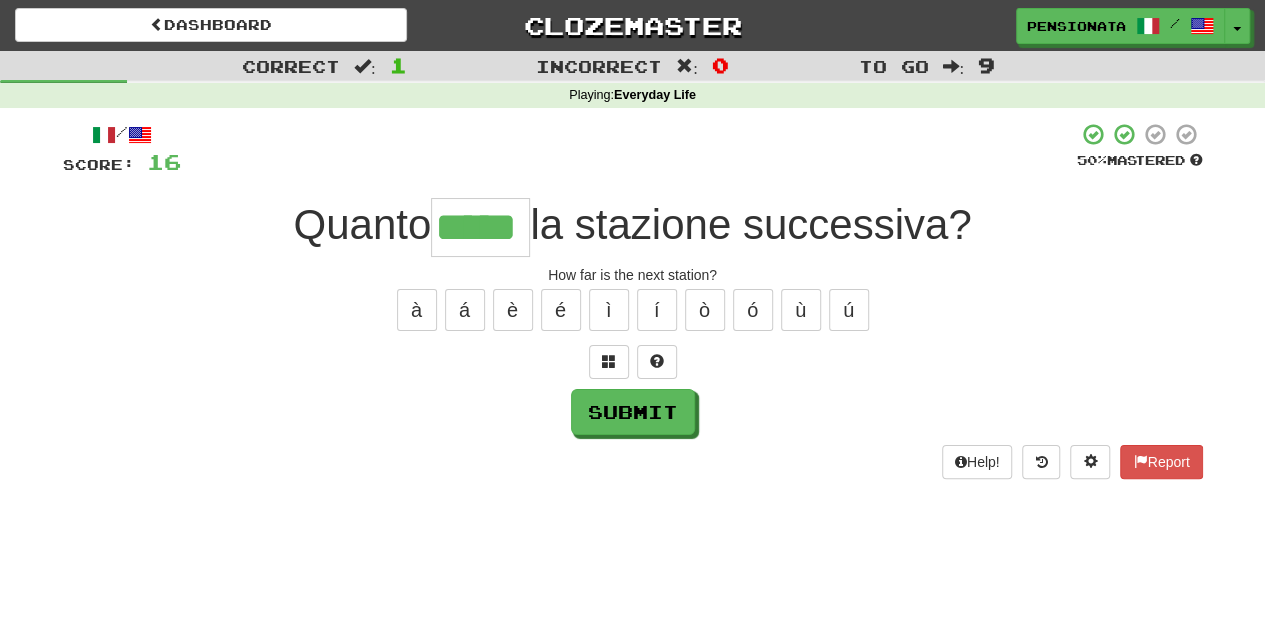 type on "*****" 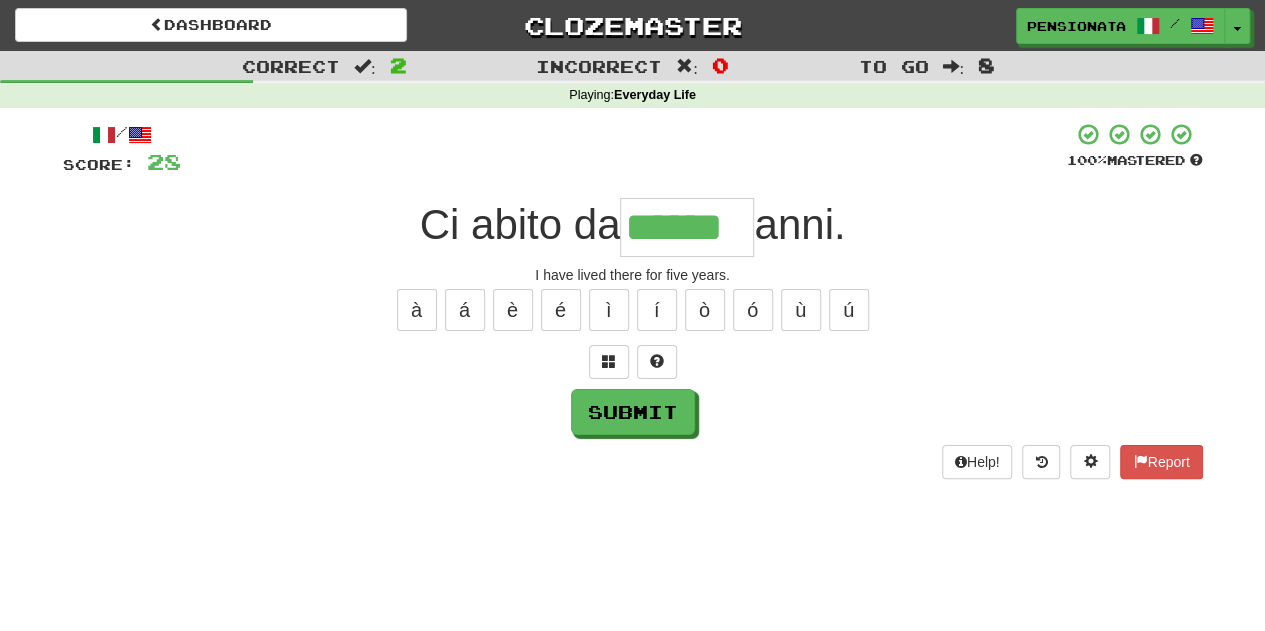 type on "******" 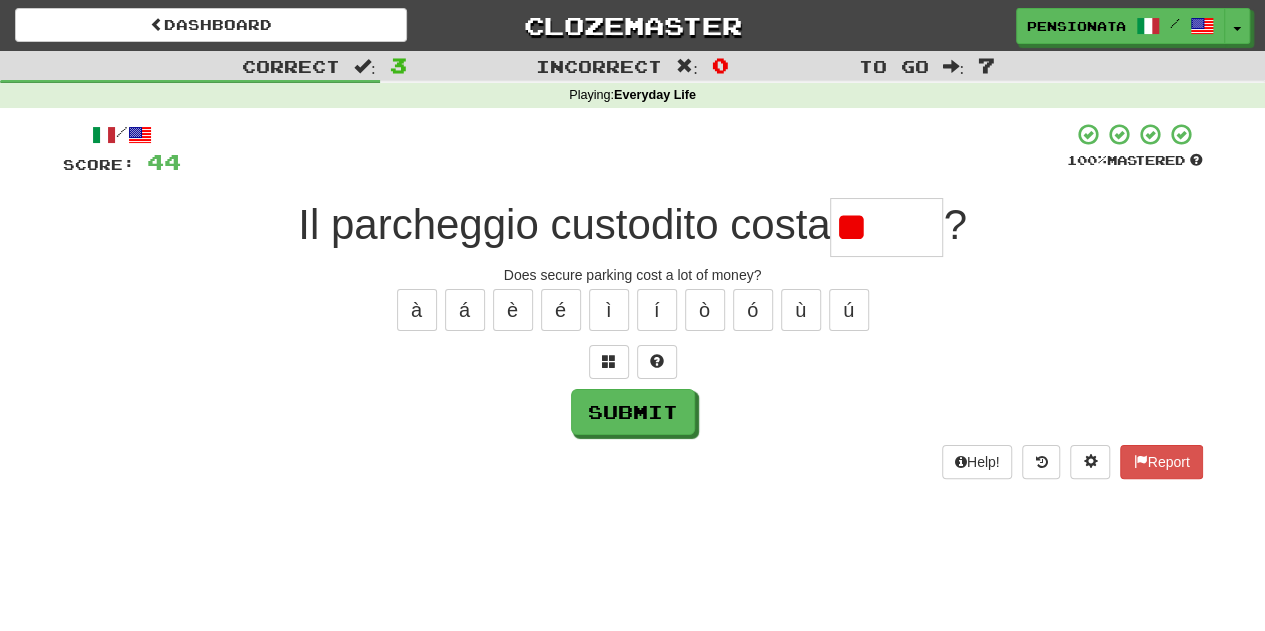 type on "*" 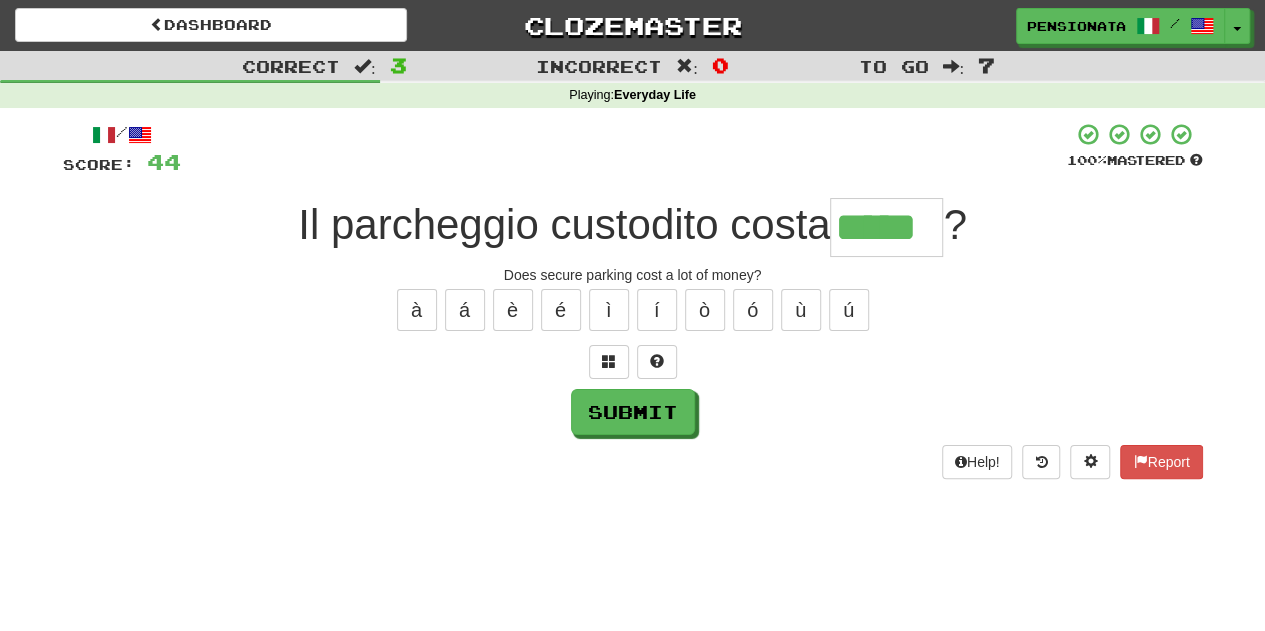 type on "*****" 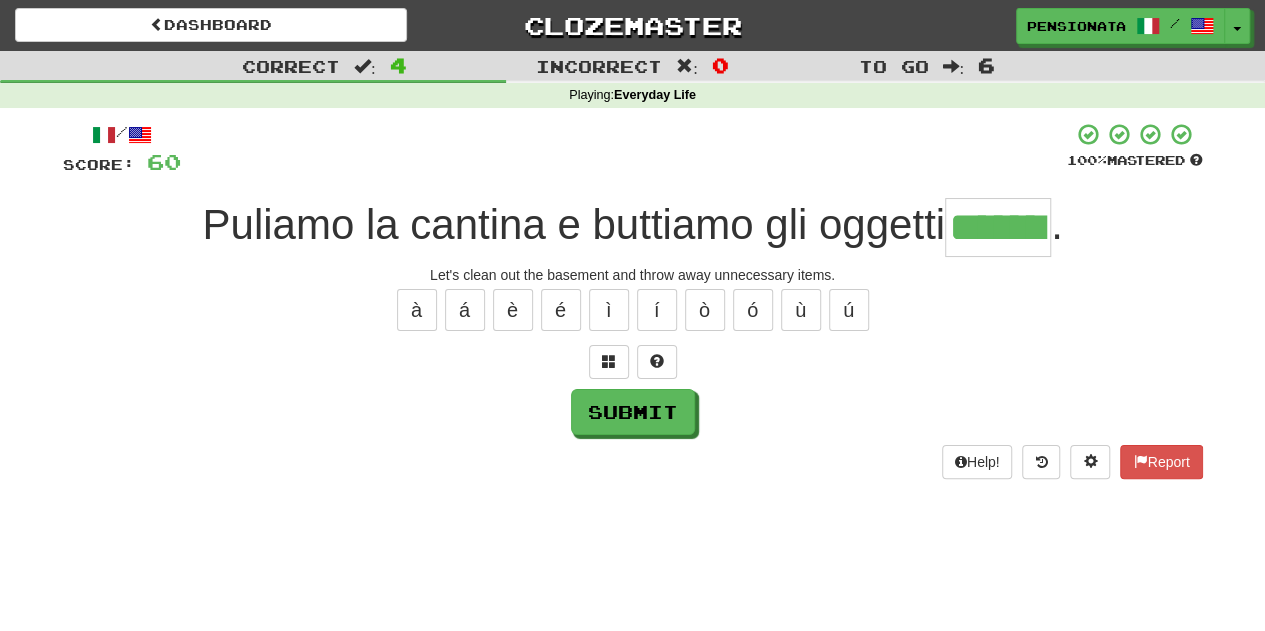 type on "*******" 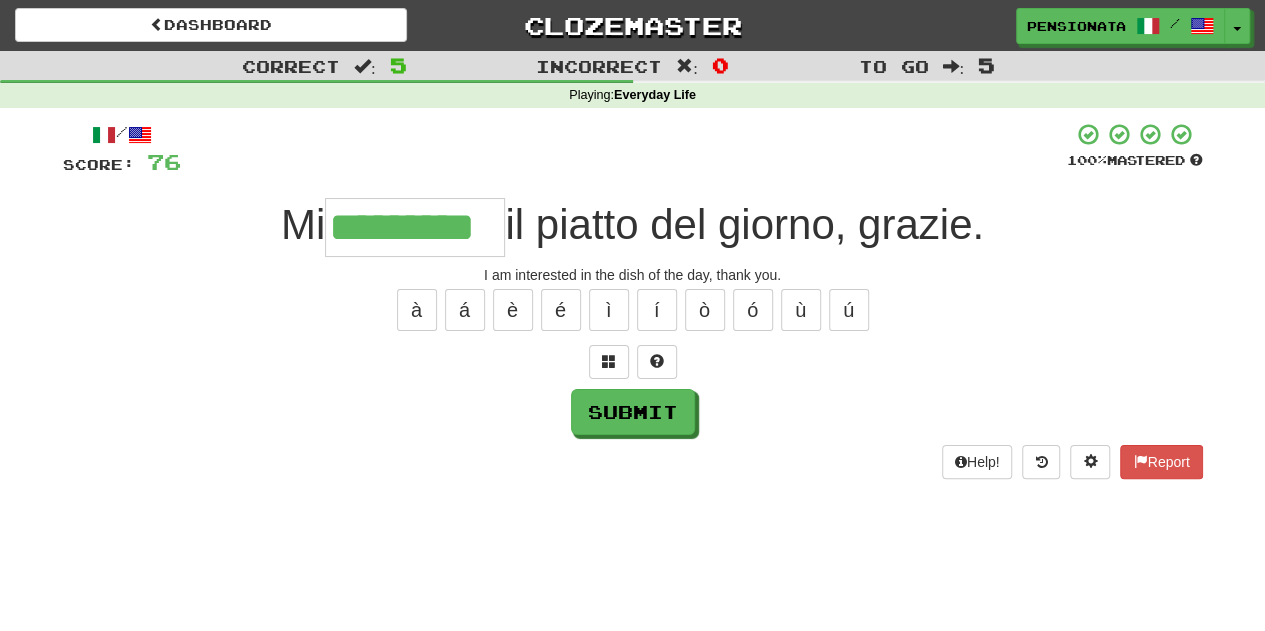type on "*********" 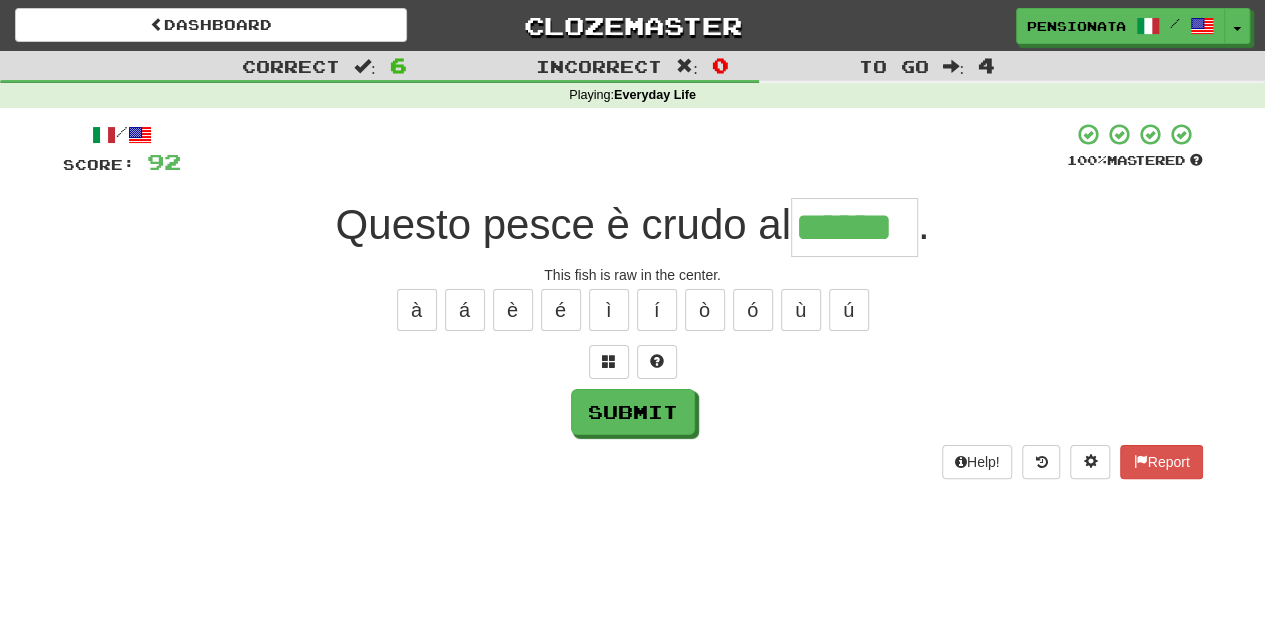 type on "******" 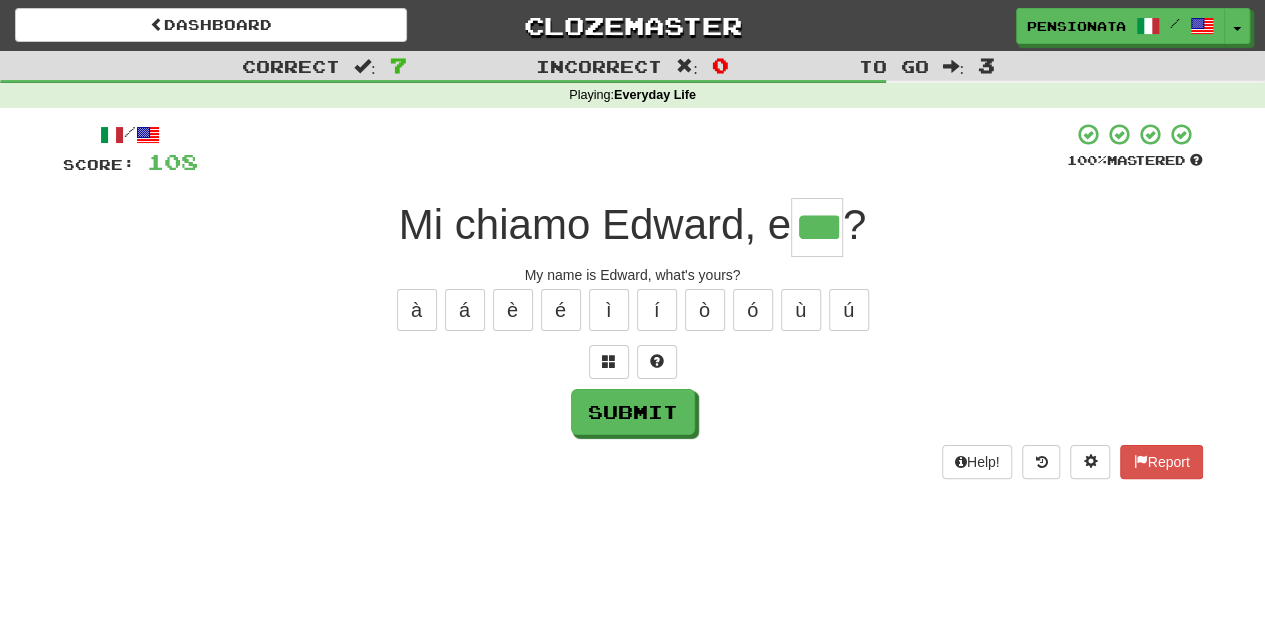 type on "***" 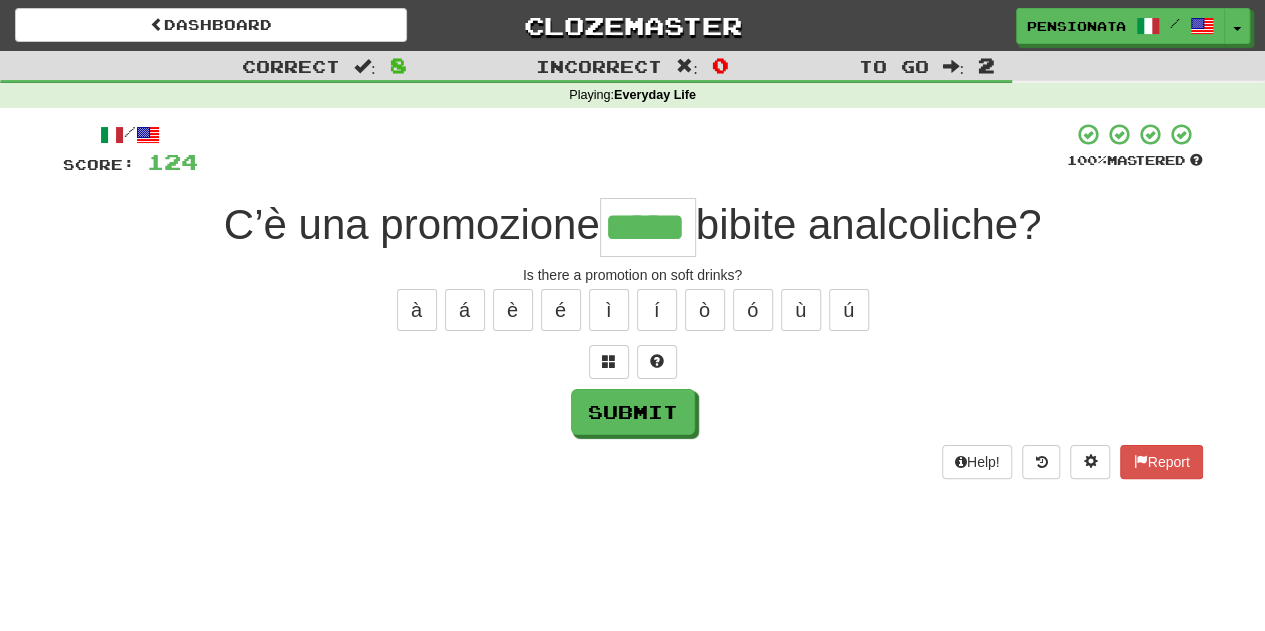 type on "*****" 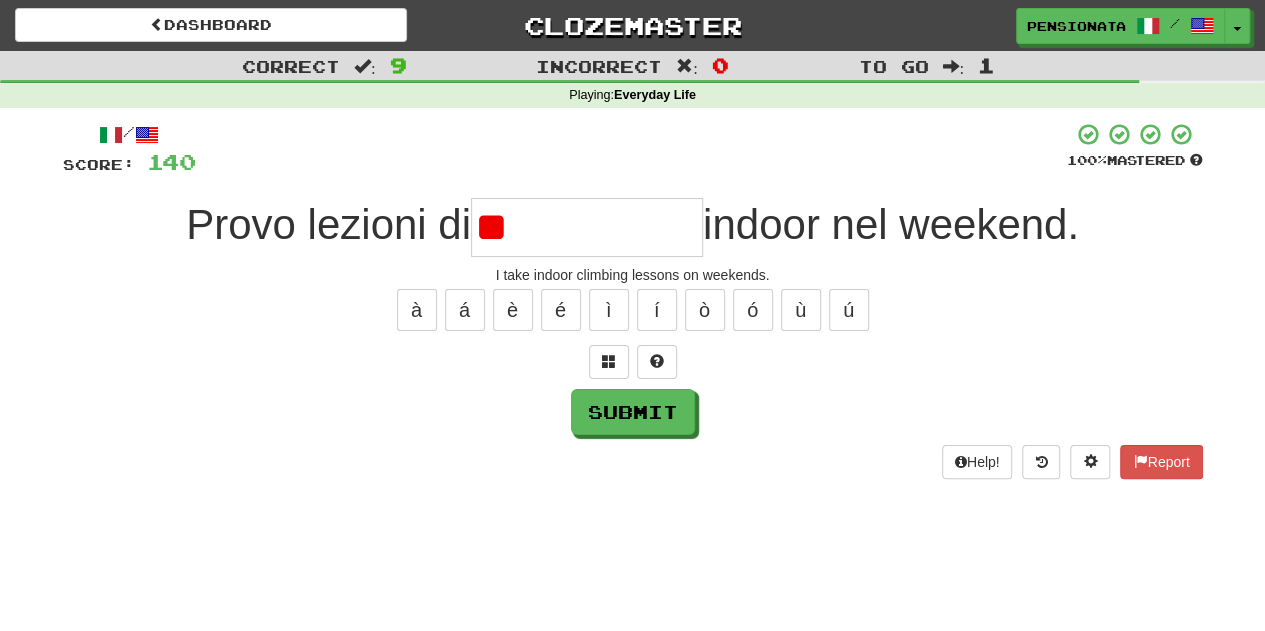 type on "*" 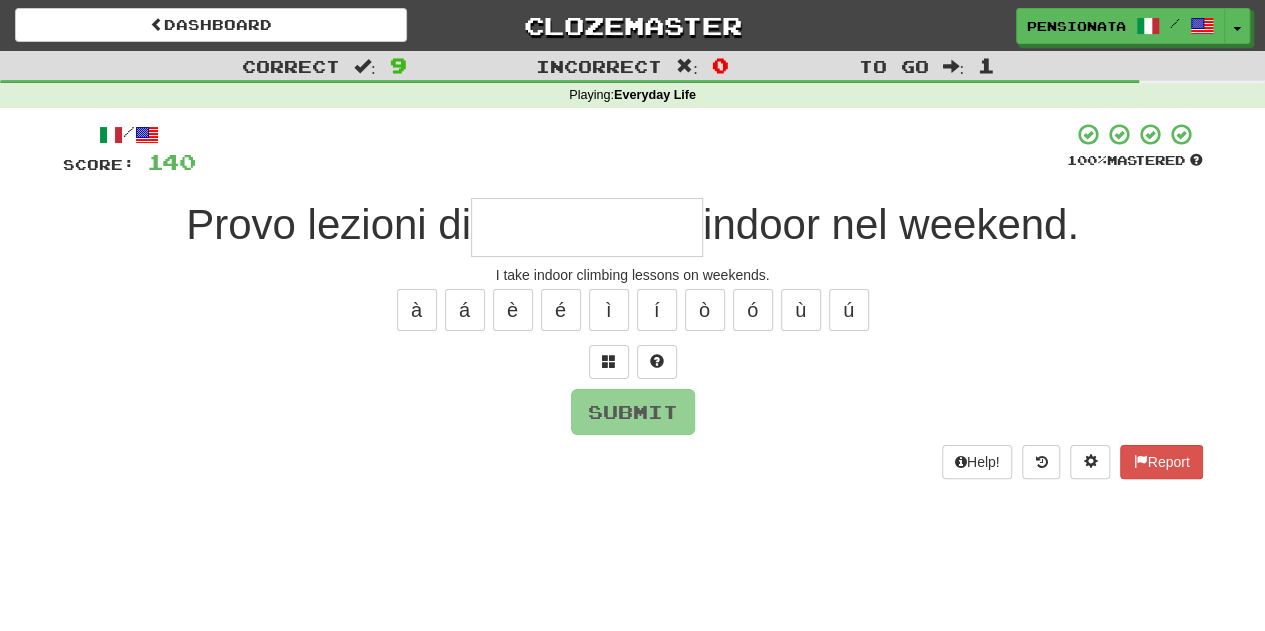 type on "*" 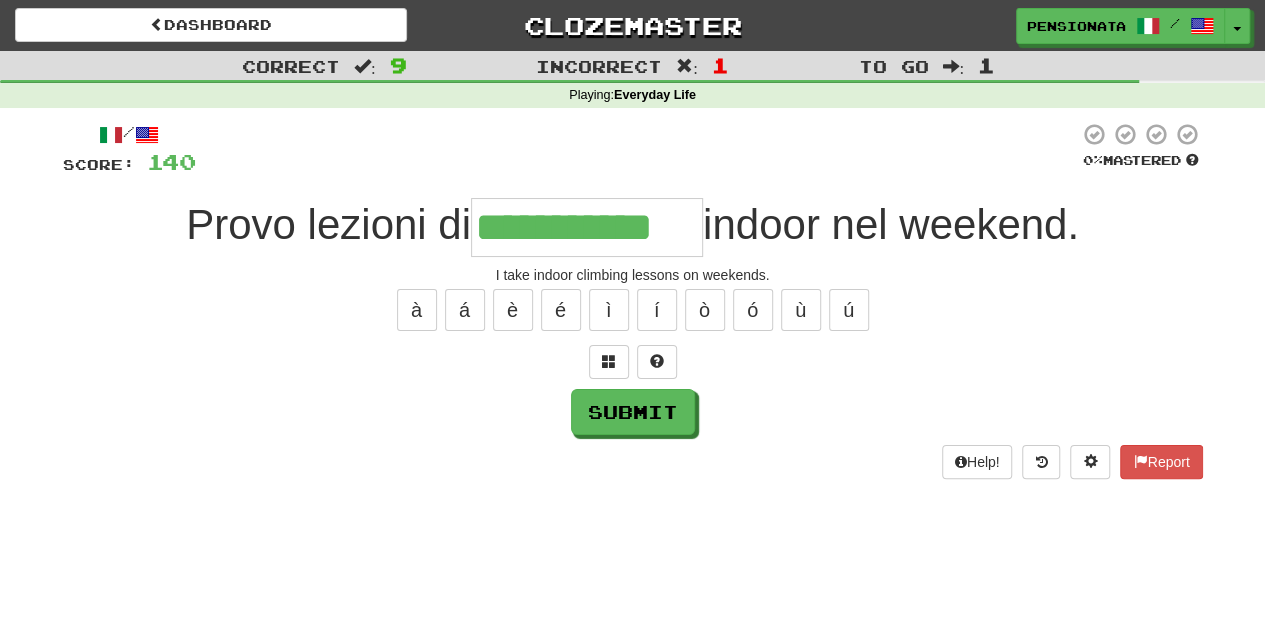 type on "**********" 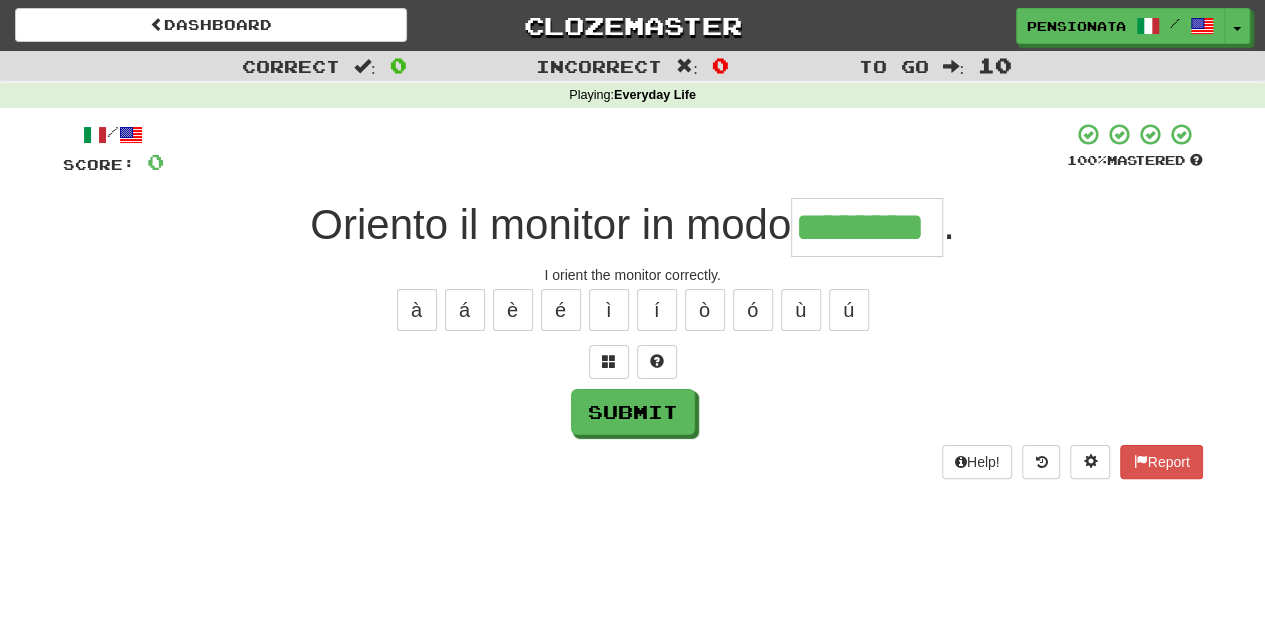 type on "********" 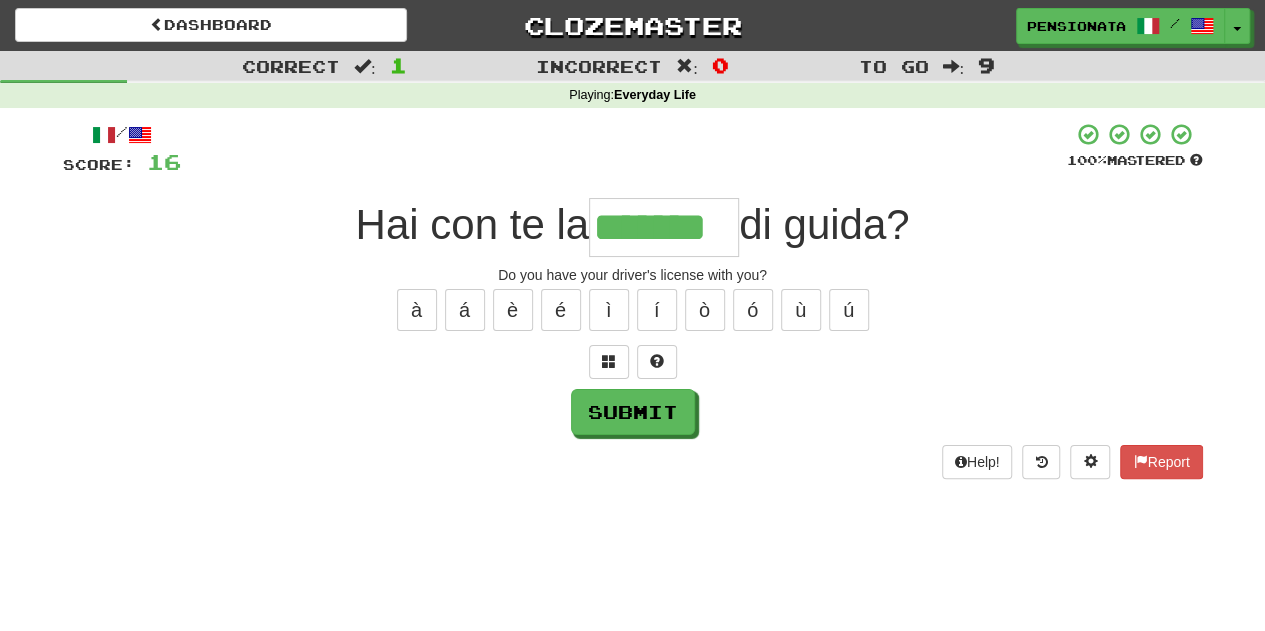 type on "*******" 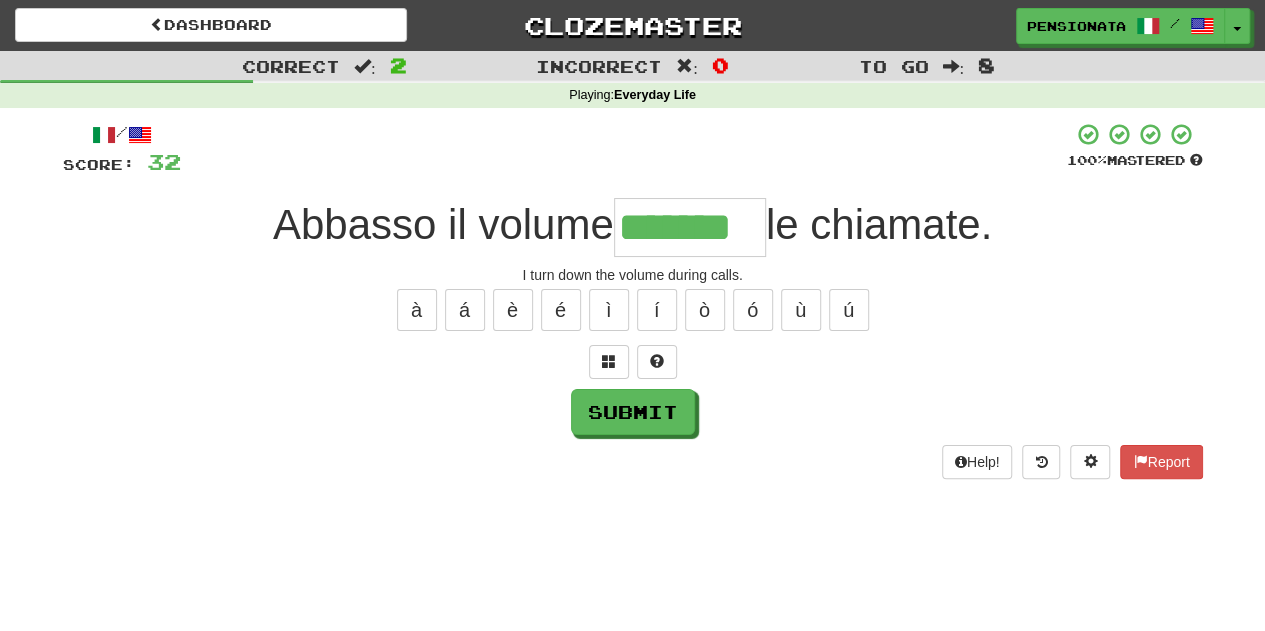 type on "*******" 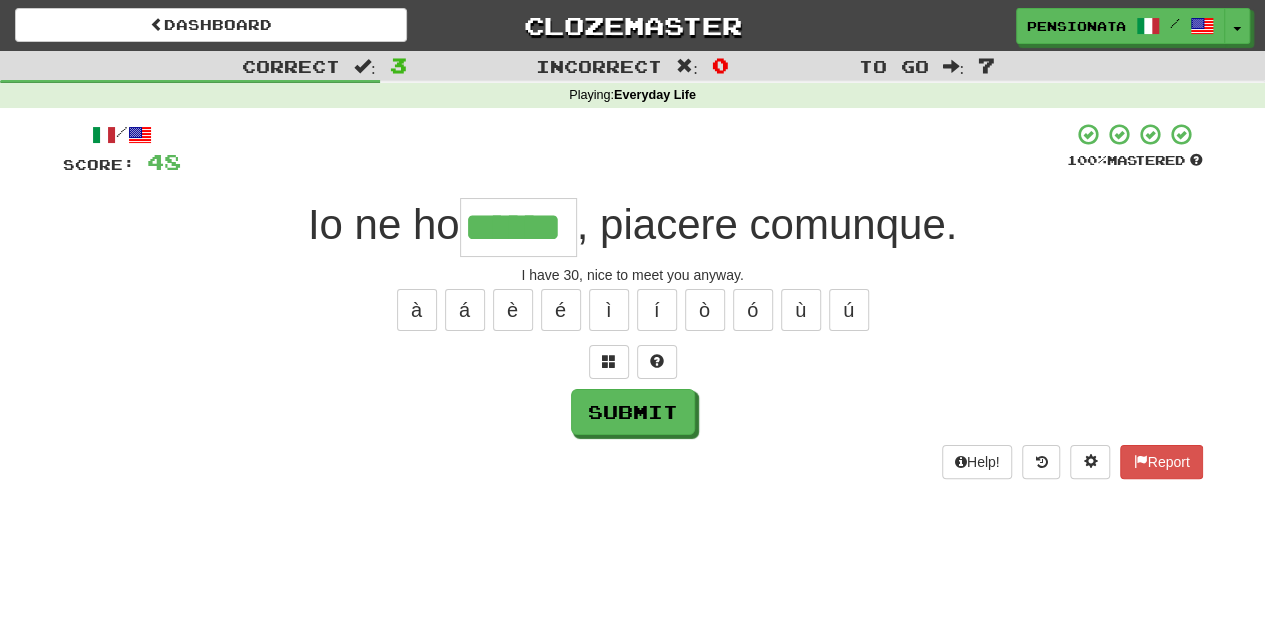 type on "******" 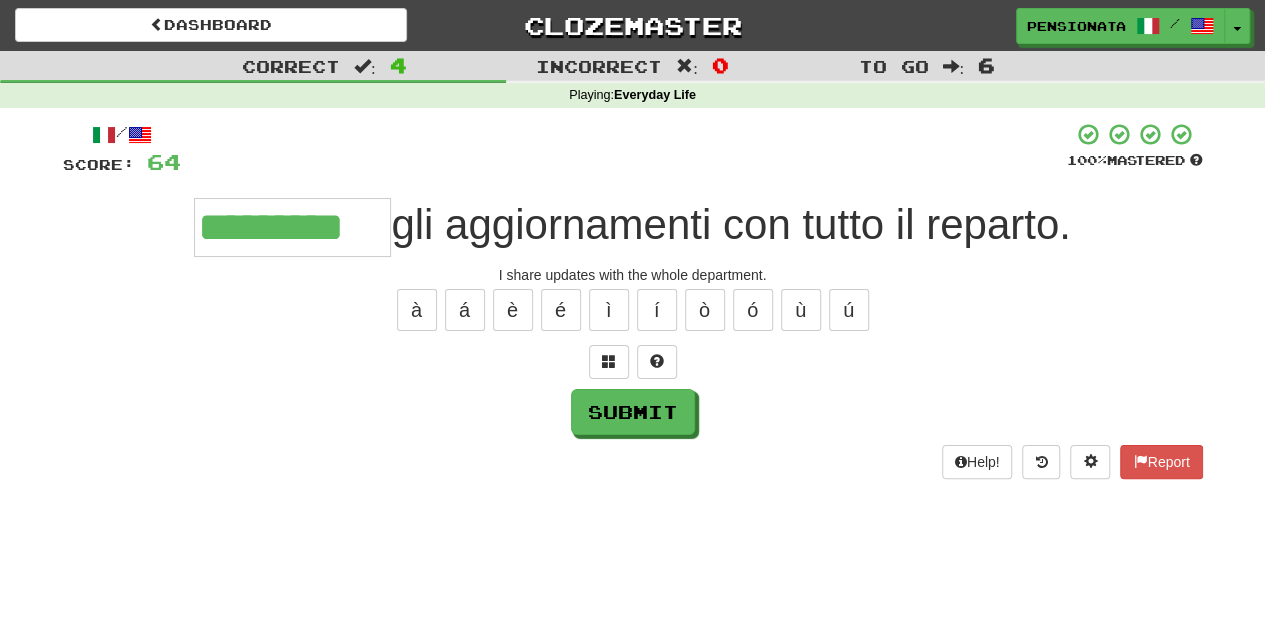 type on "*********" 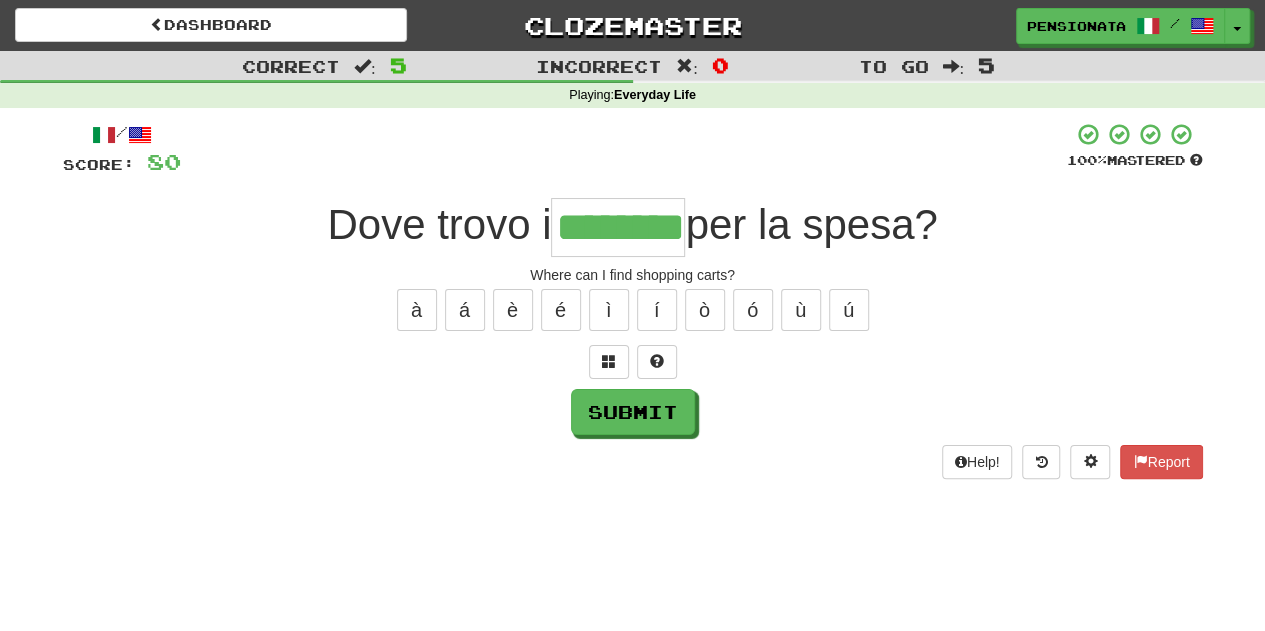 type on "********" 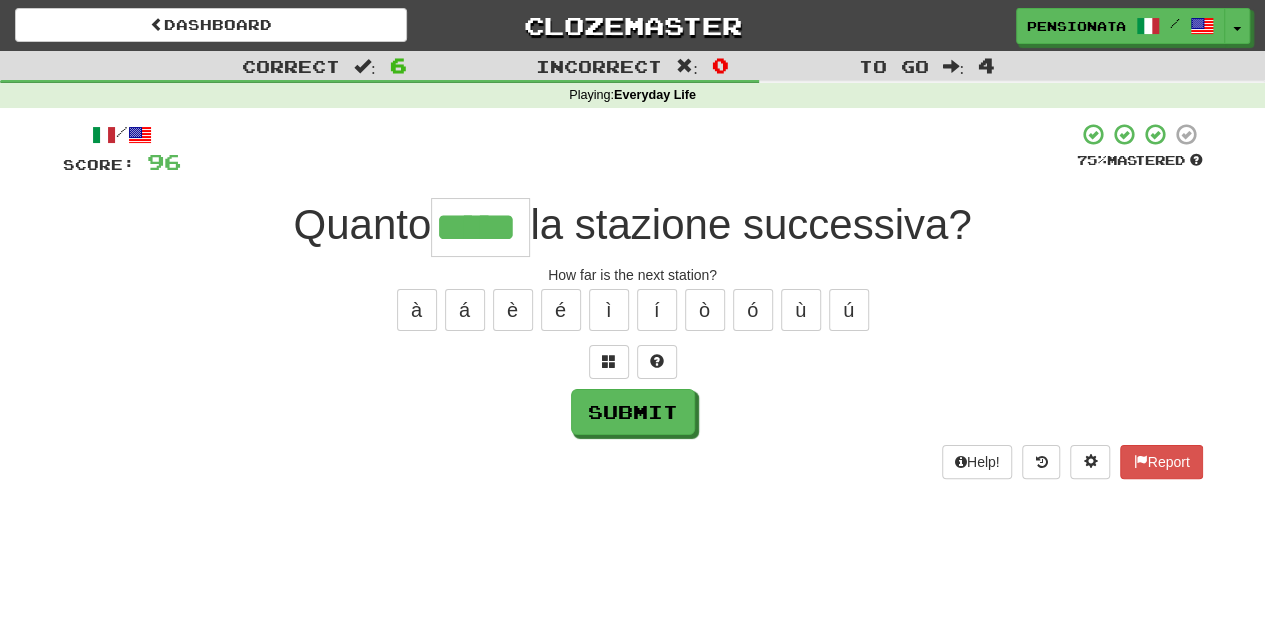 type on "*****" 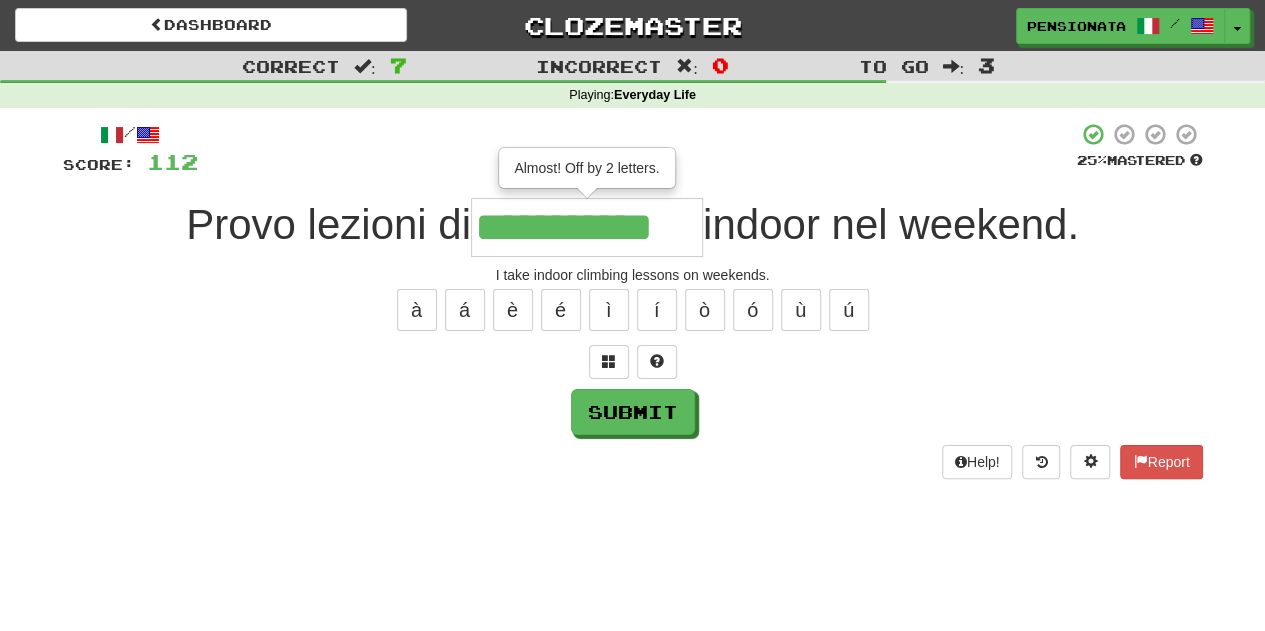 type on "**********" 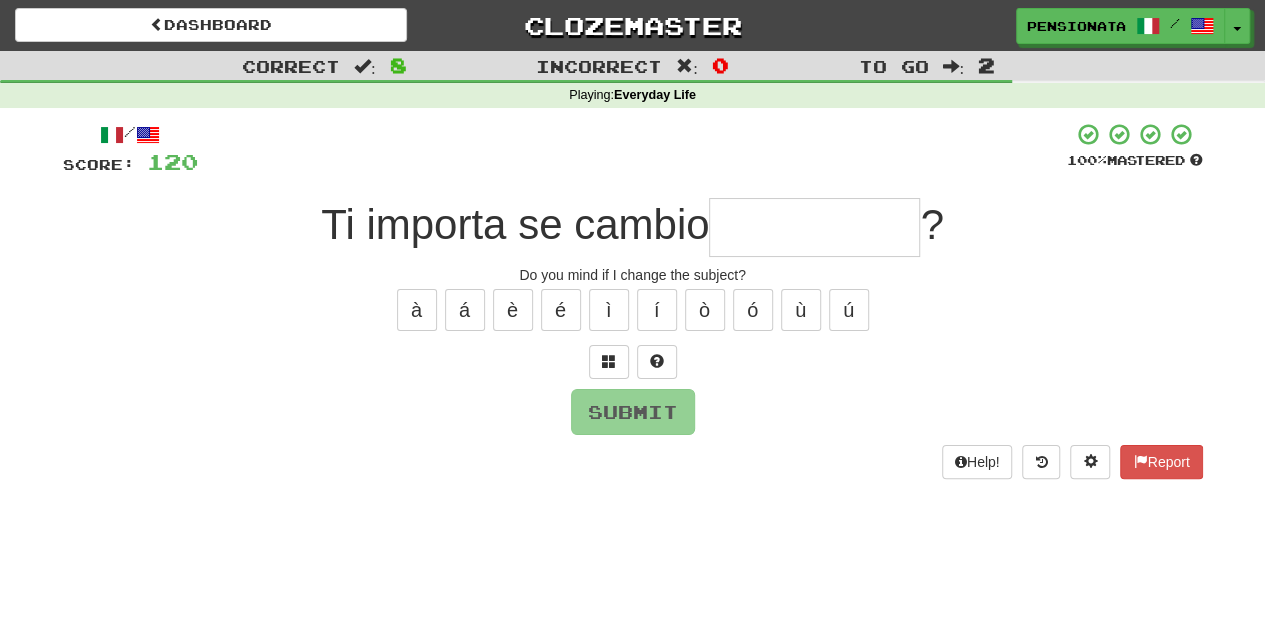 type on "*" 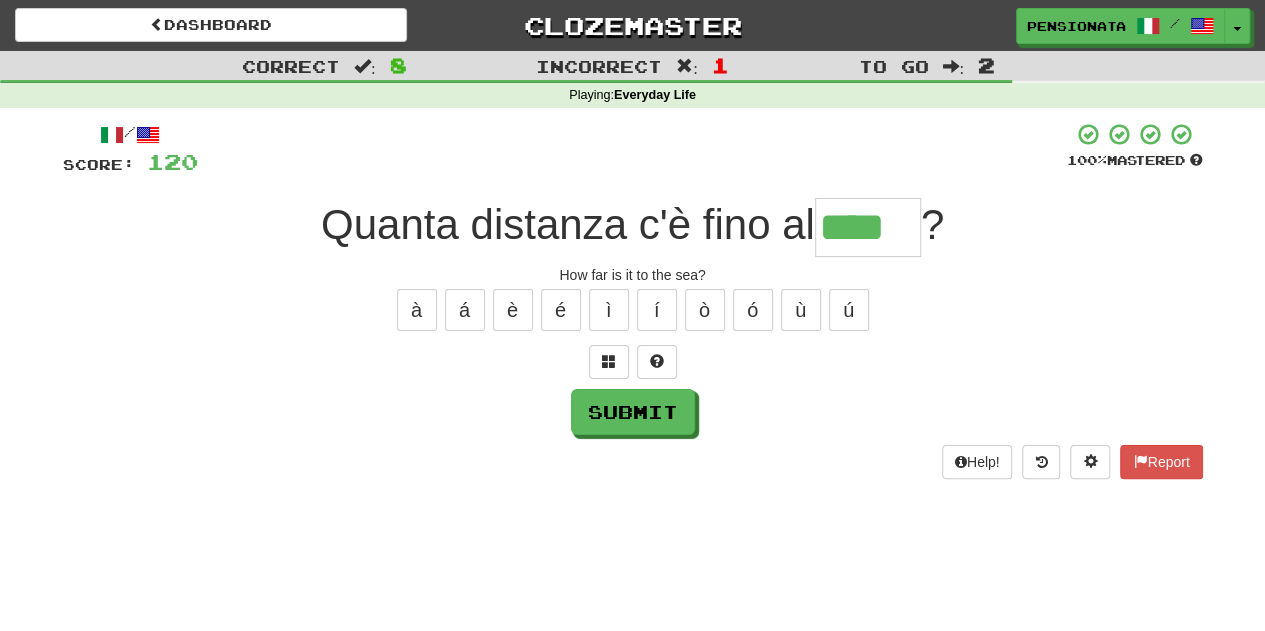 type on "****" 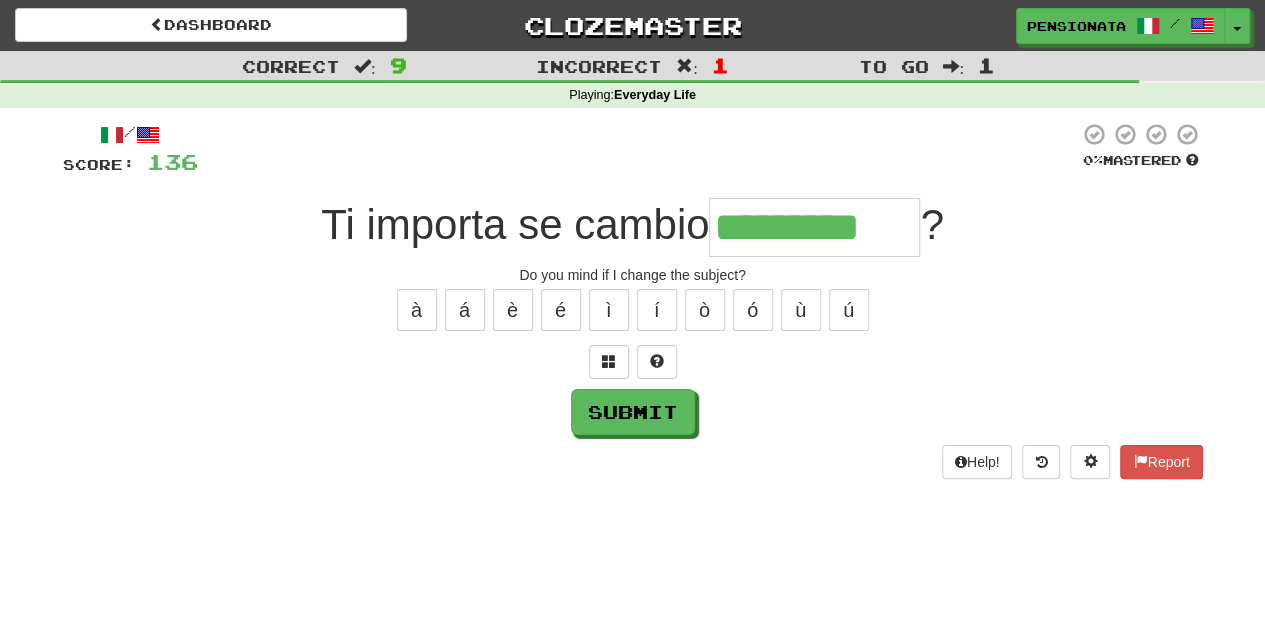 type on "*********" 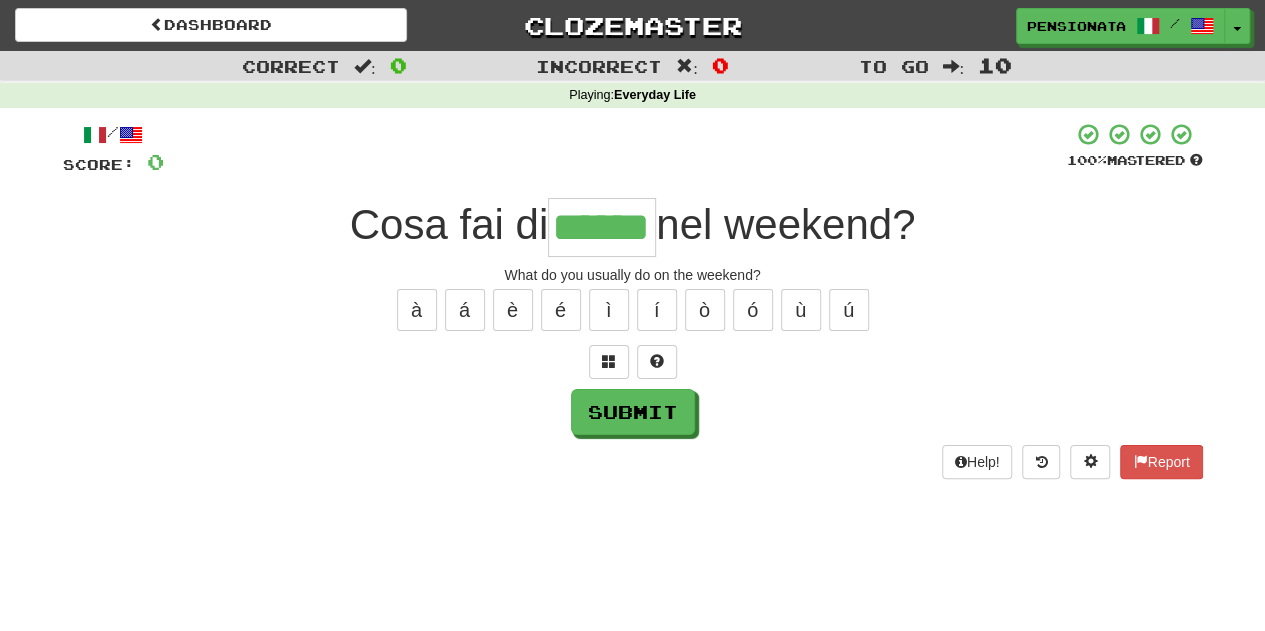 type on "******" 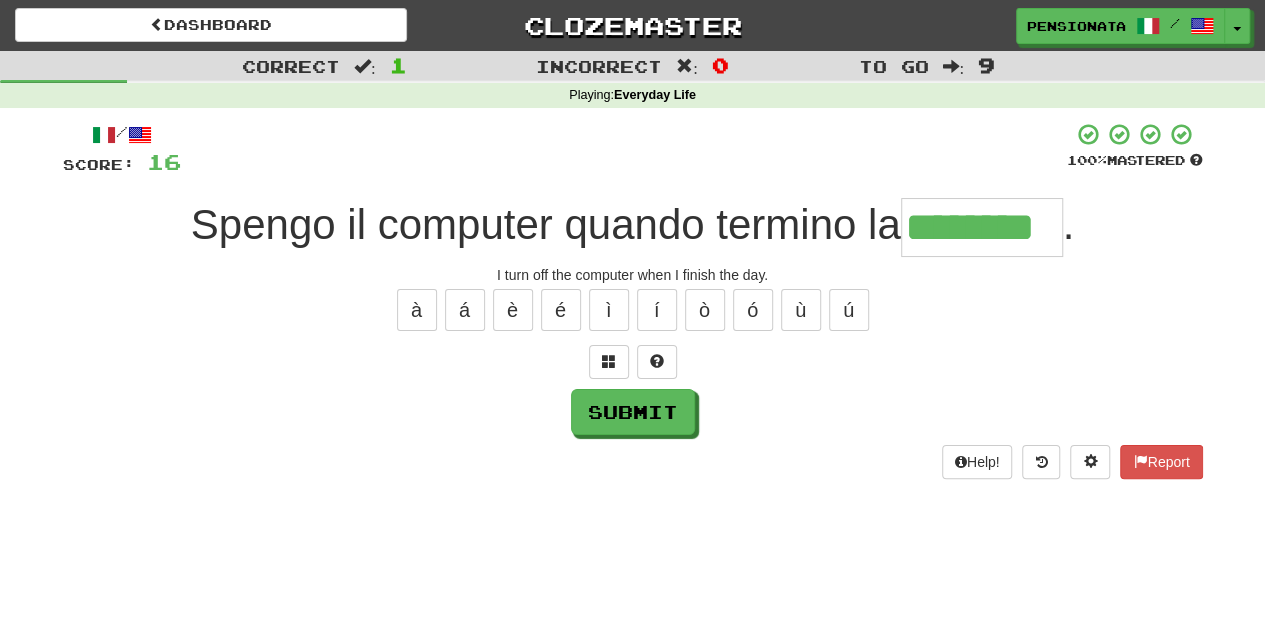 type on "********" 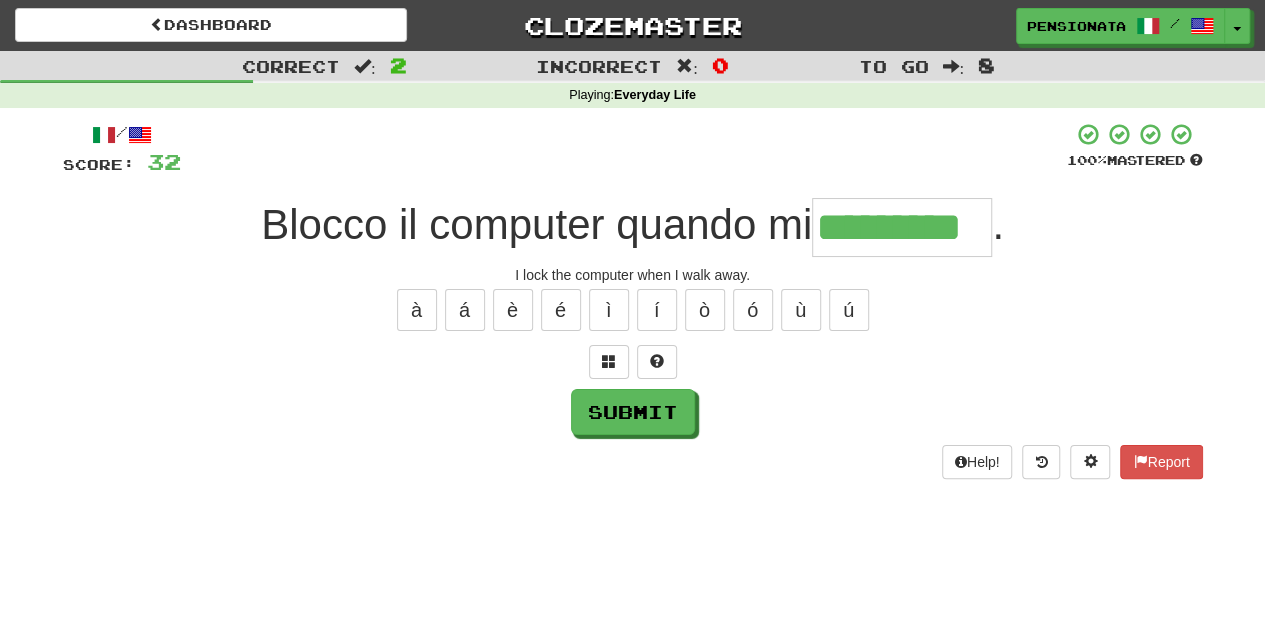 type on "*********" 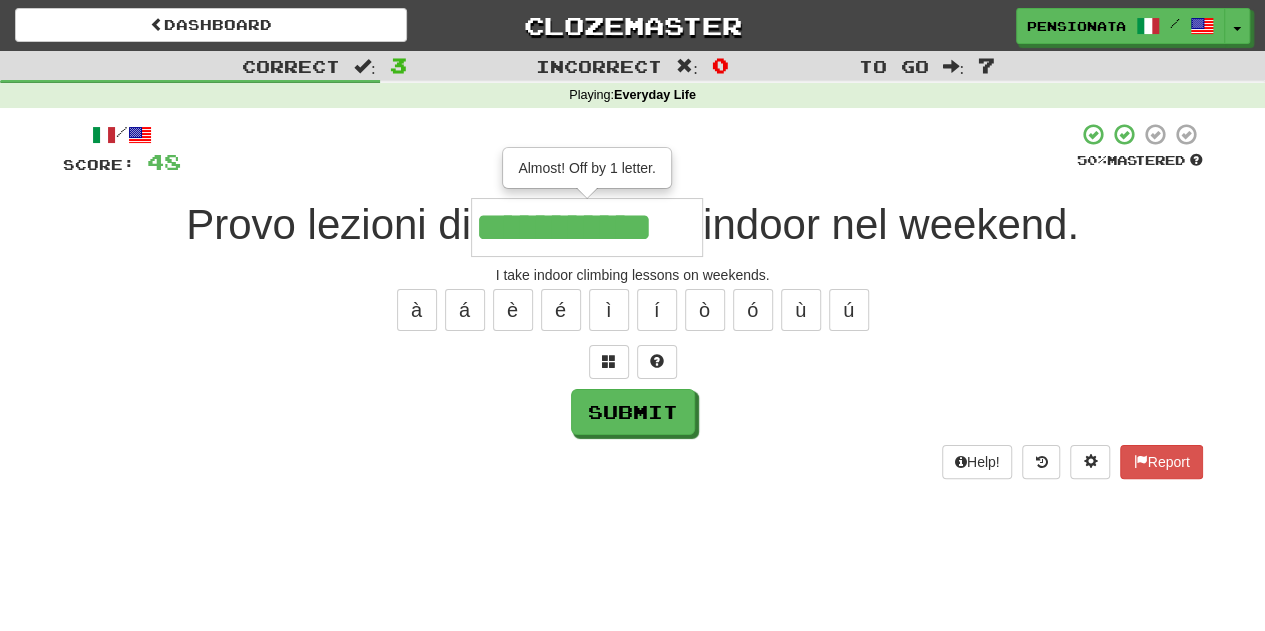 type on "**********" 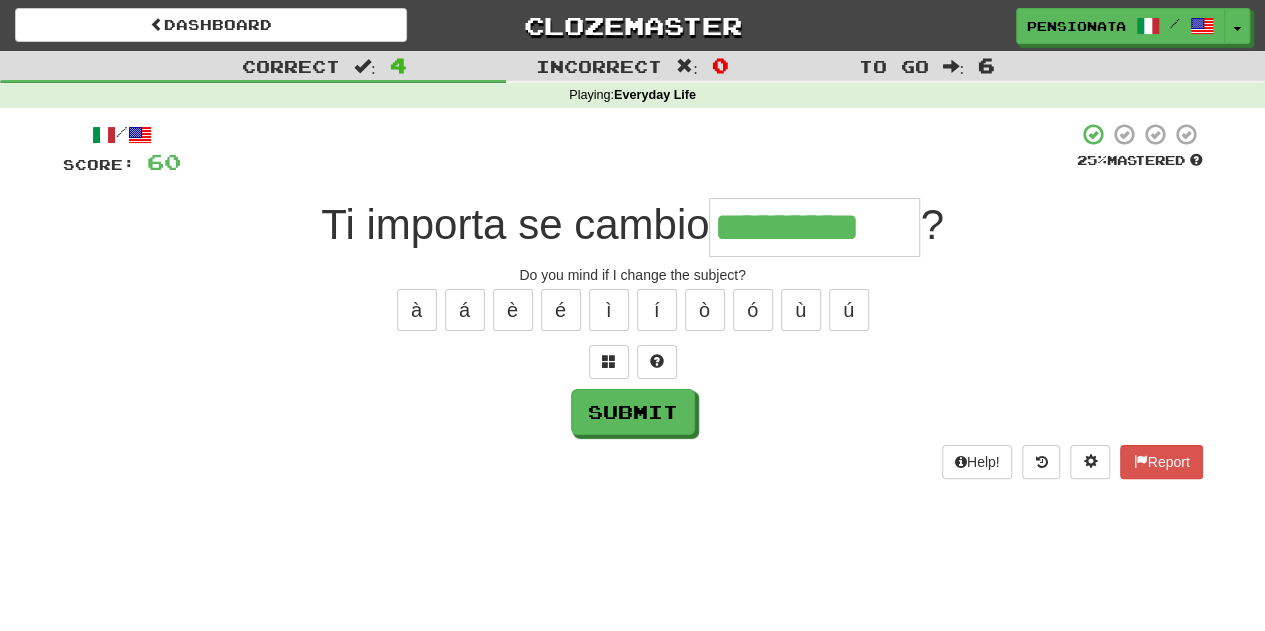 type on "*********" 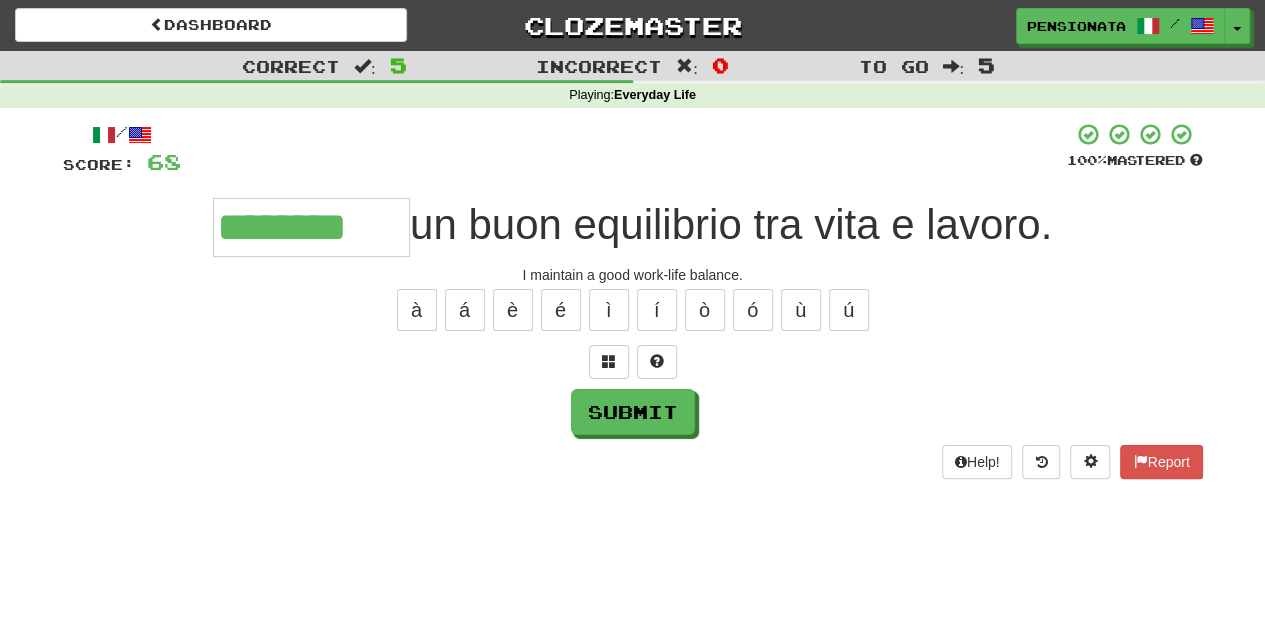 type on "********" 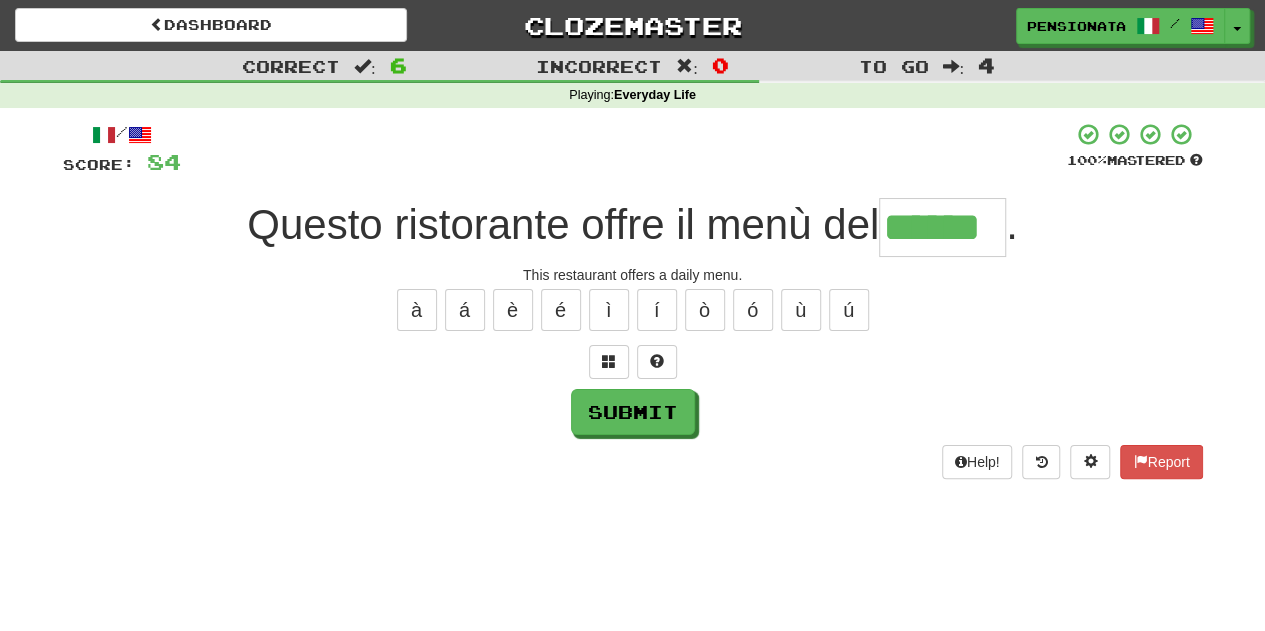 type on "******" 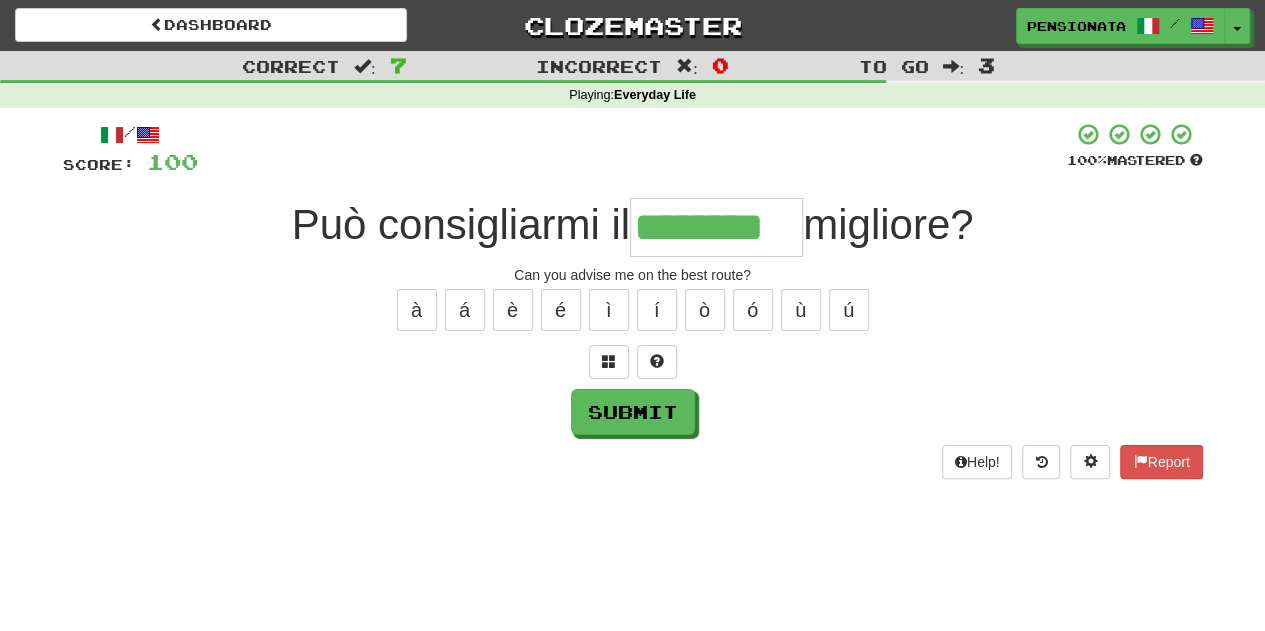 type on "********" 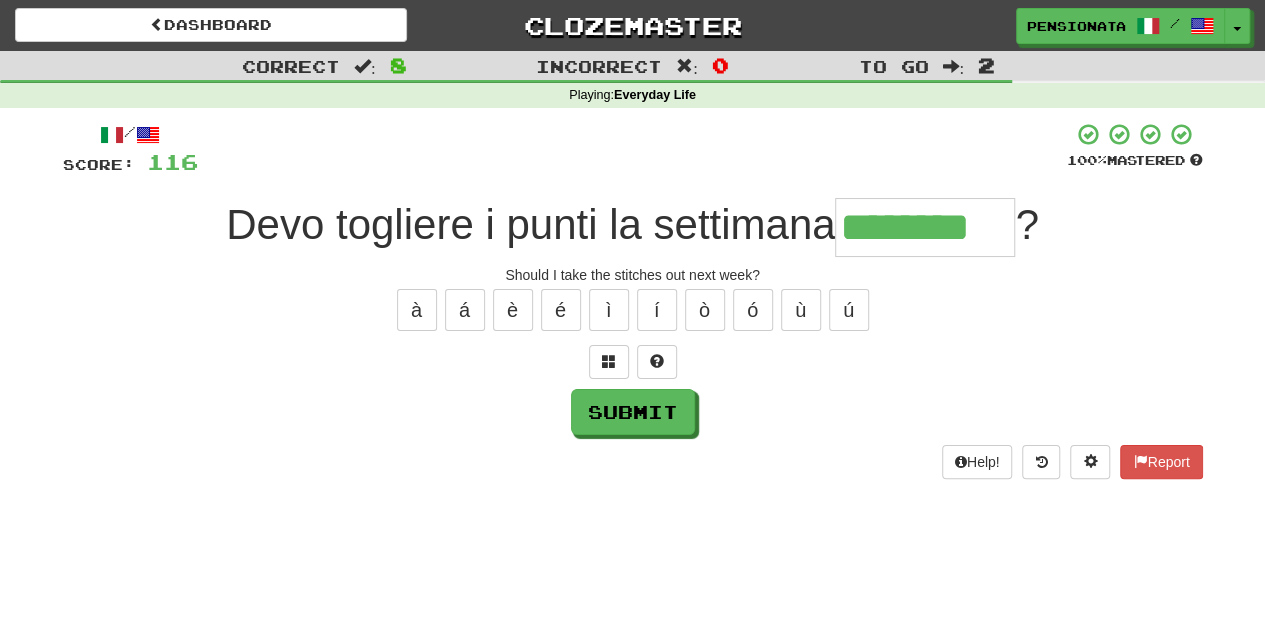 type on "********" 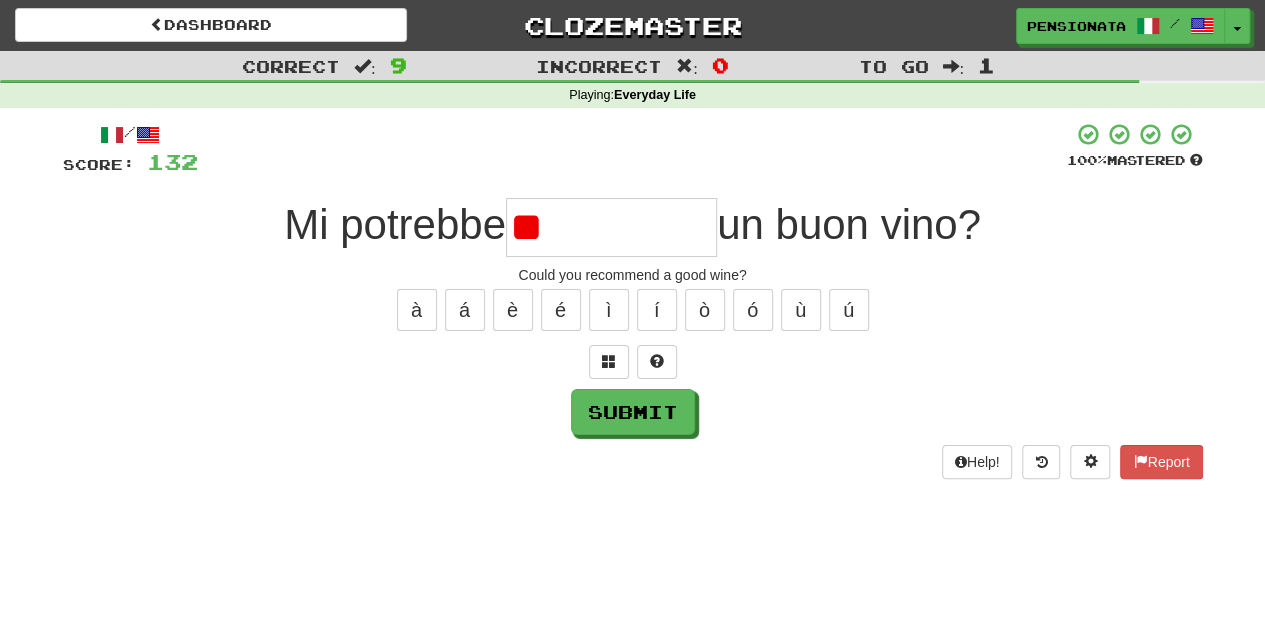 type on "*" 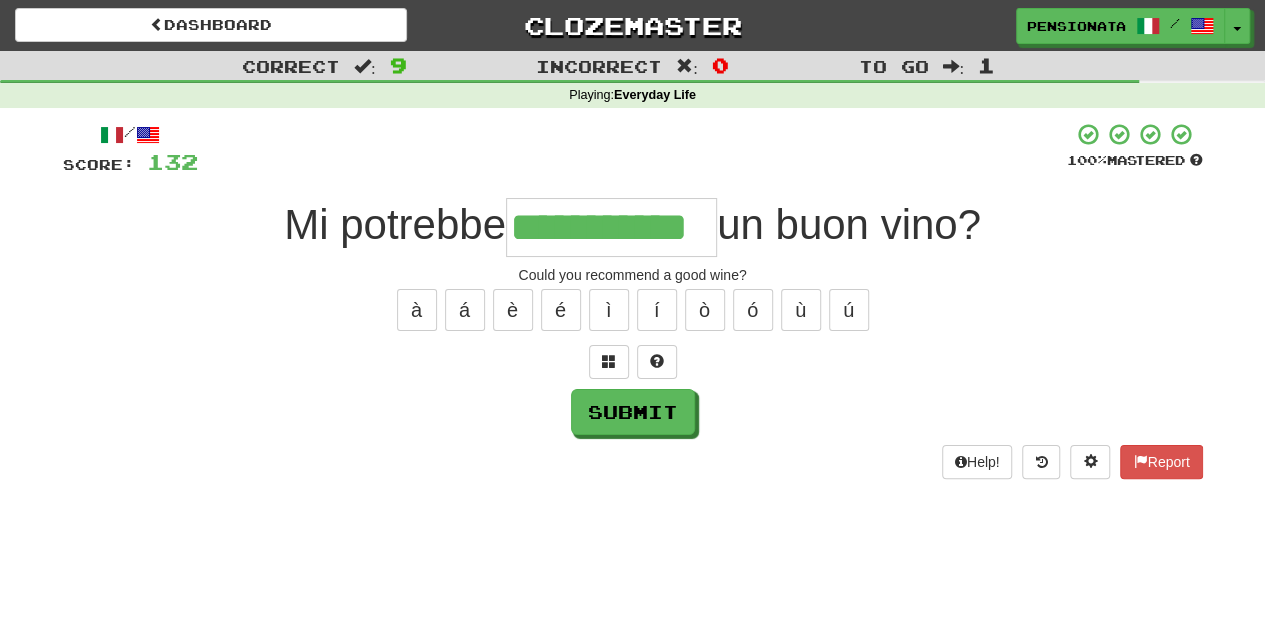 type on "**********" 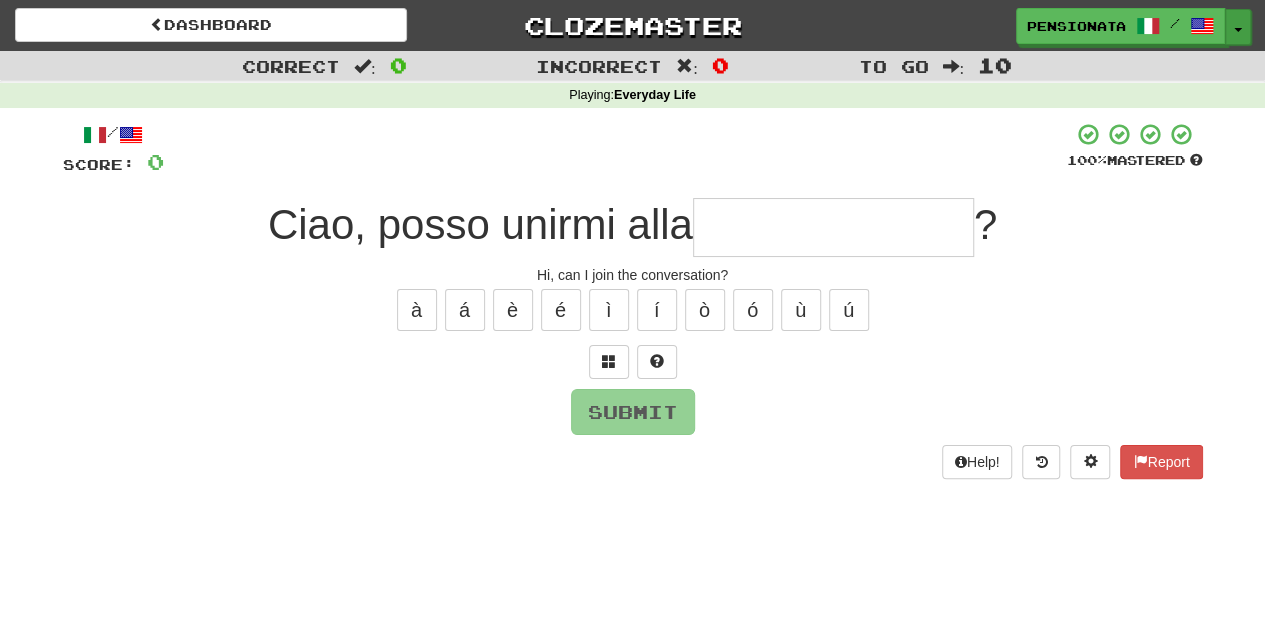 click at bounding box center [1238, 30] 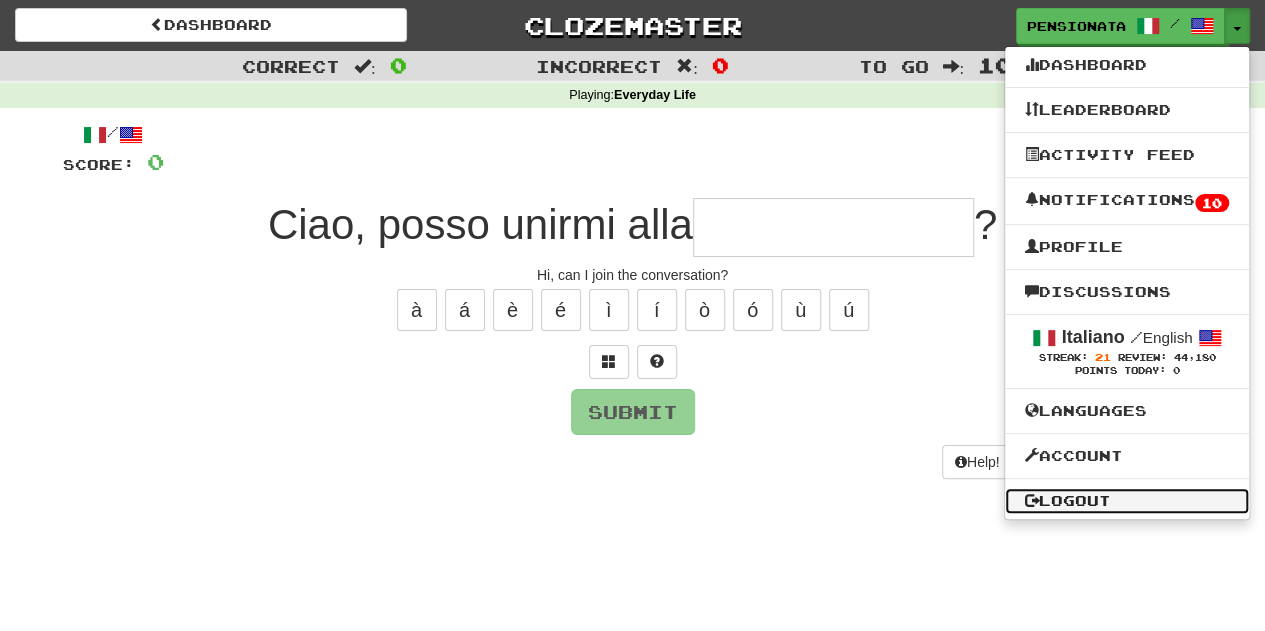 click on "Logout" at bounding box center (1127, 501) 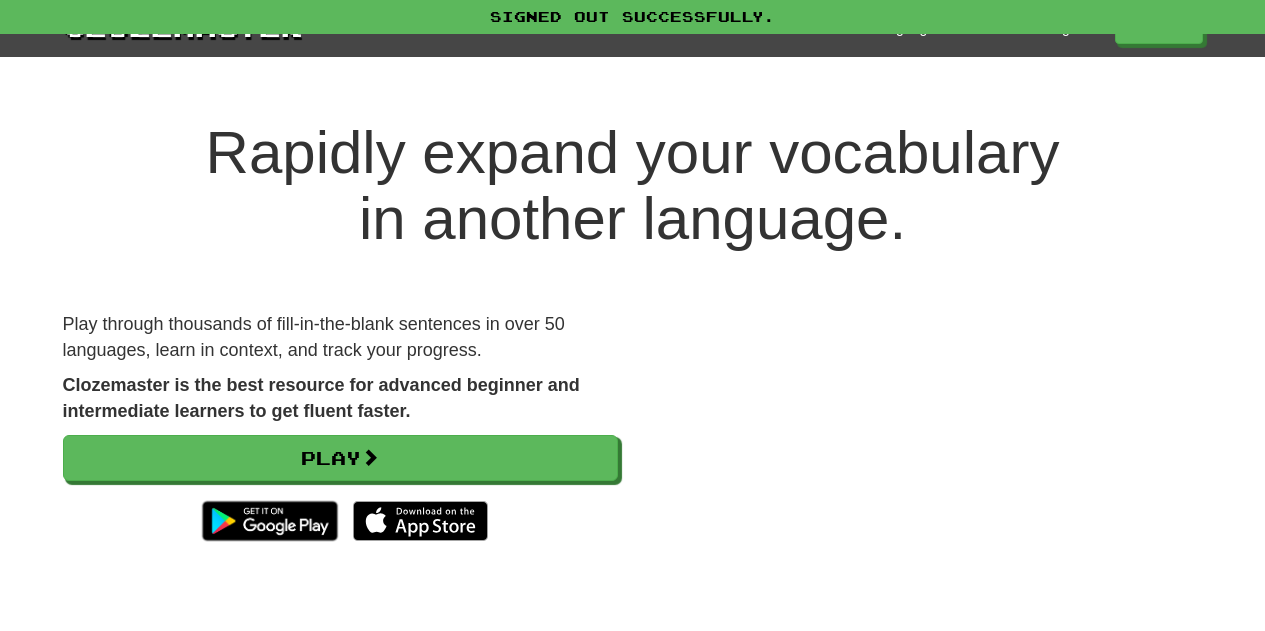 scroll, scrollTop: 0, scrollLeft: 0, axis: both 